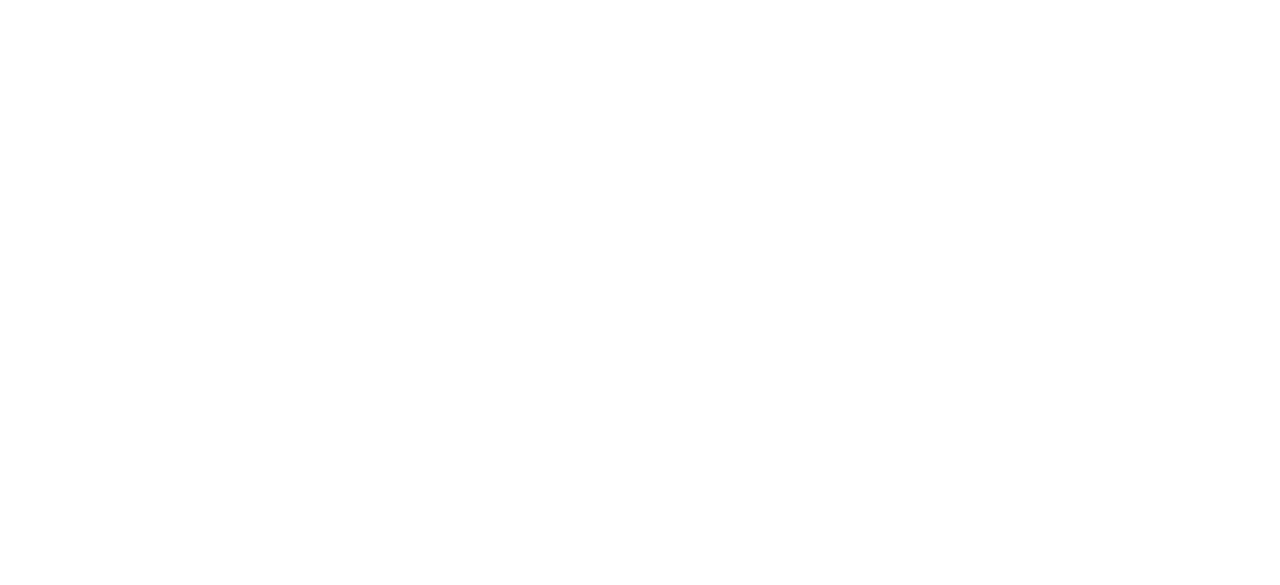 scroll, scrollTop: 0, scrollLeft: 0, axis: both 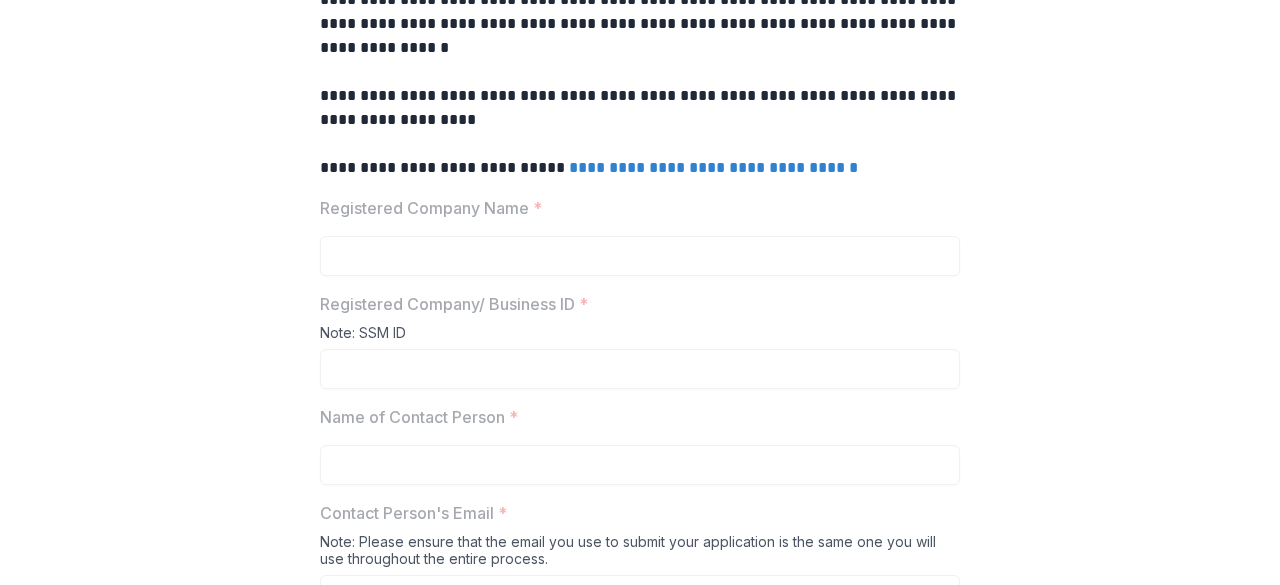 click on "**********" at bounding box center (713, 167) 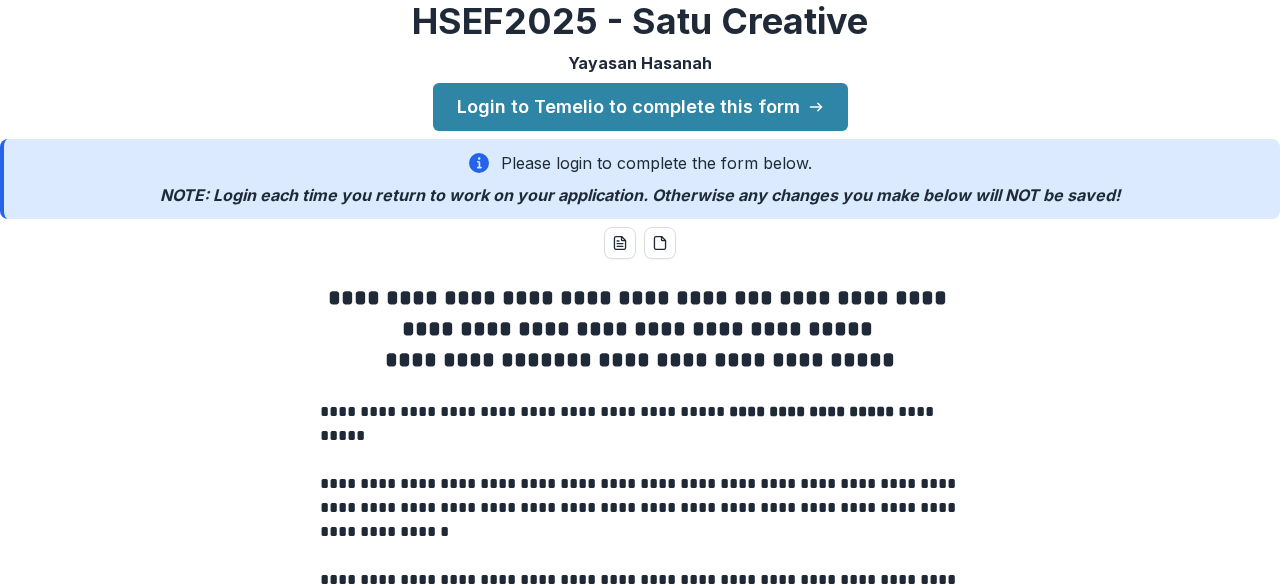 scroll, scrollTop: 0, scrollLeft: 0, axis: both 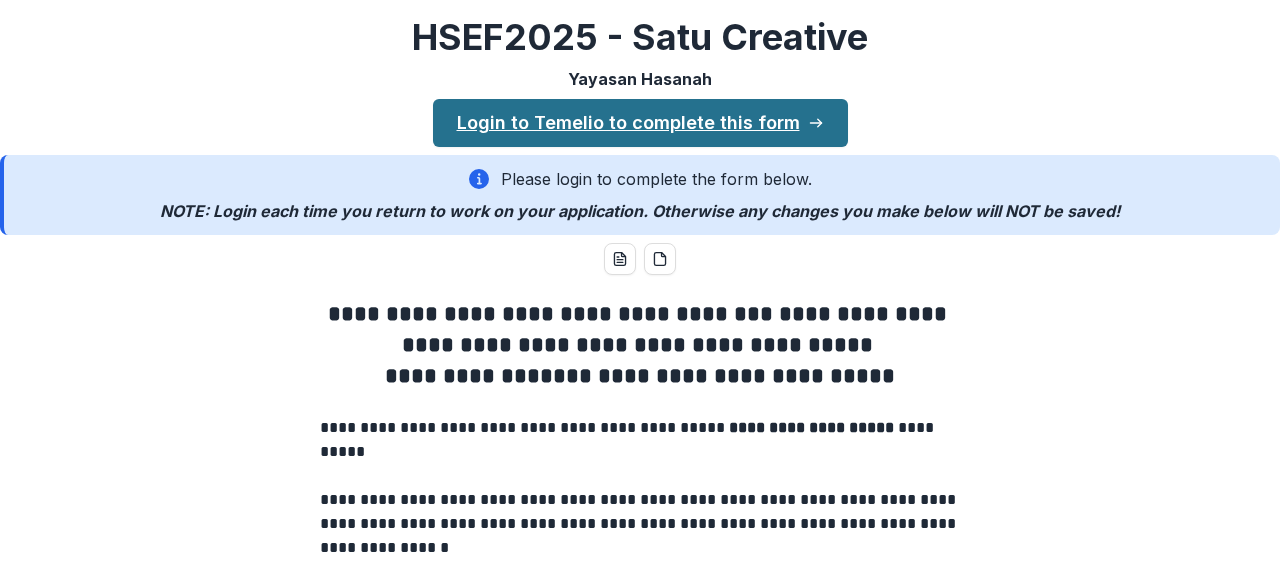 click on "Login to Temelio to complete this form" at bounding box center (640, 123) 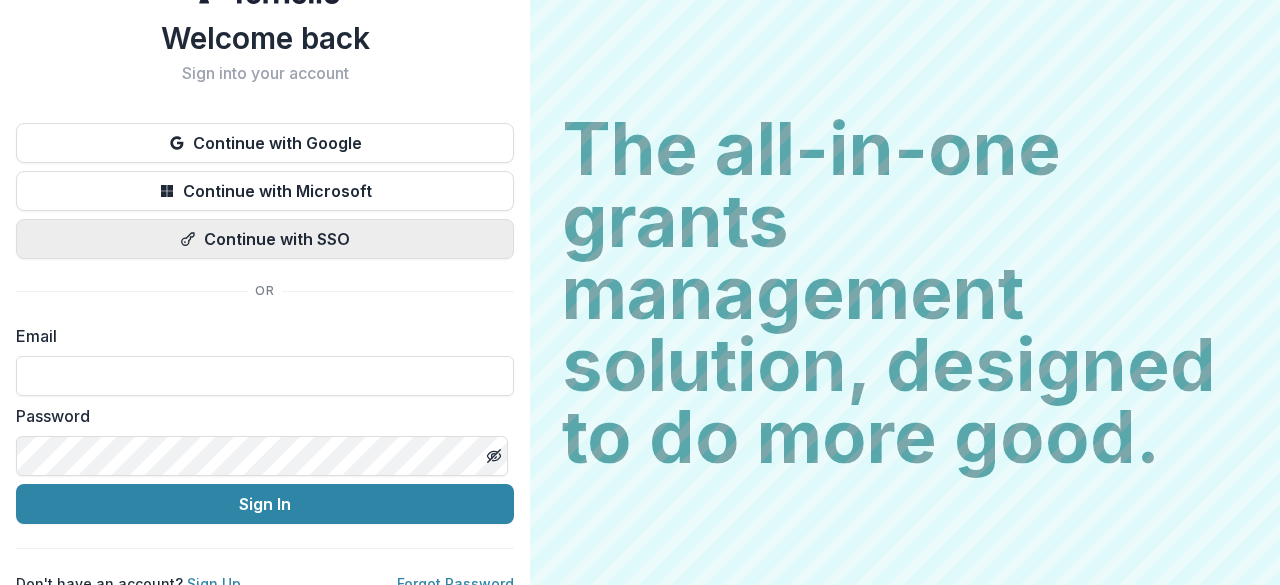 scroll, scrollTop: 68, scrollLeft: 0, axis: vertical 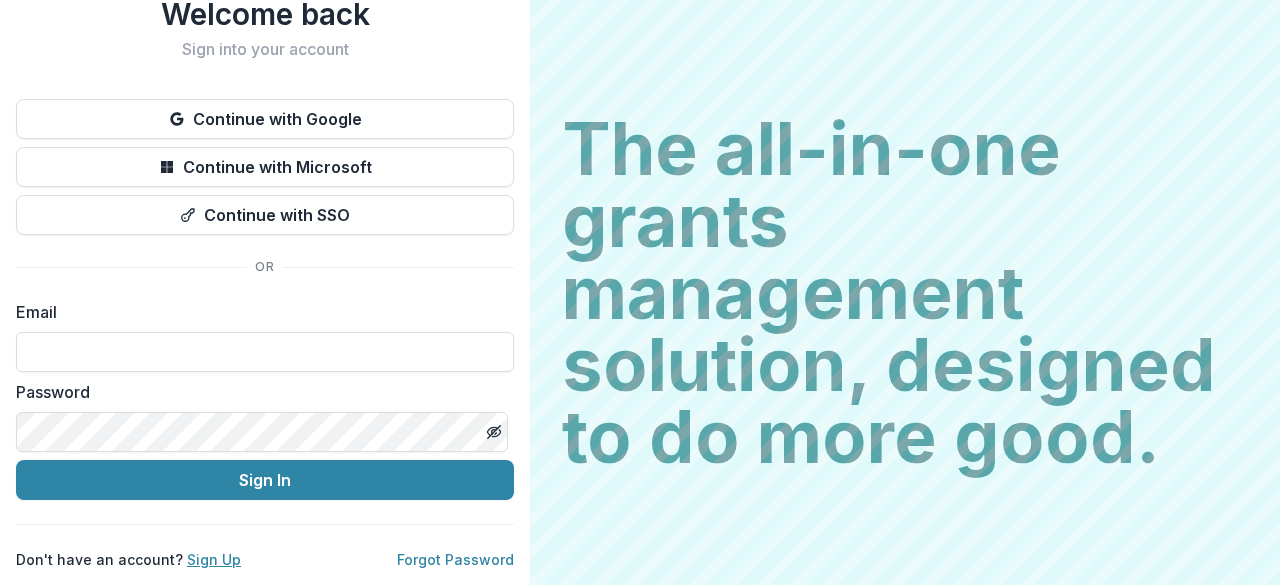 click on "Sign Up" at bounding box center (214, 559) 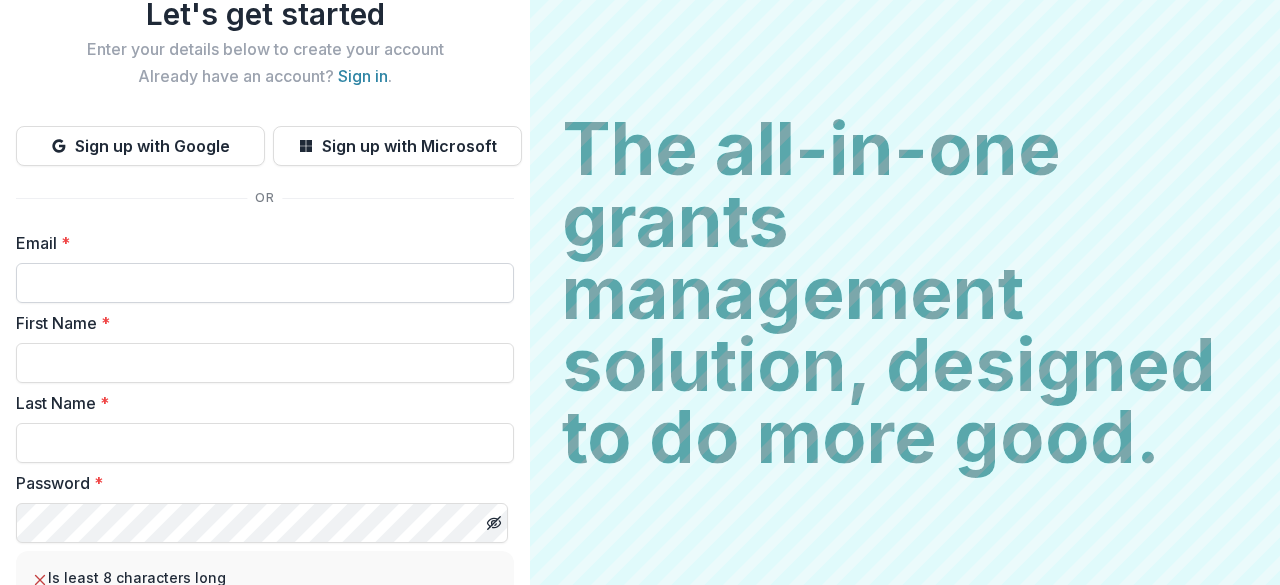 click on "Email *" at bounding box center [265, 283] 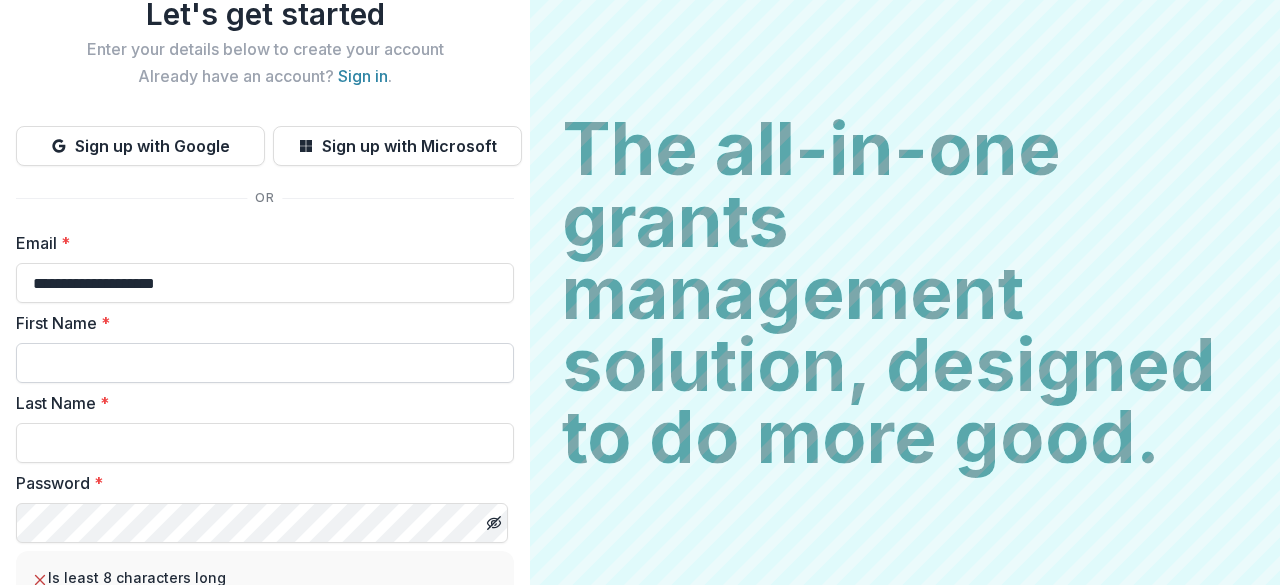 click on "First Name *" at bounding box center (265, 363) 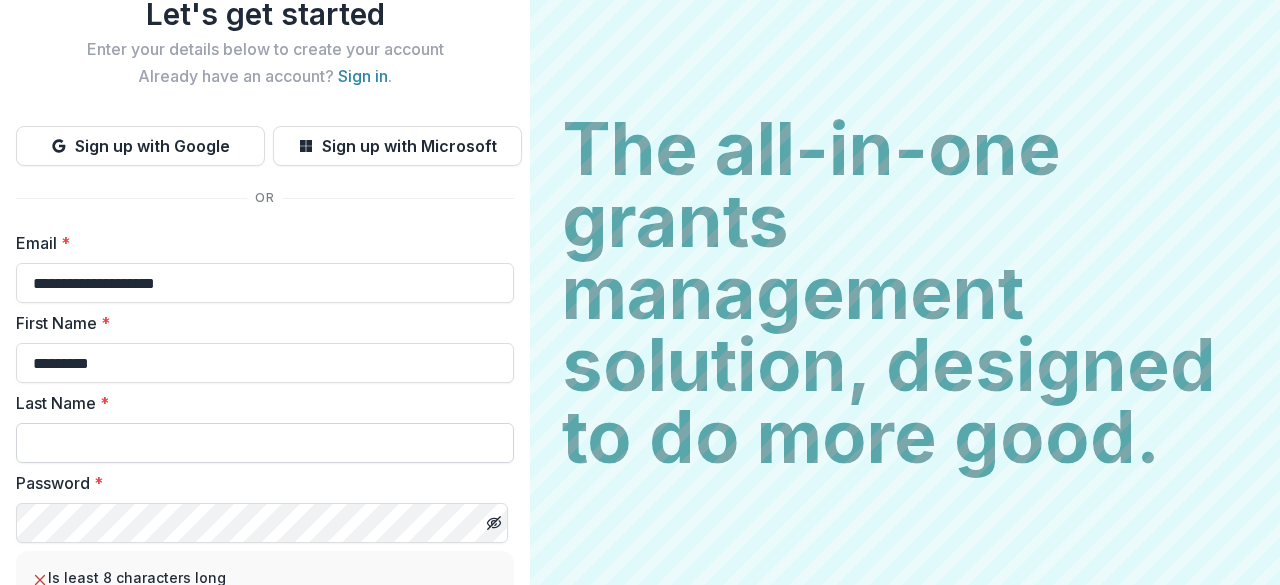 type on "********" 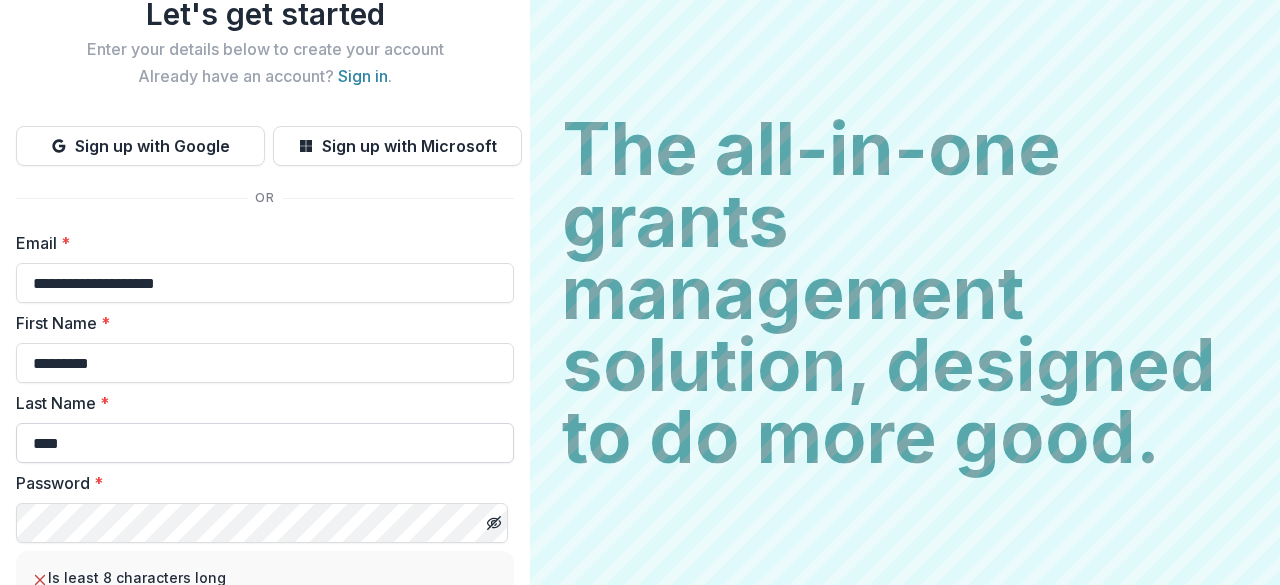 scroll, scrollTop: 168, scrollLeft: 0, axis: vertical 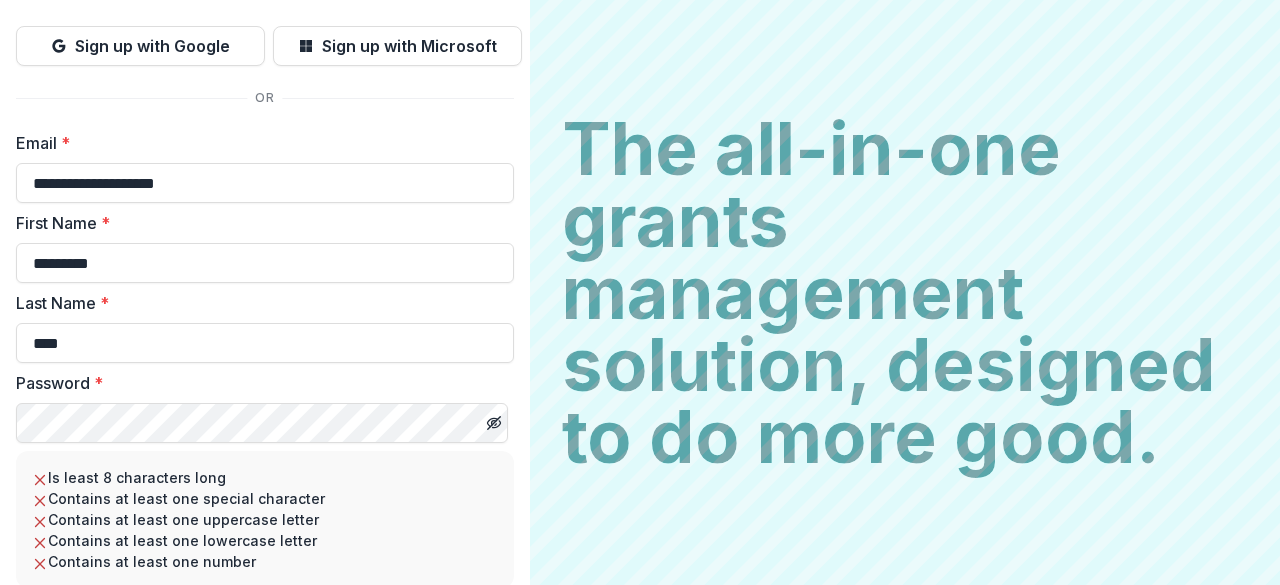 type on "****" 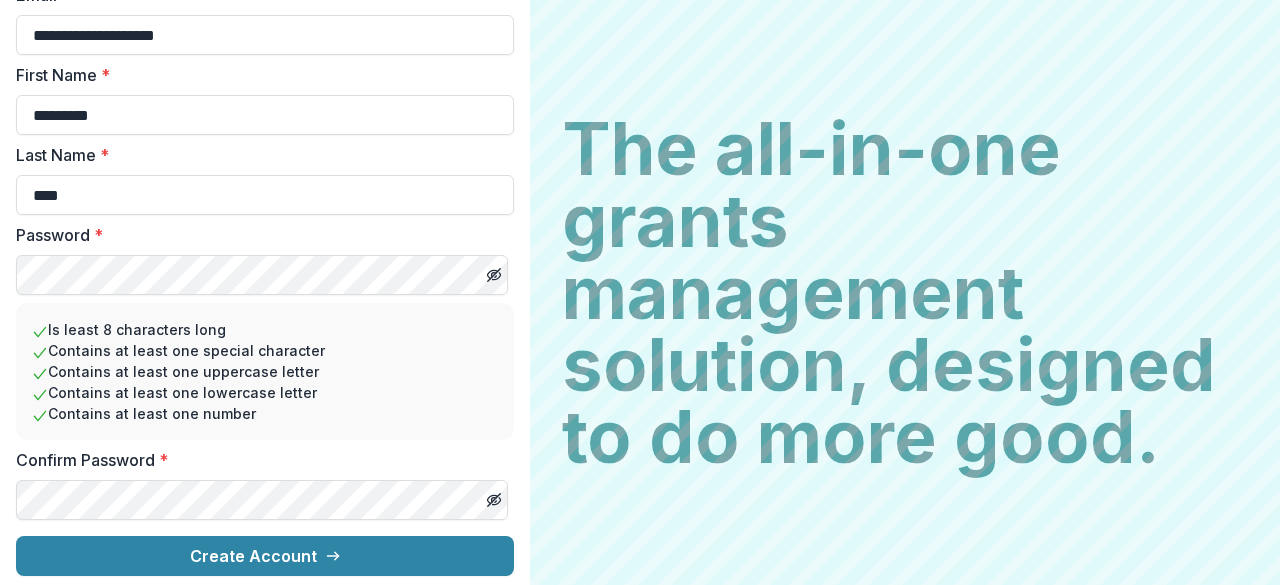 scroll, scrollTop: 322, scrollLeft: 0, axis: vertical 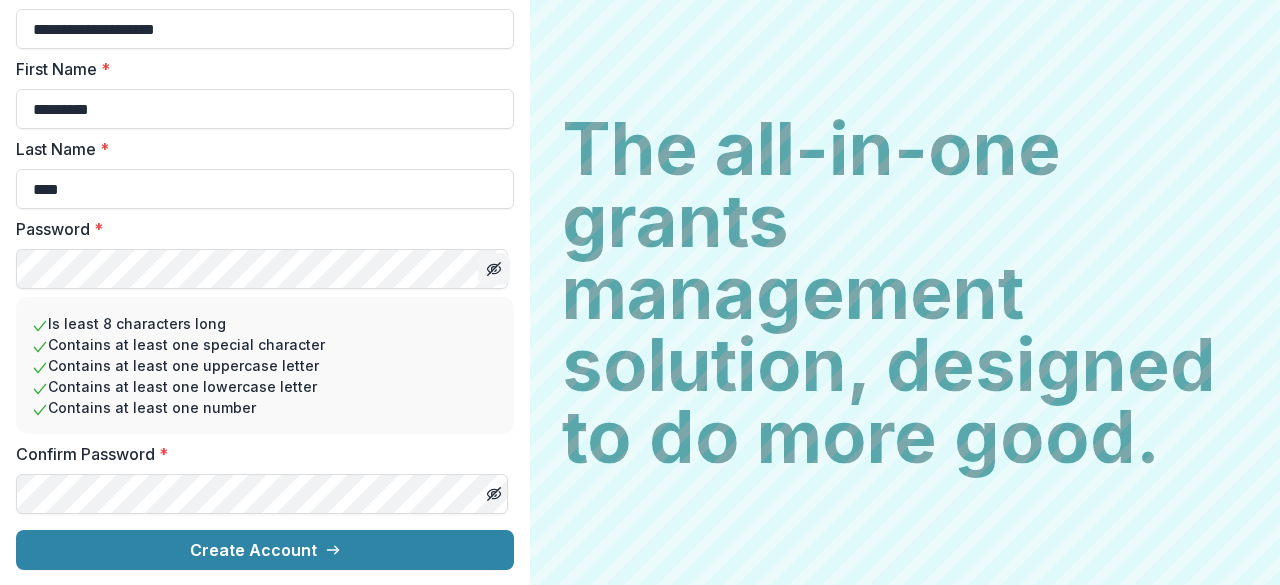 click 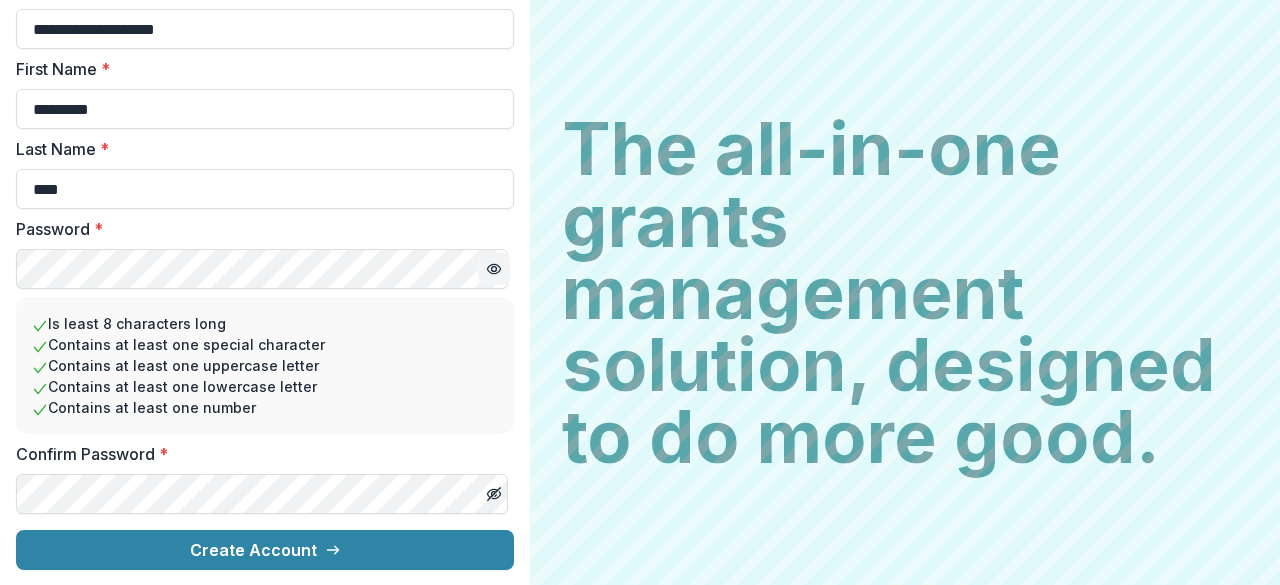 click on "**********" at bounding box center (265, 132) 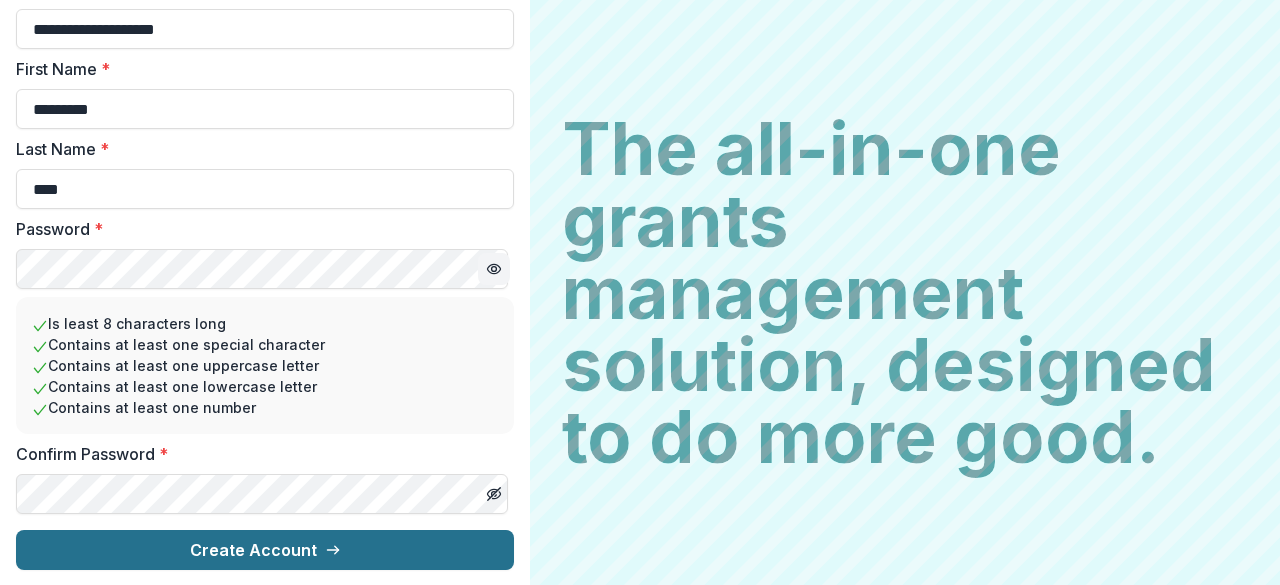 click on "Create Account" at bounding box center (265, 550) 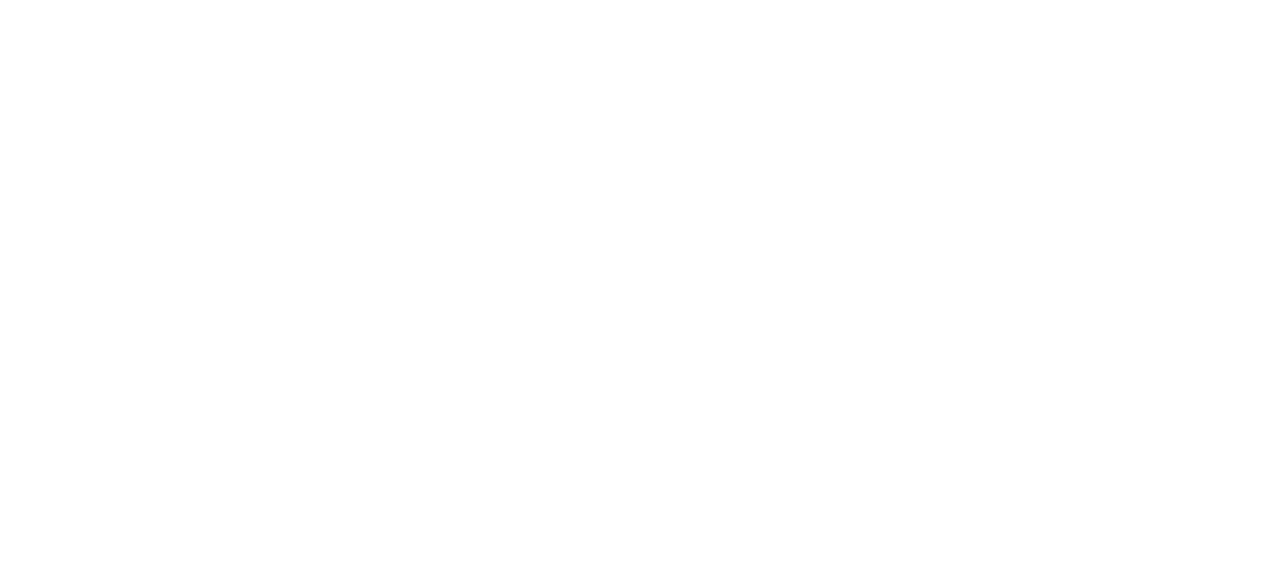 scroll, scrollTop: 0, scrollLeft: 0, axis: both 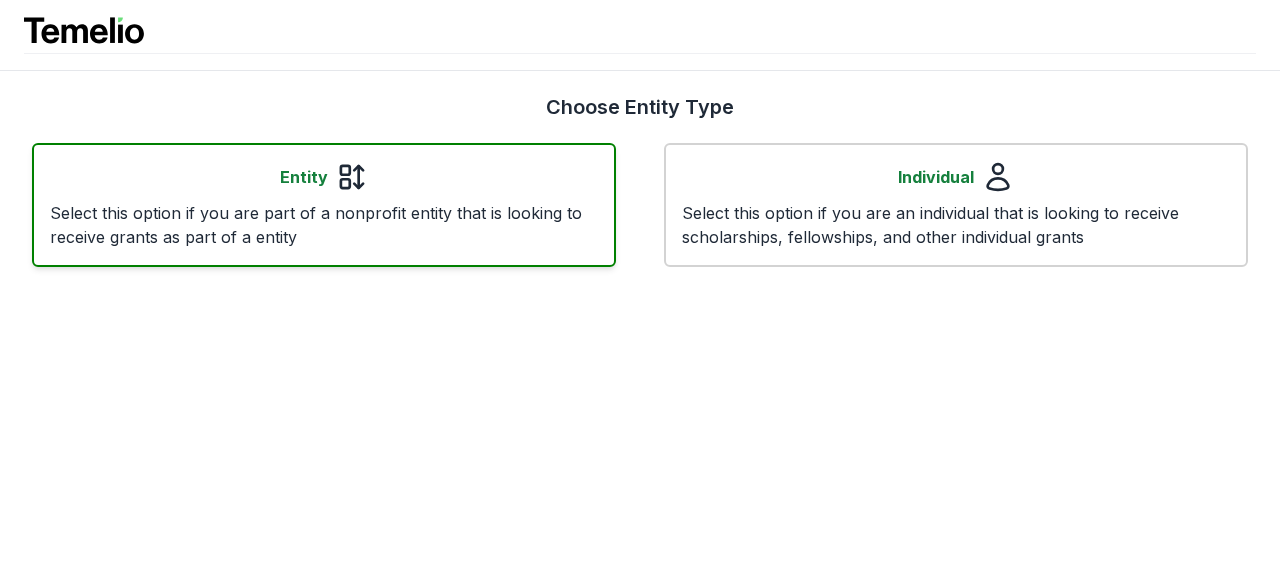 click on "Select this option if you are part of a nonprofit entity that is looking to receive grants as part of a entity" at bounding box center (324, 225) 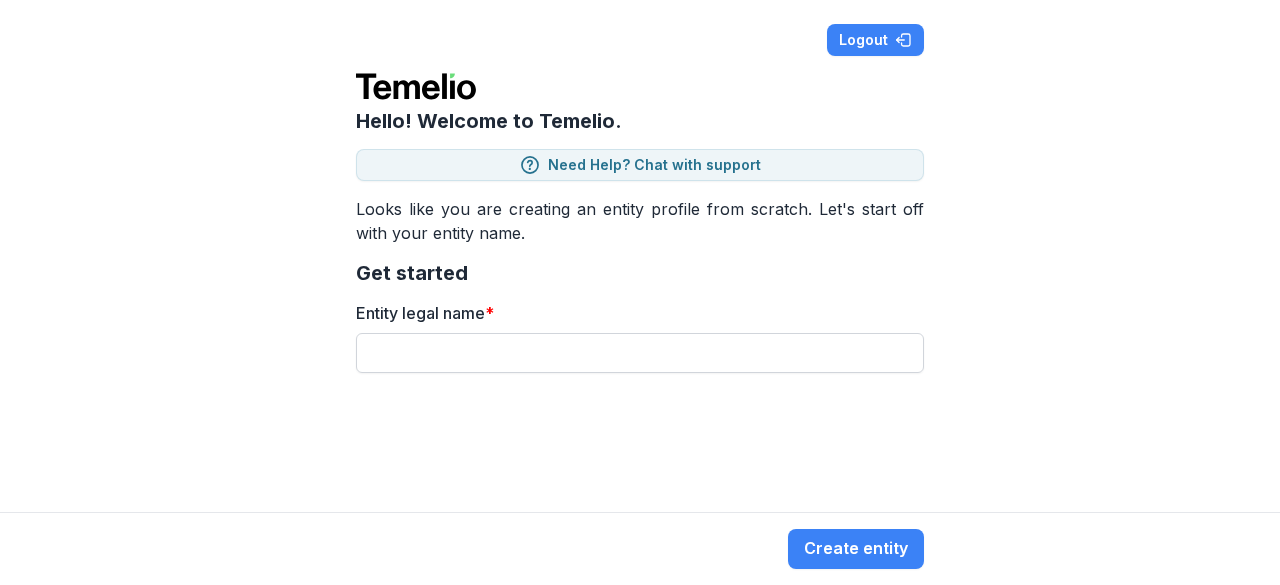 click on "Entity legal name *" at bounding box center [640, 353] 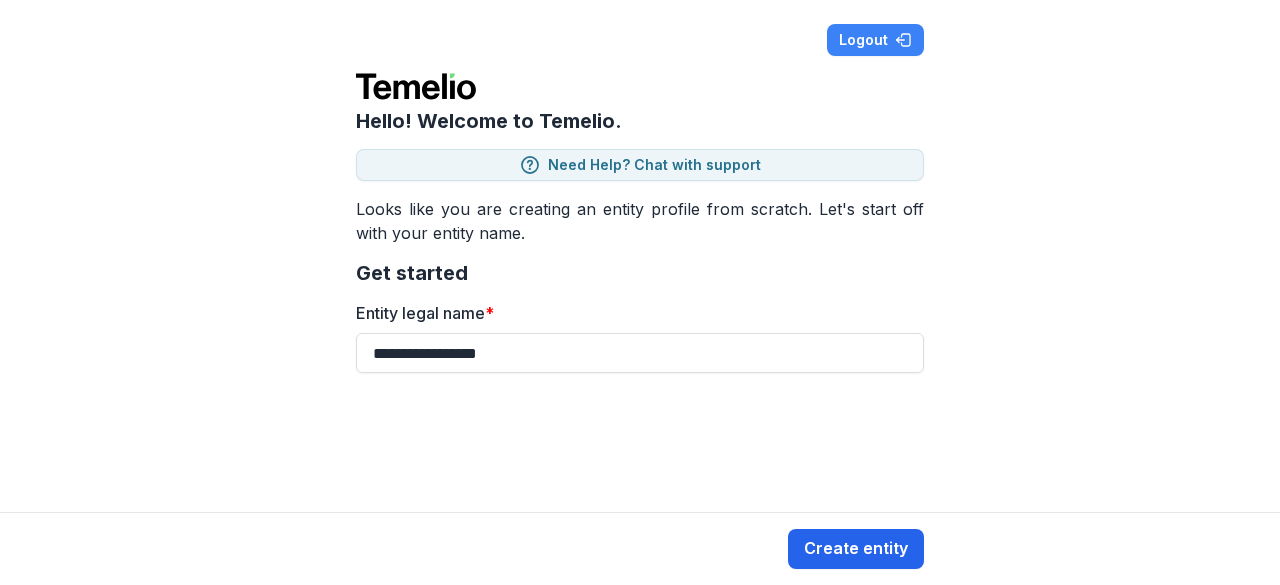 type on "**********" 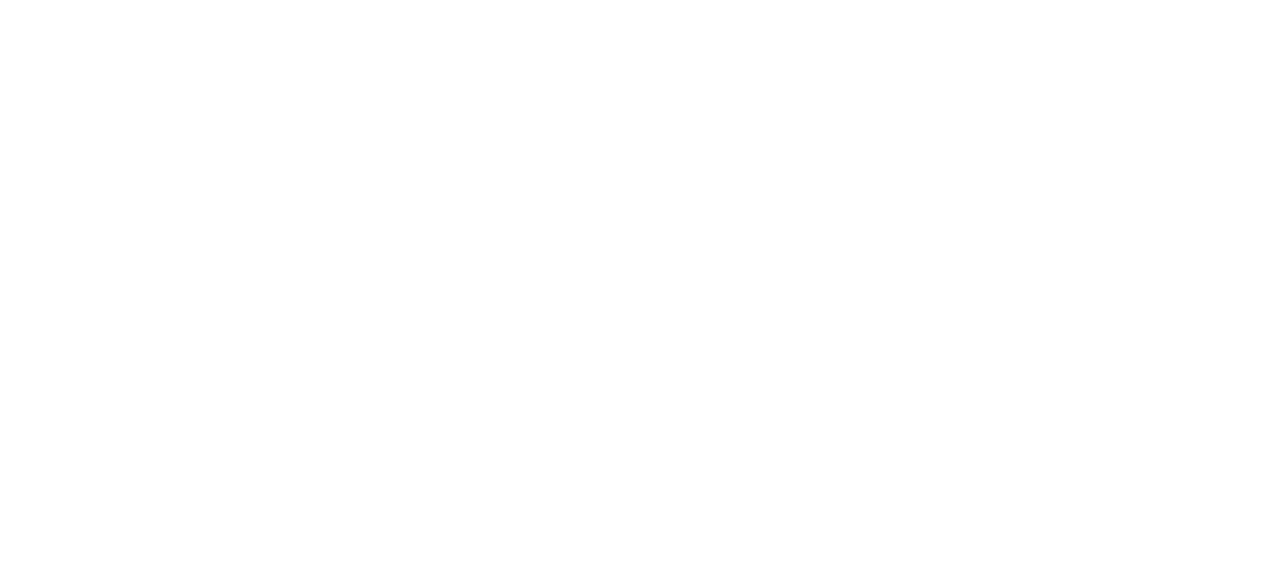 scroll, scrollTop: 0, scrollLeft: 0, axis: both 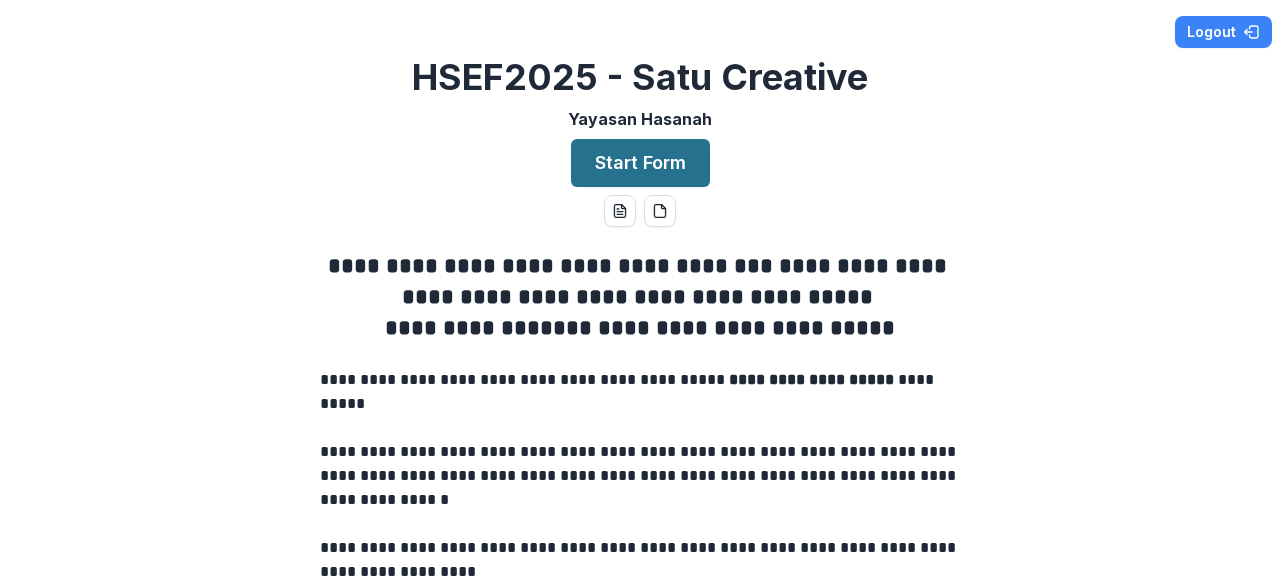 click on "Start Form" at bounding box center (640, 163) 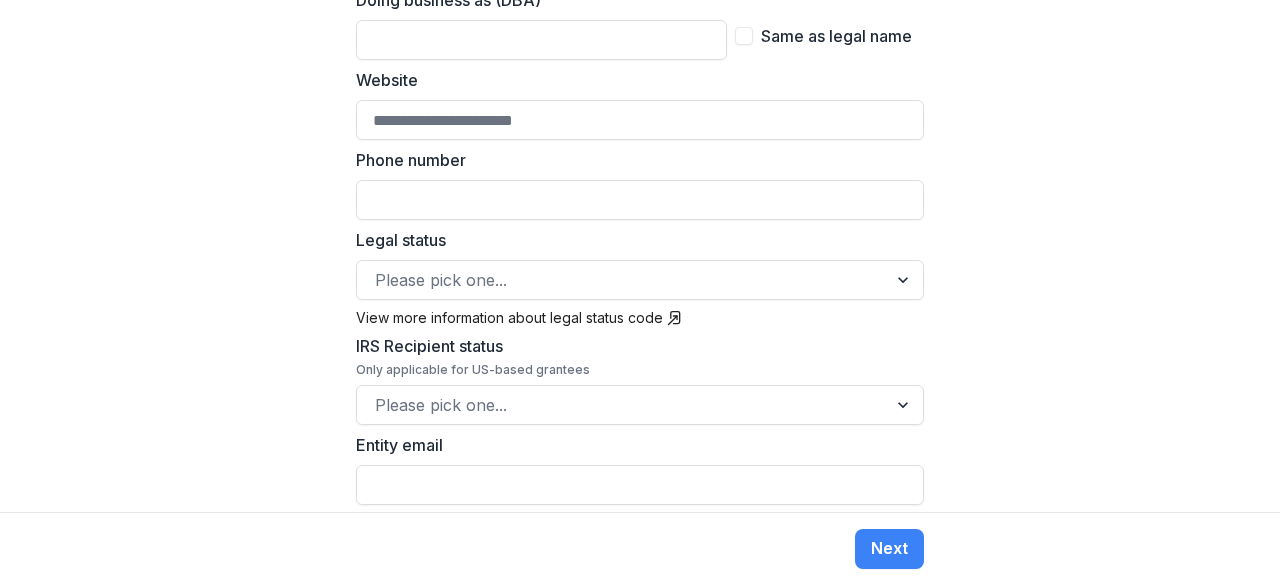 scroll, scrollTop: 700, scrollLeft: 0, axis: vertical 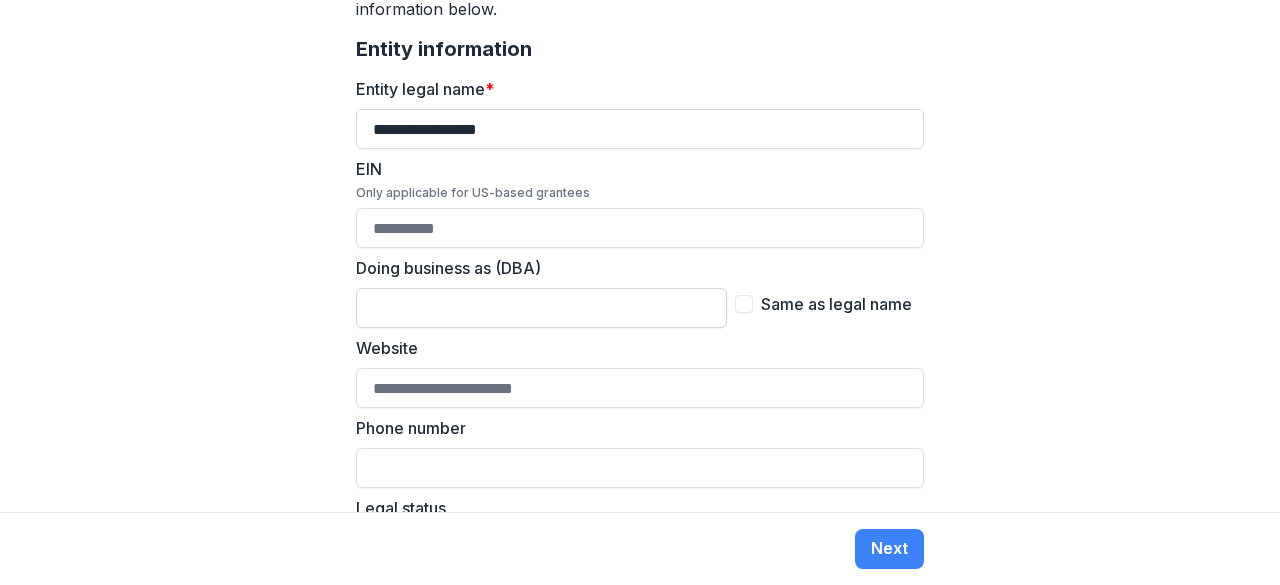 click on "Doing business as (DBA)" at bounding box center [541, 308] 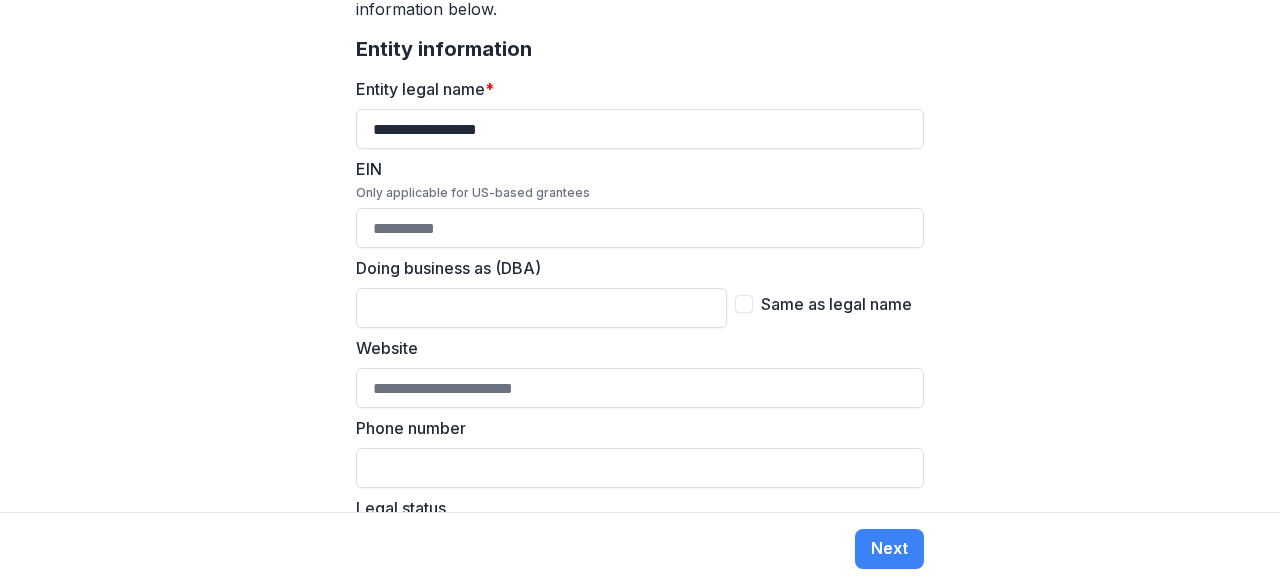 paste on "**********" 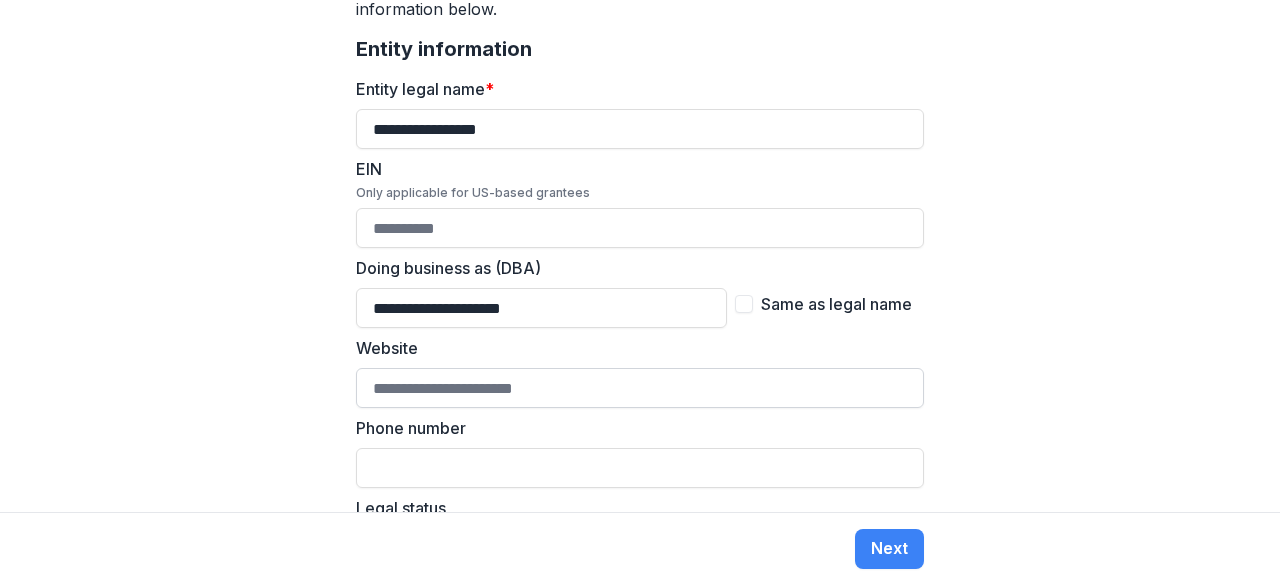 type on "**********" 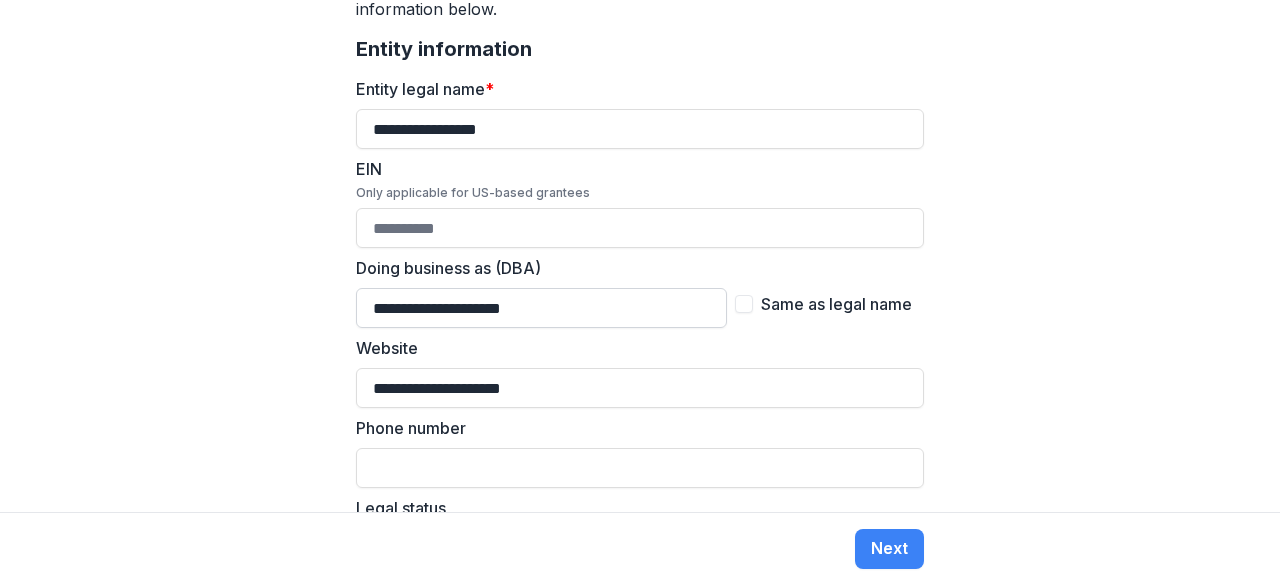 type on "**********" 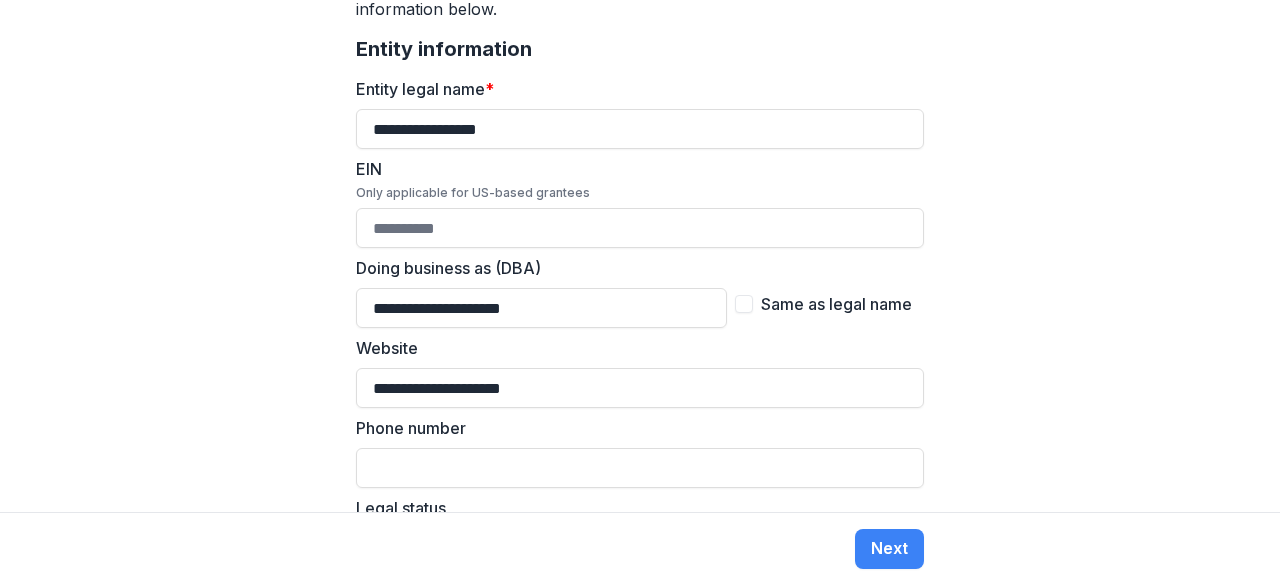 drag, startPoint x: 554, startPoint y: 293, endPoint x: 216, endPoint y: 285, distance: 338.09467 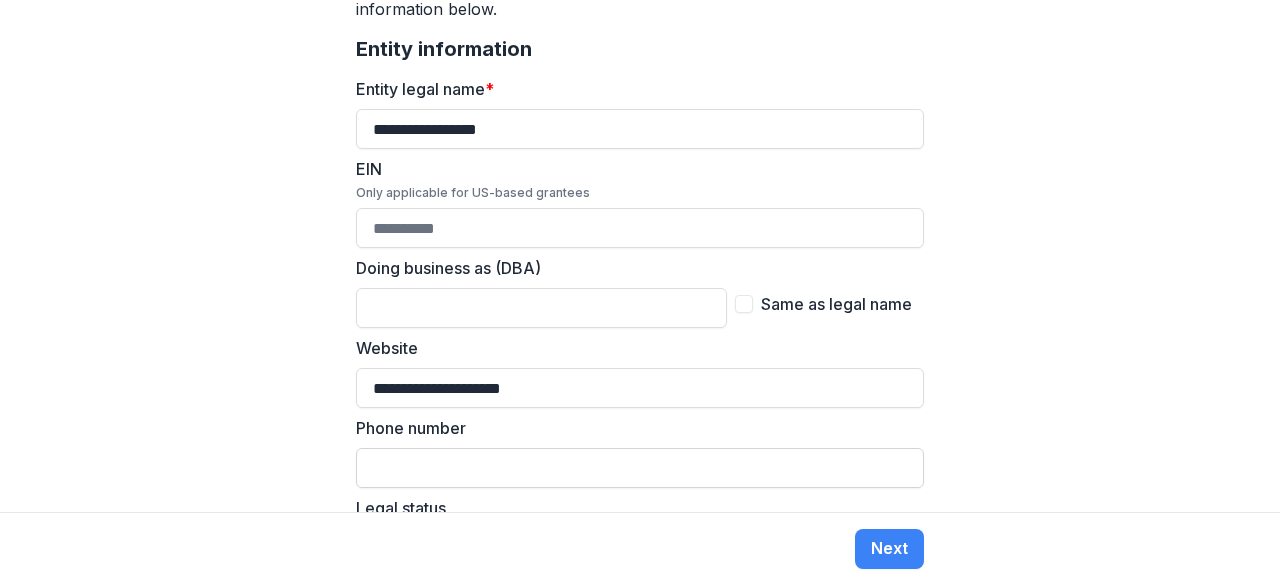 type 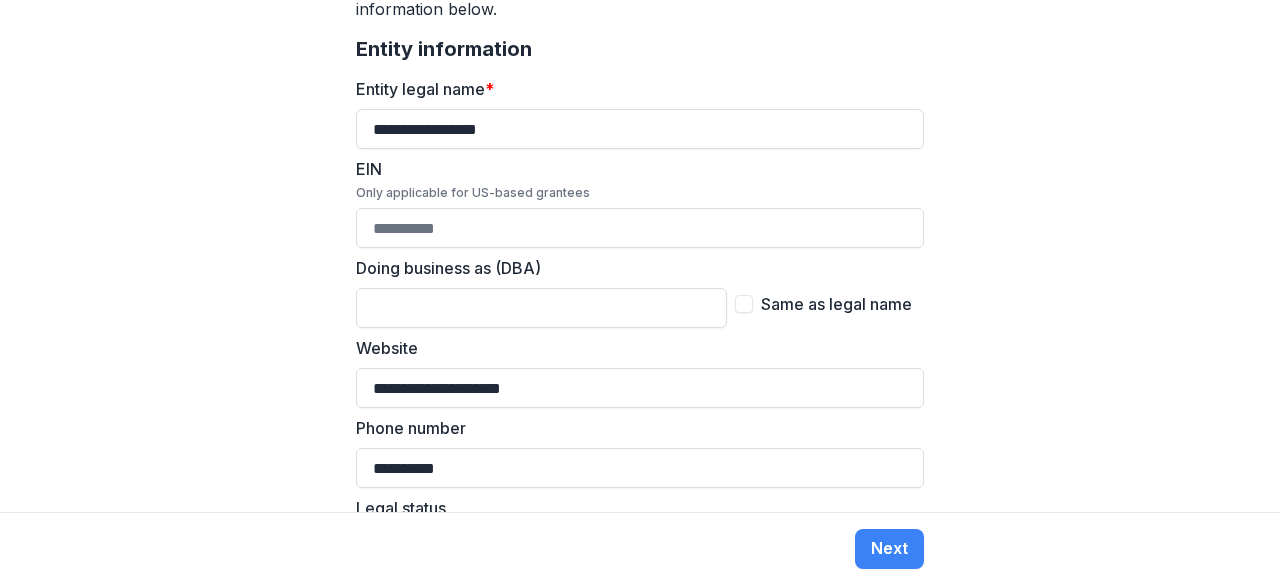type on "**********" 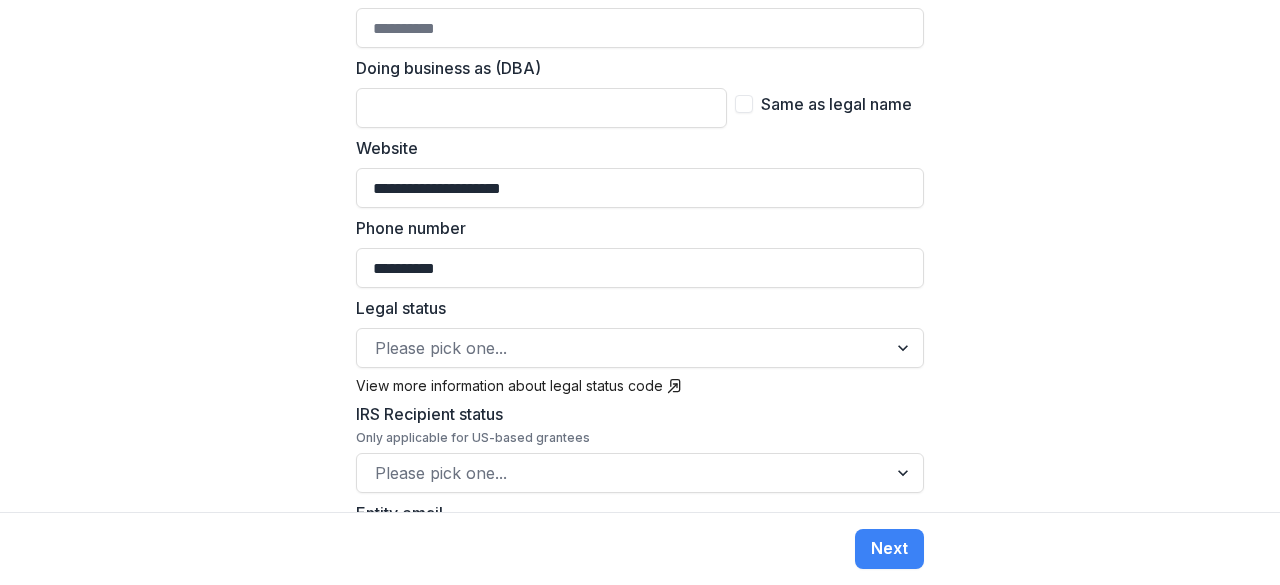 scroll, scrollTop: 700, scrollLeft: 0, axis: vertical 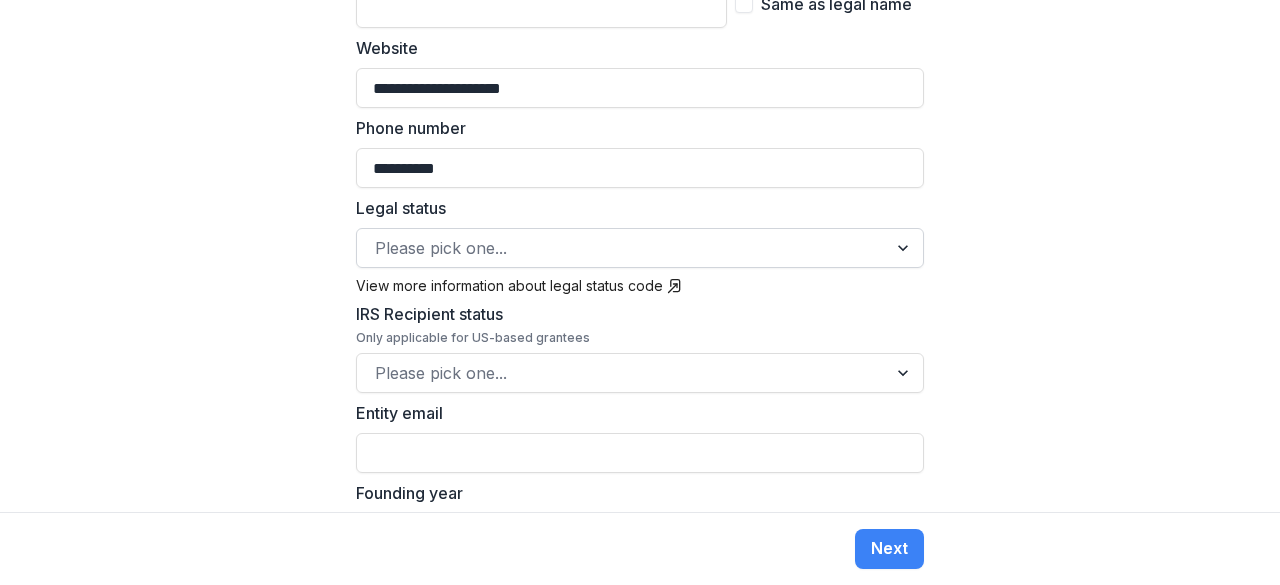click at bounding box center [622, 248] 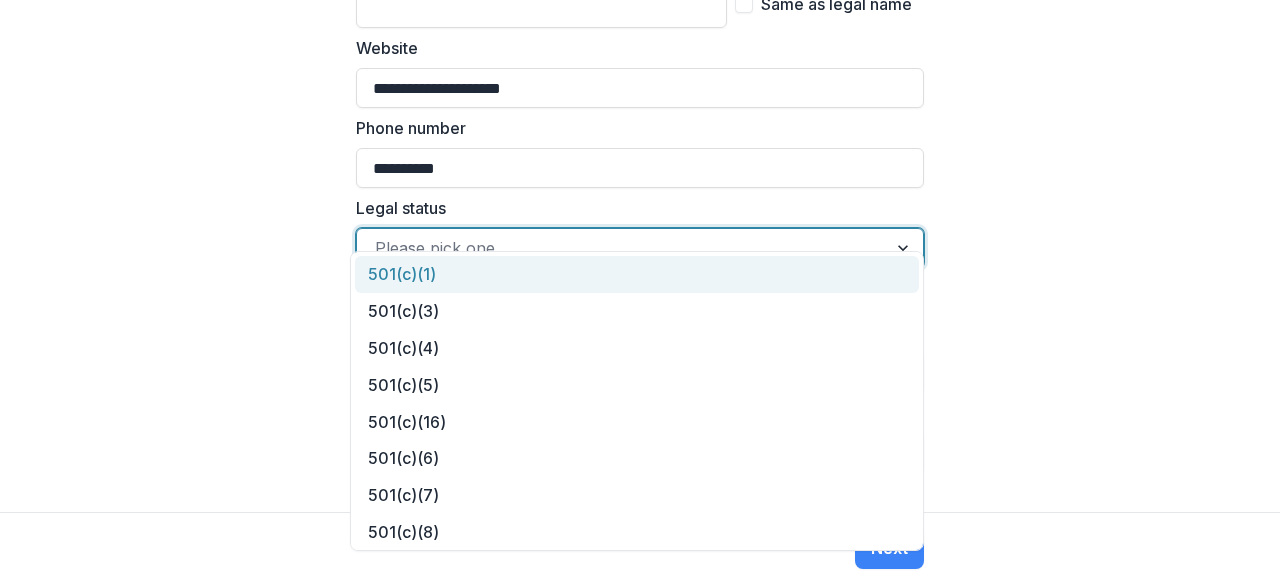 click on "**********" at bounding box center (640, 256) 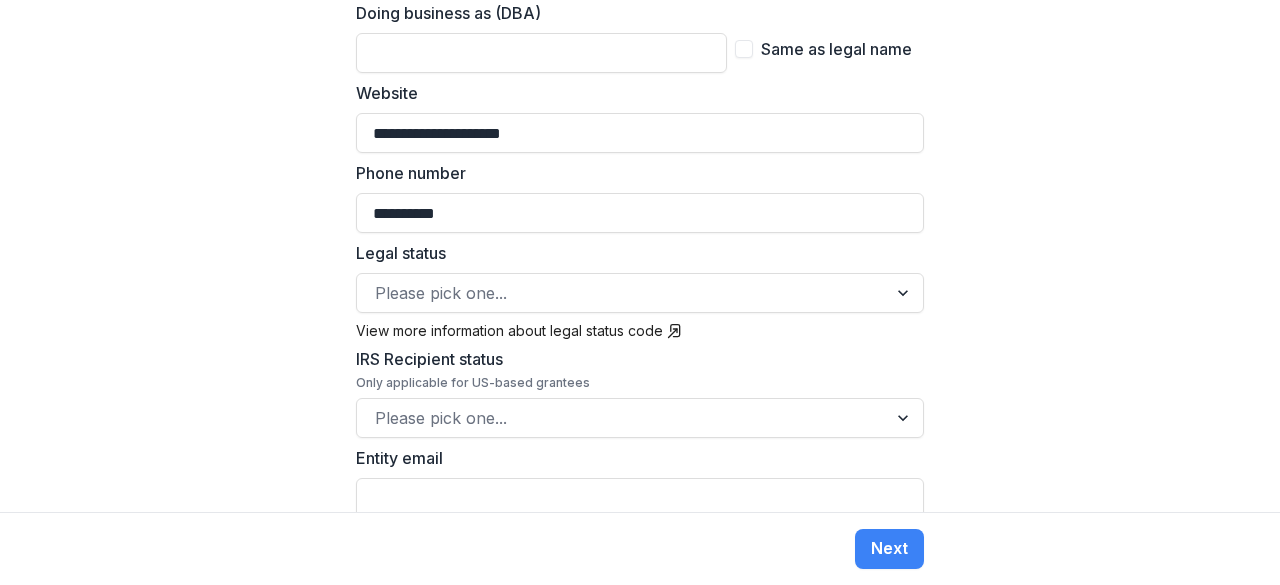 scroll, scrollTop: 700, scrollLeft: 0, axis: vertical 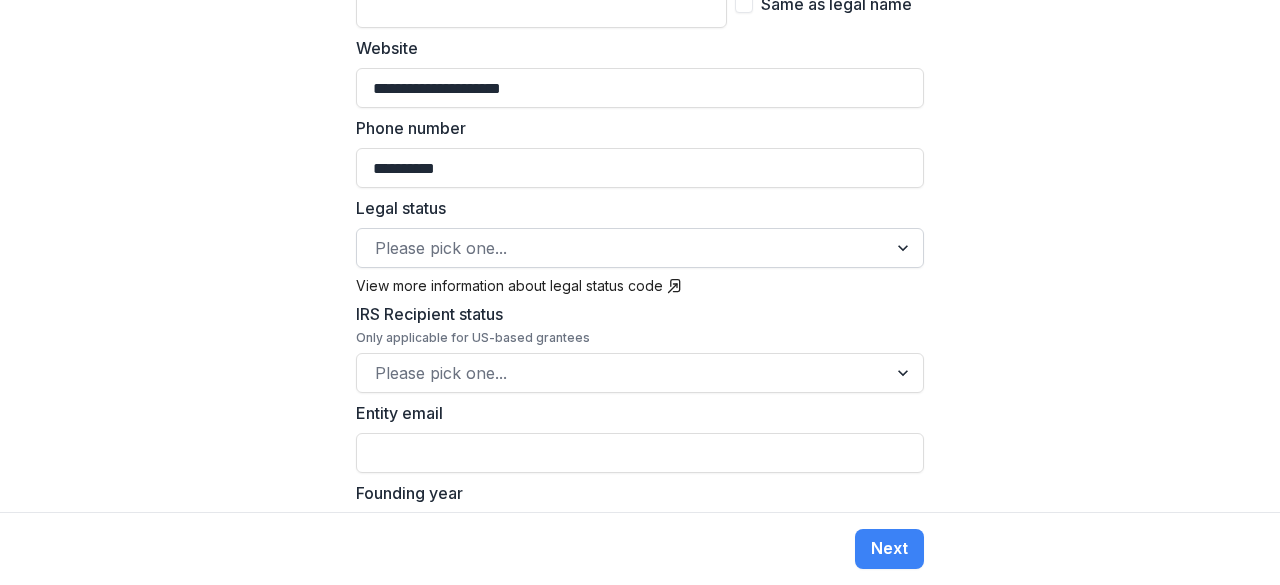 click at bounding box center (622, 248) 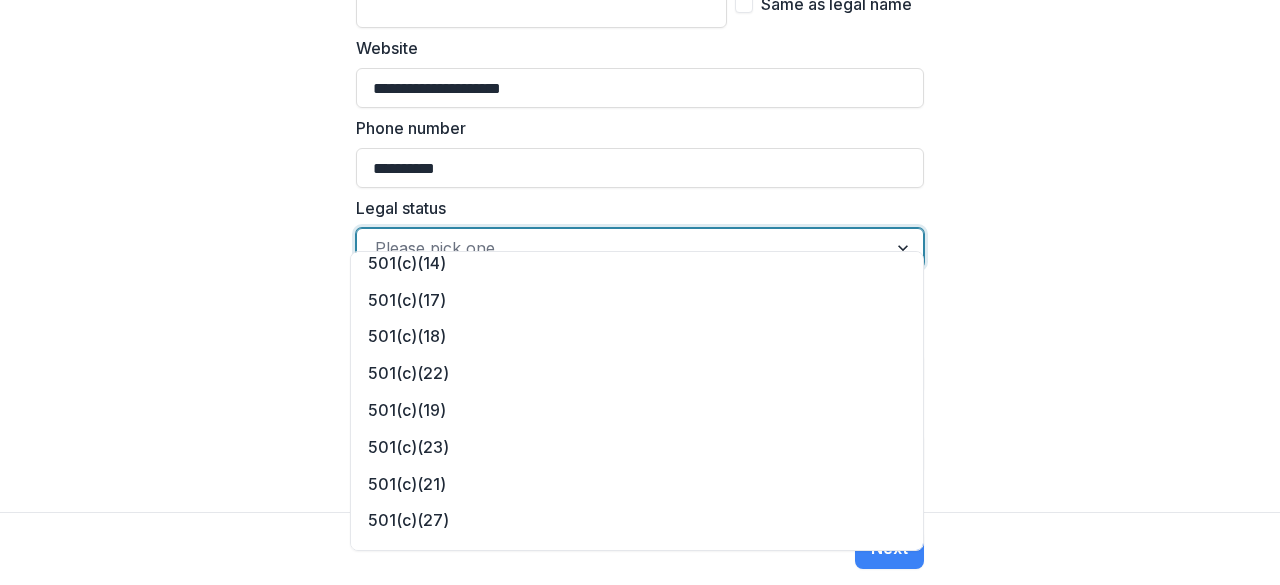 scroll, scrollTop: 886, scrollLeft: 0, axis: vertical 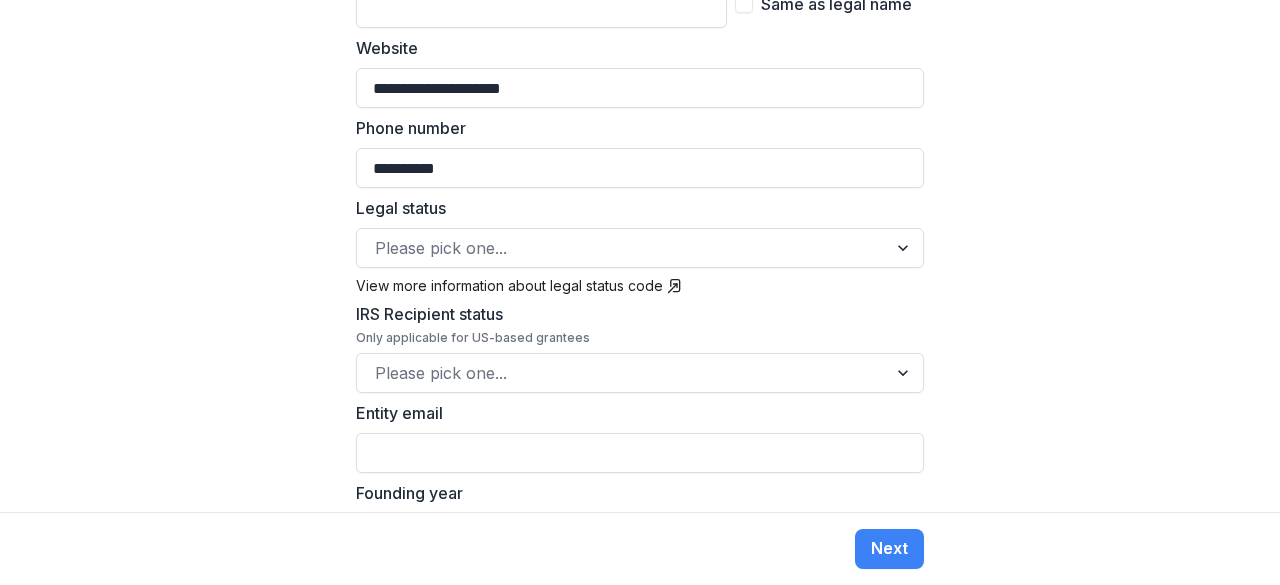 click on "**********" at bounding box center (640, 256) 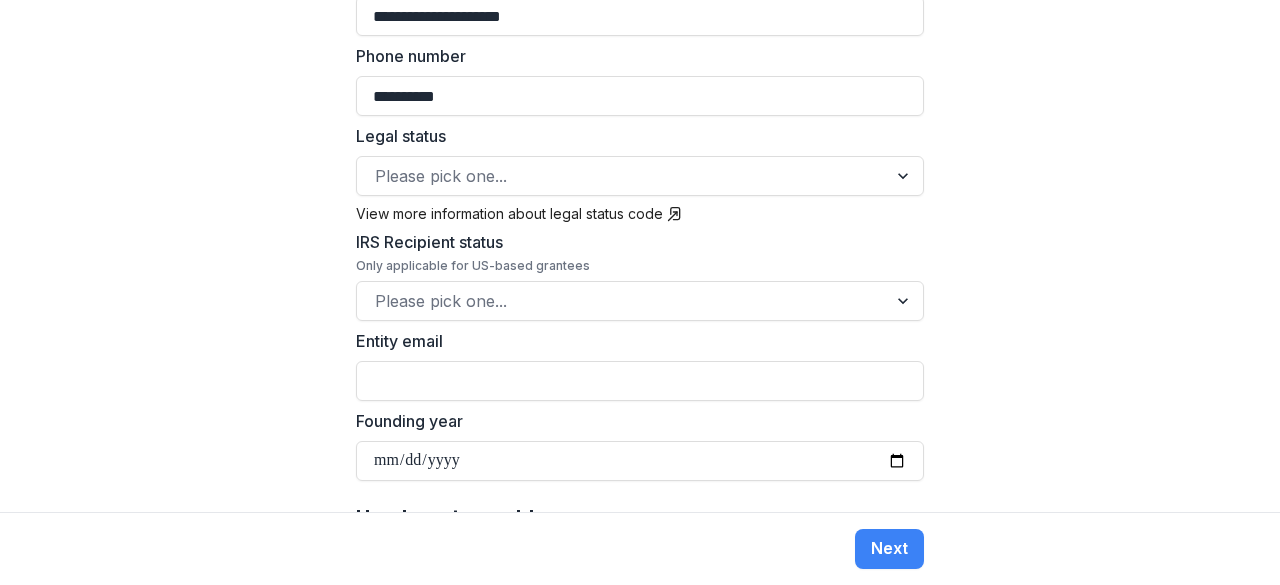 scroll, scrollTop: 800, scrollLeft: 0, axis: vertical 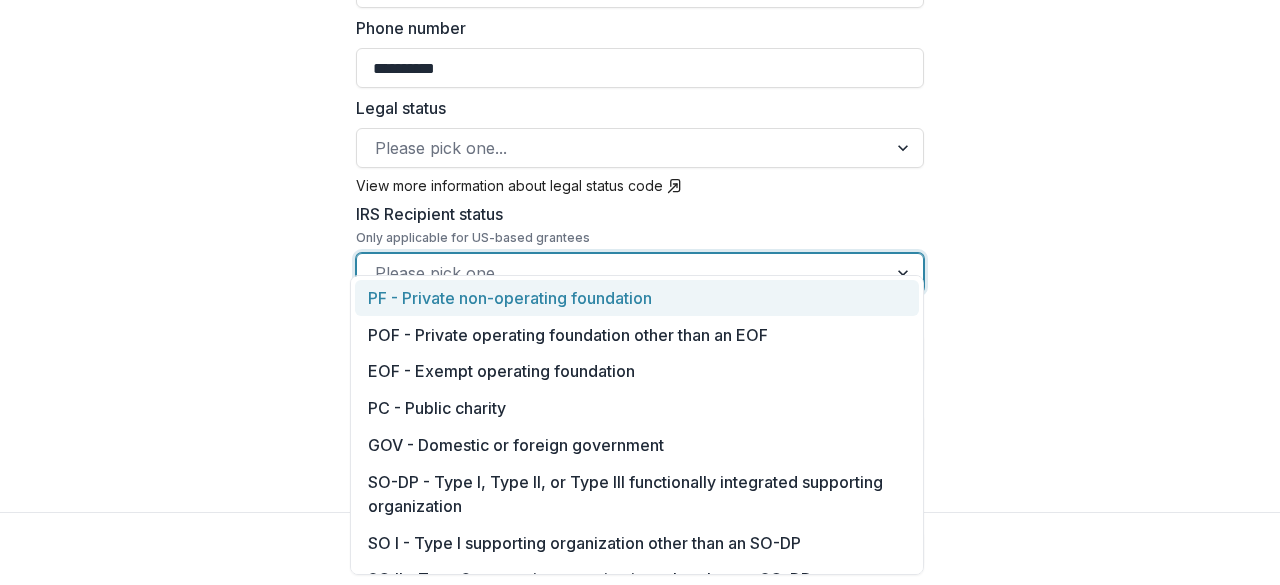 click at bounding box center [622, 273] 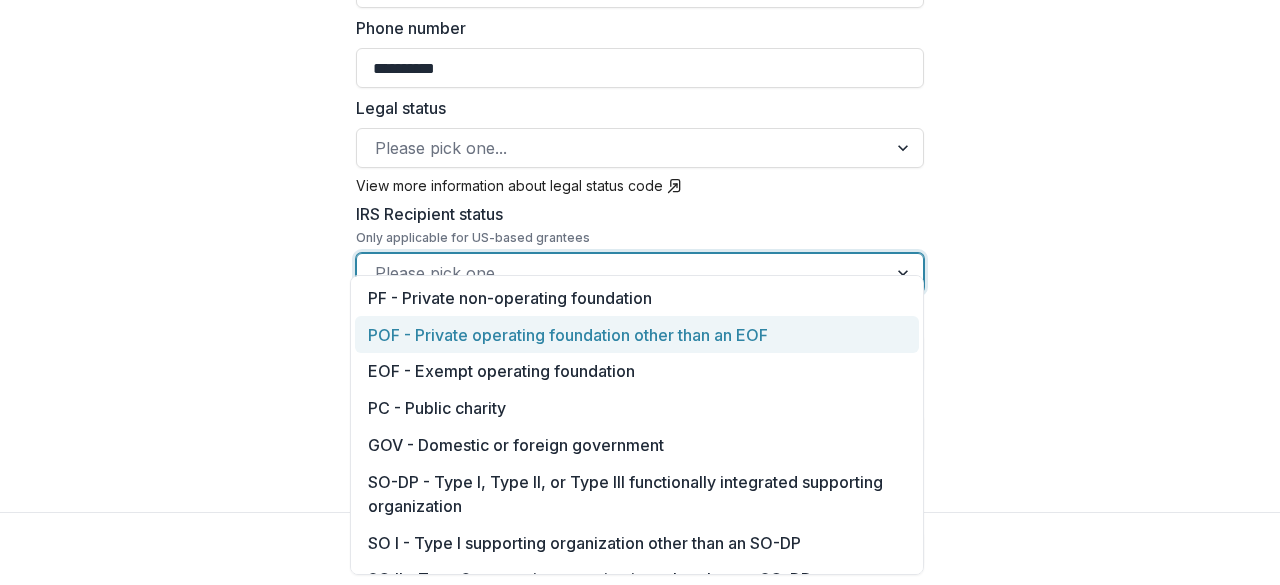 scroll, scrollTop: 259, scrollLeft: 0, axis: vertical 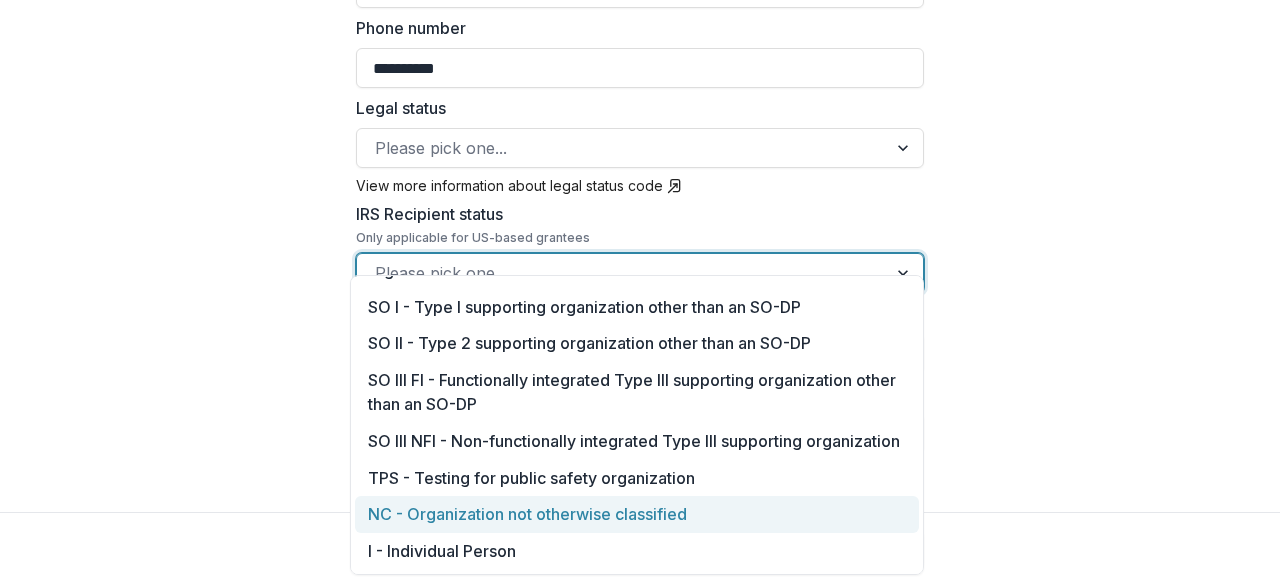 click on "NC - Organization not otherwise classified" at bounding box center [637, 514] 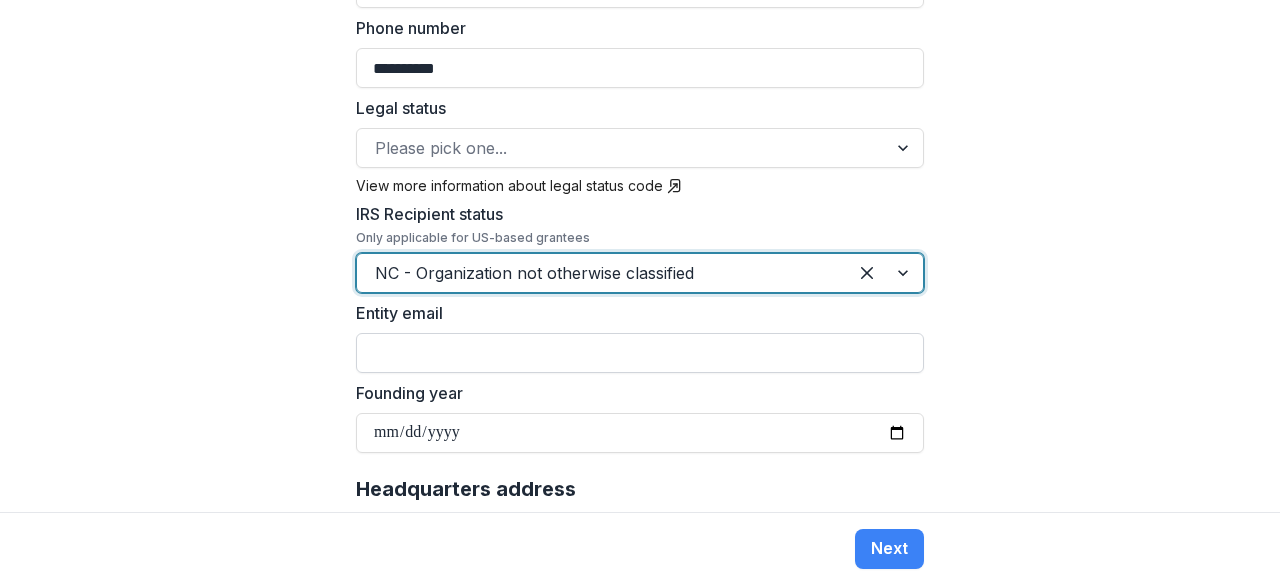 click on "Entity email" at bounding box center [640, 353] 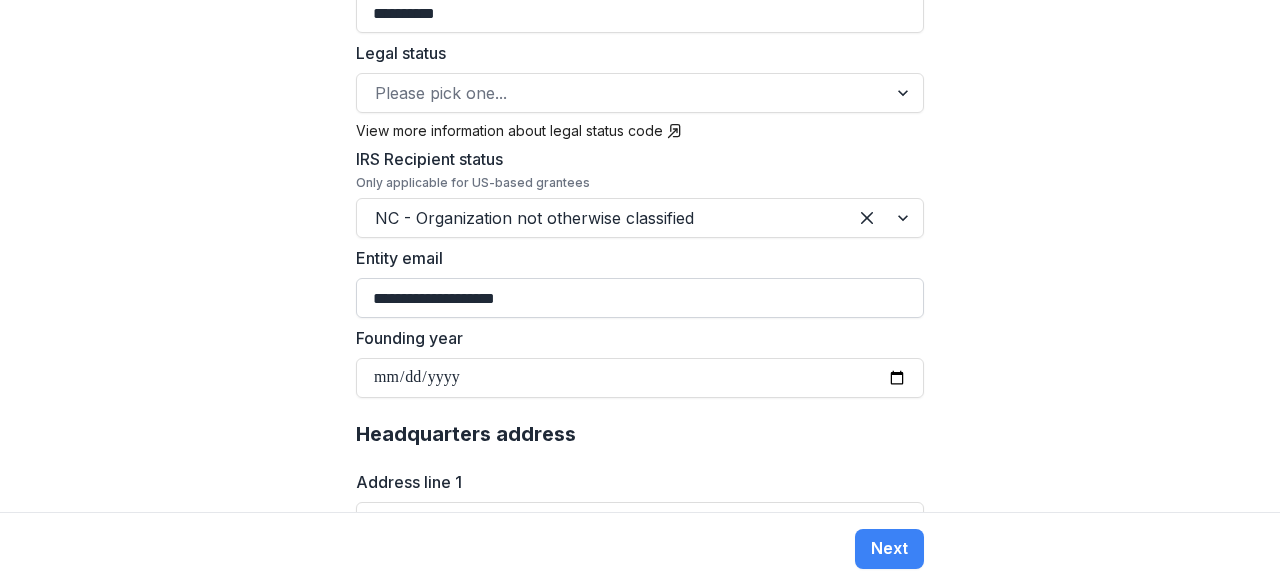 scroll, scrollTop: 900, scrollLeft: 0, axis: vertical 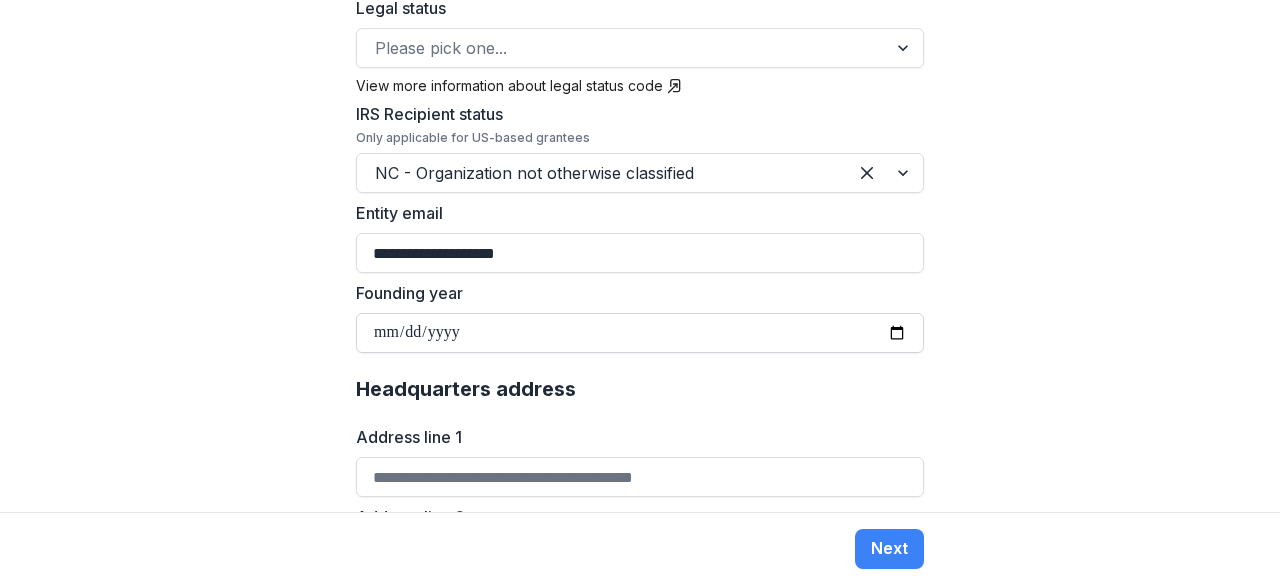 type on "**********" 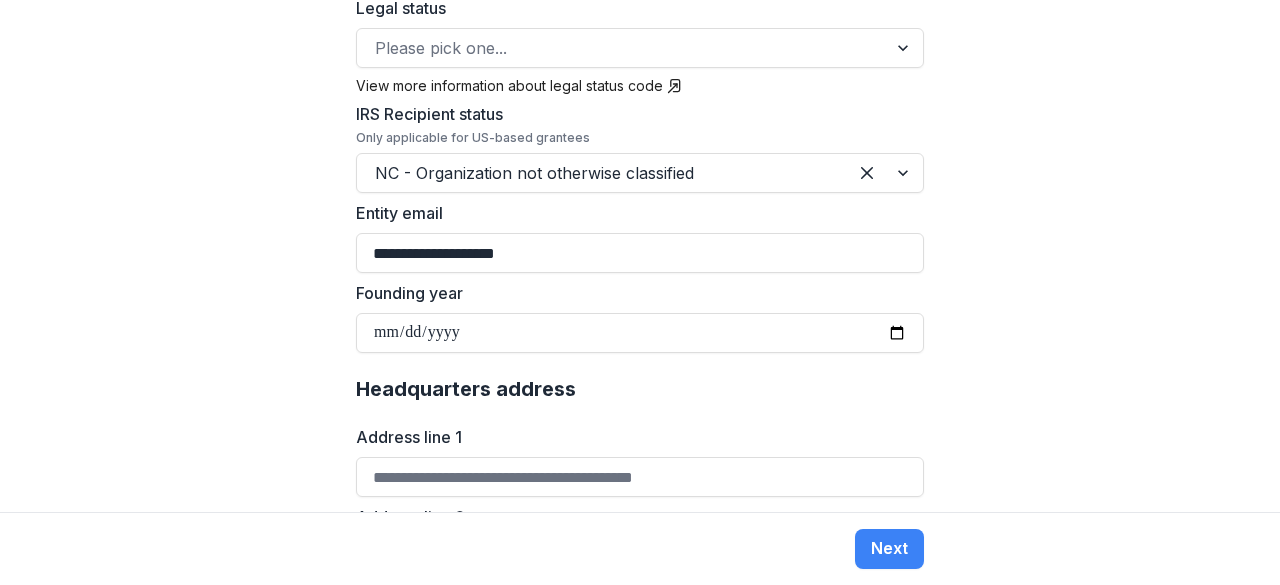 type on "**********" 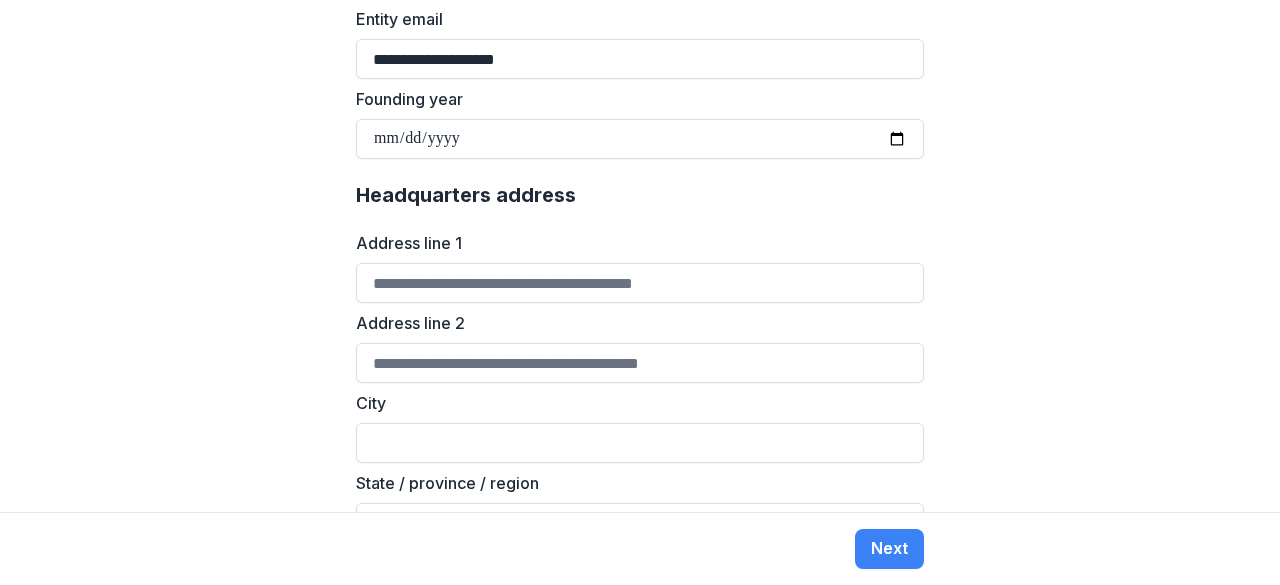 scroll, scrollTop: 1100, scrollLeft: 0, axis: vertical 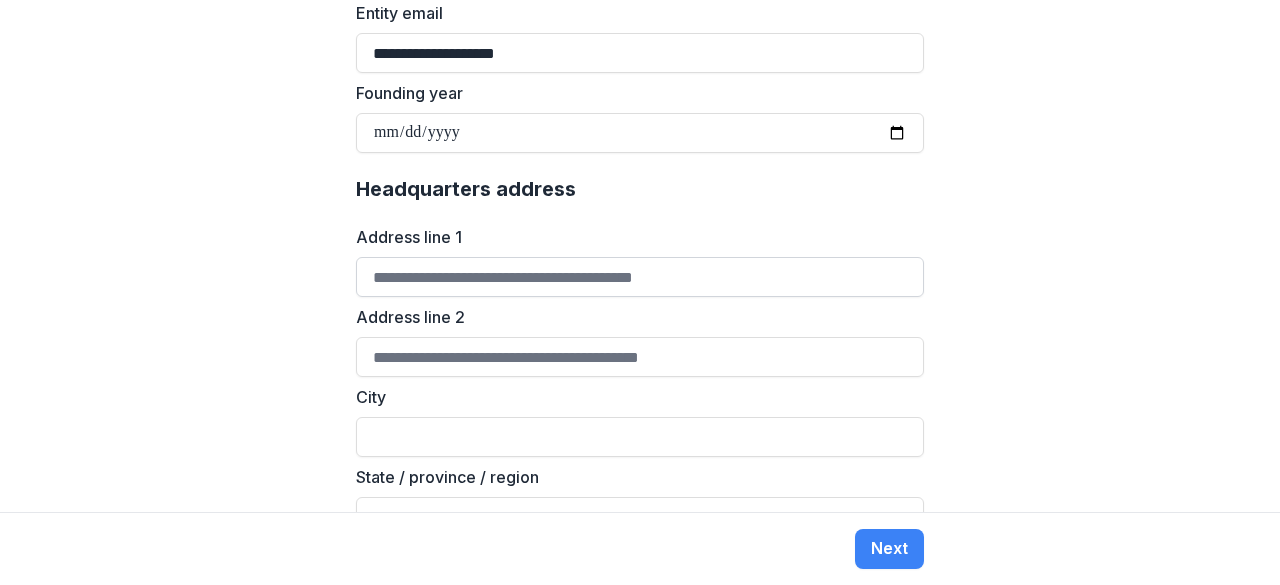 click on "Address line 1" at bounding box center (640, 277) 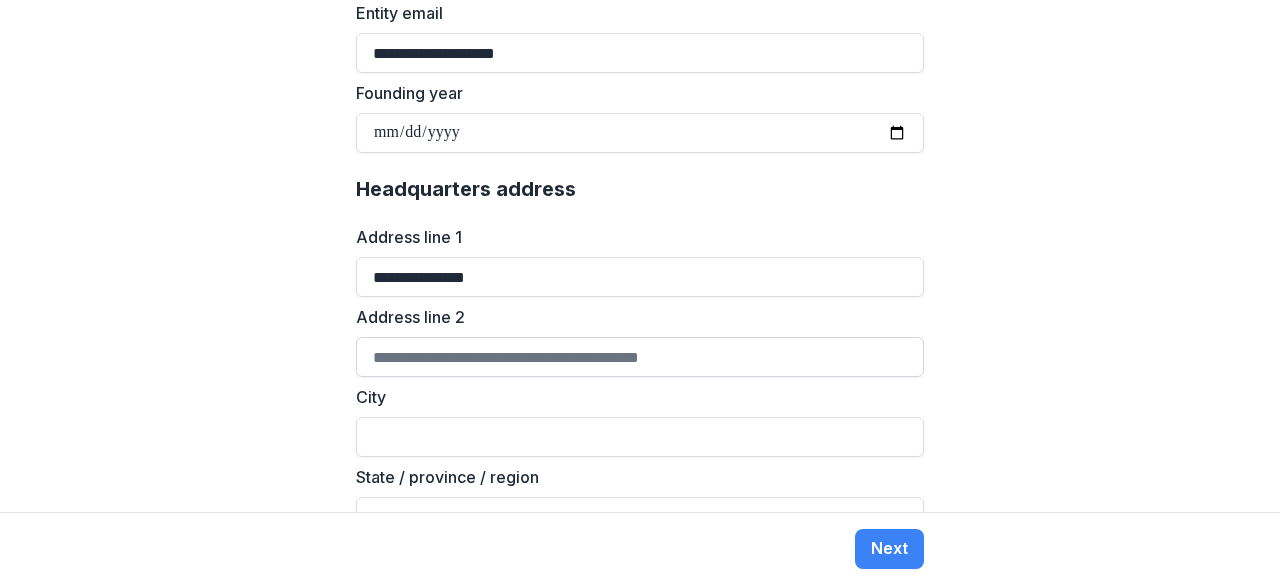 type on "**********" 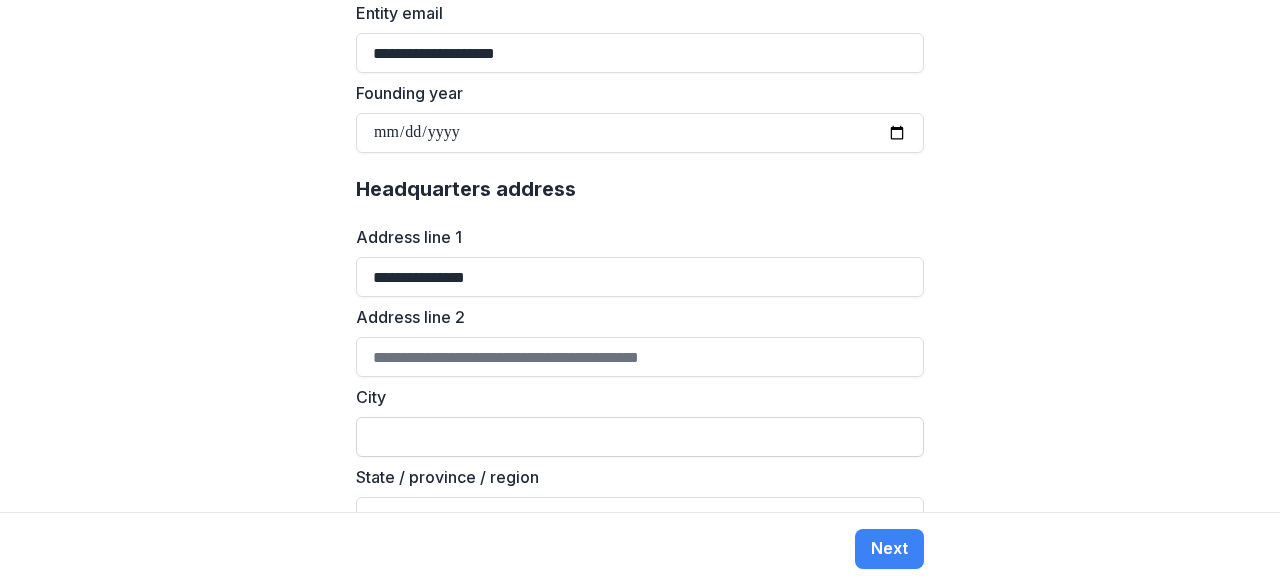 click on "City" at bounding box center (640, 437) 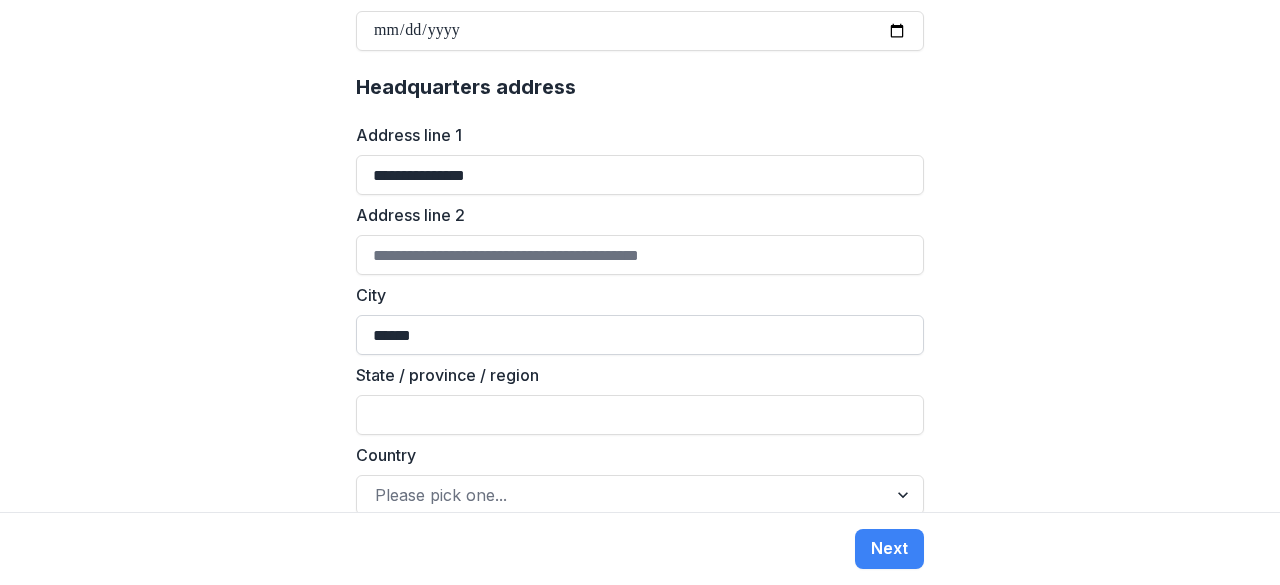 scroll, scrollTop: 1300, scrollLeft: 0, axis: vertical 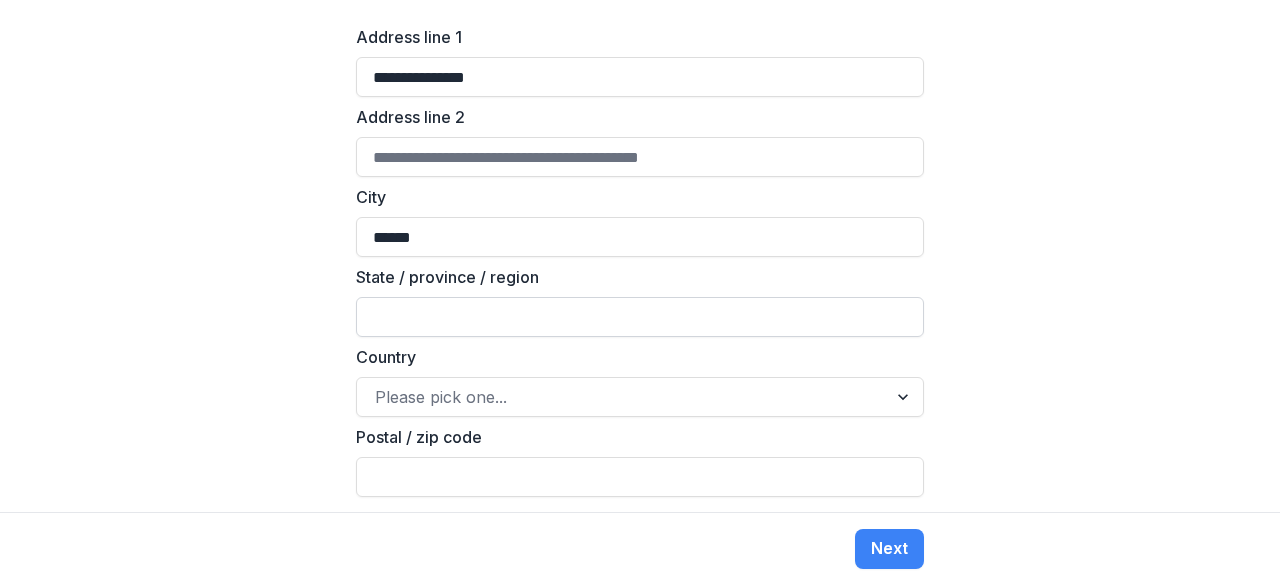 type on "******" 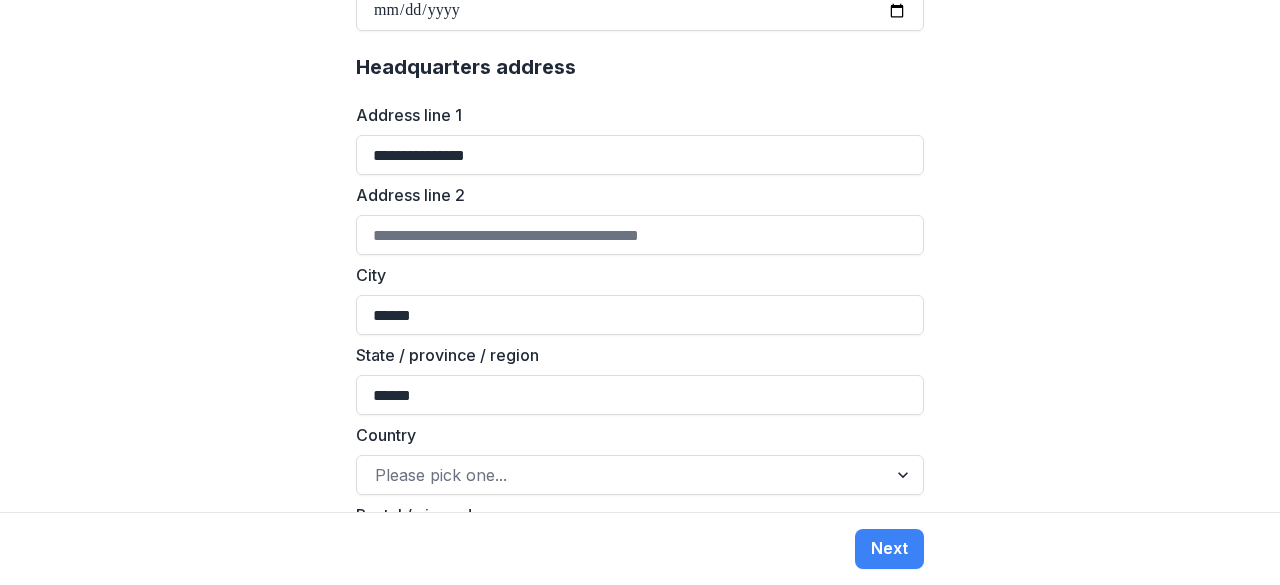 scroll, scrollTop: 1200, scrollLeft: 0, axis: vertical 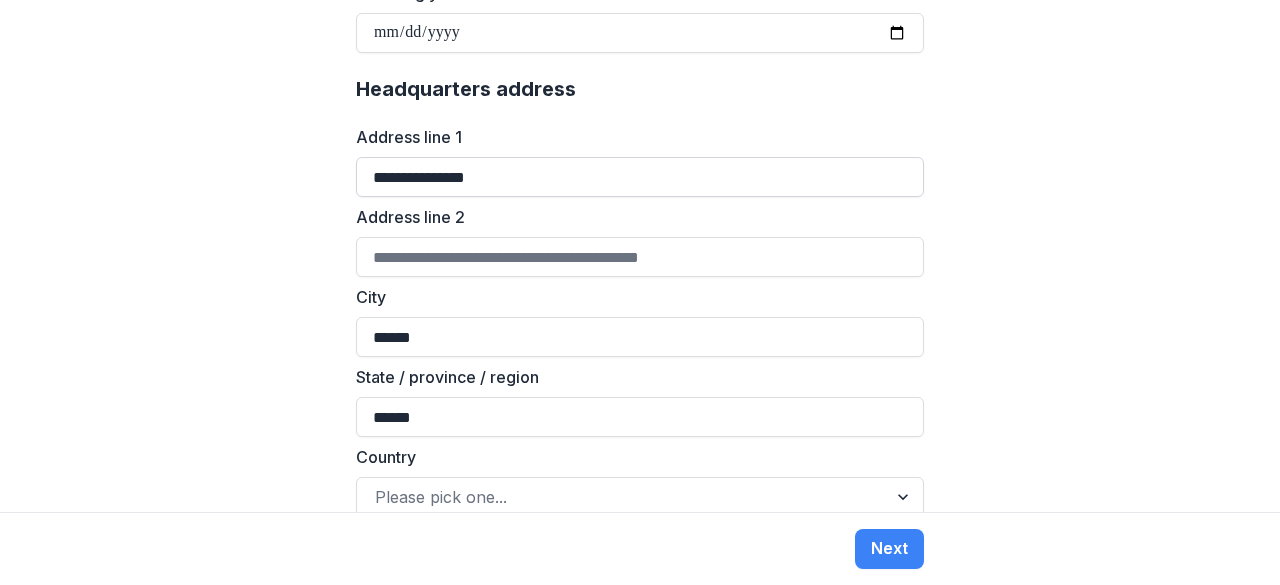 type on "******" 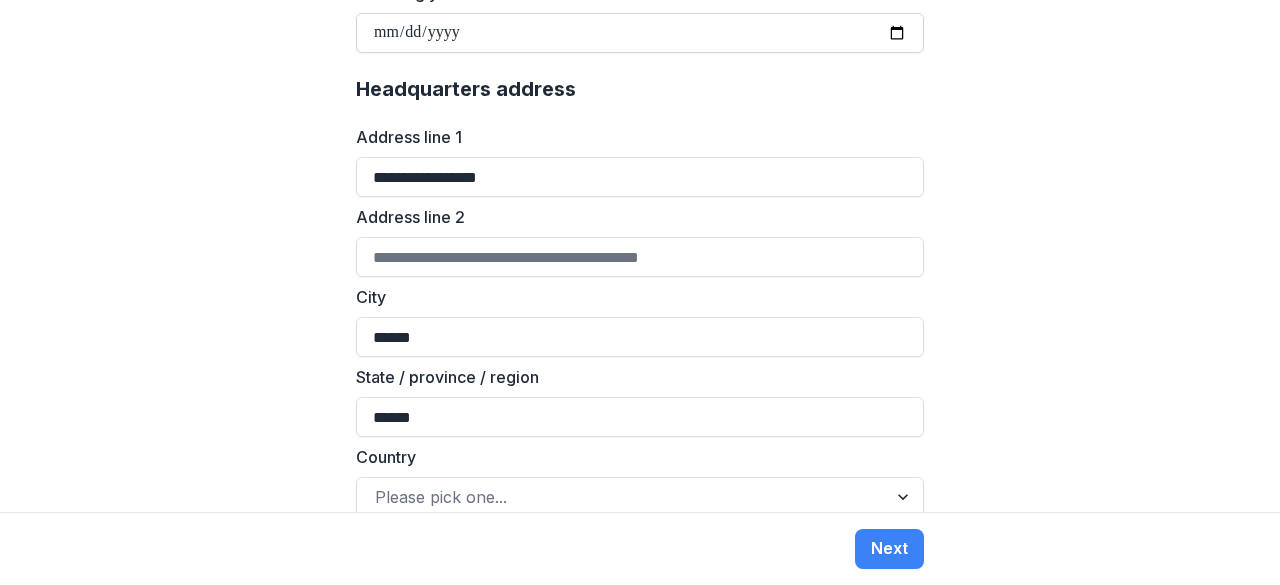 type on "**********" 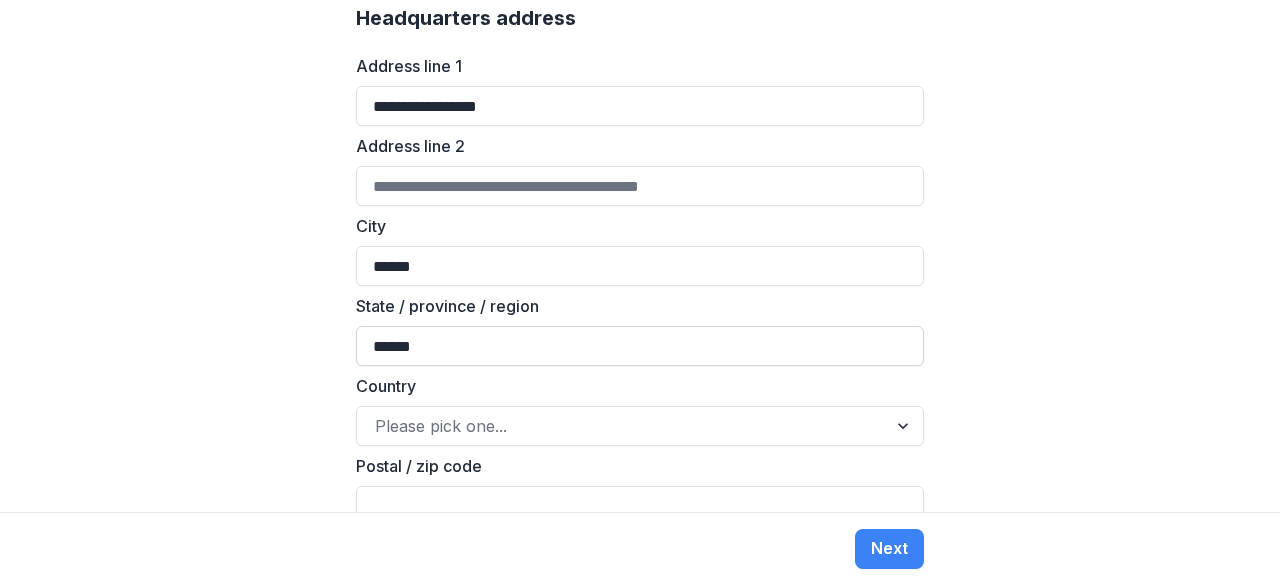 scroll, scrollTop: 1300, scrollLeft: 0, axis: vertical 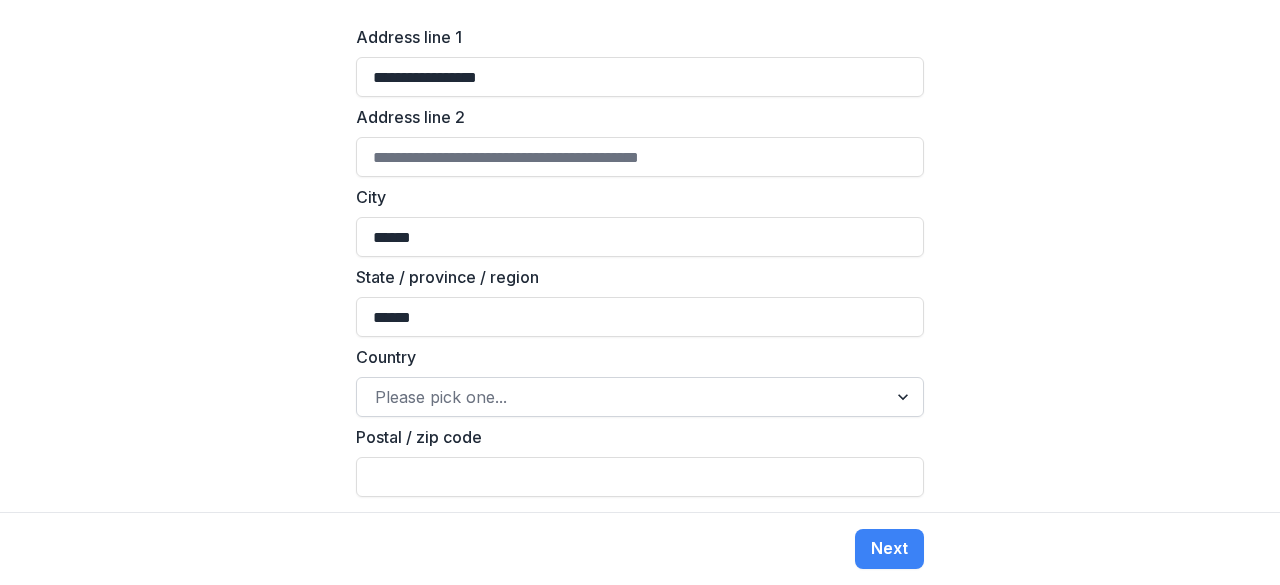 click at bounding box center [622, 397] 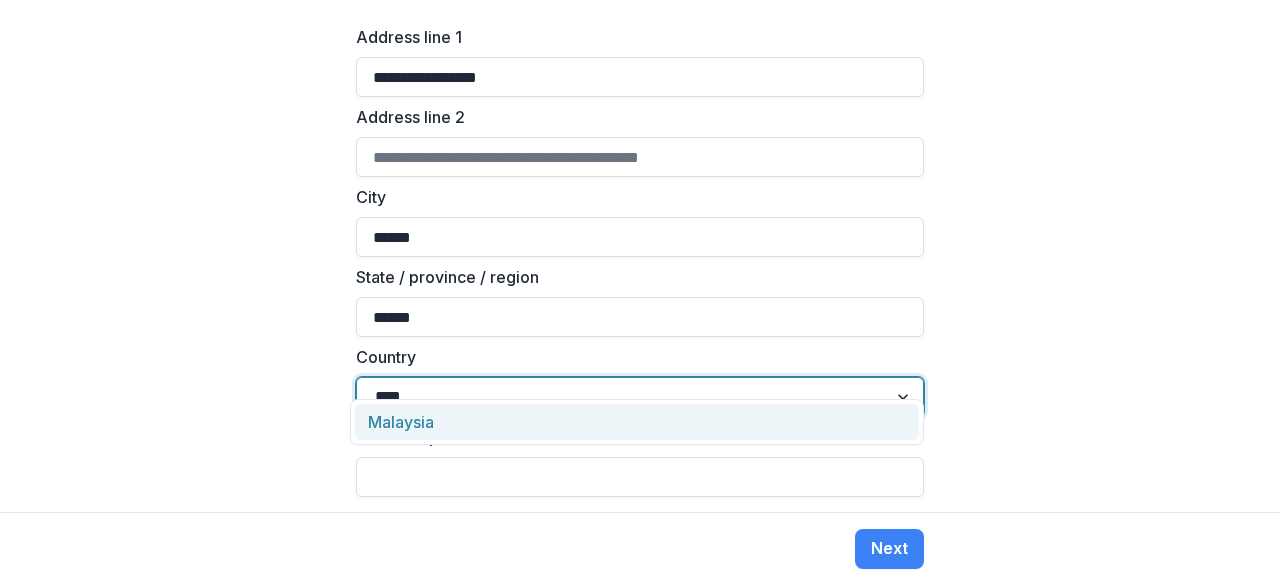 type on "*****" 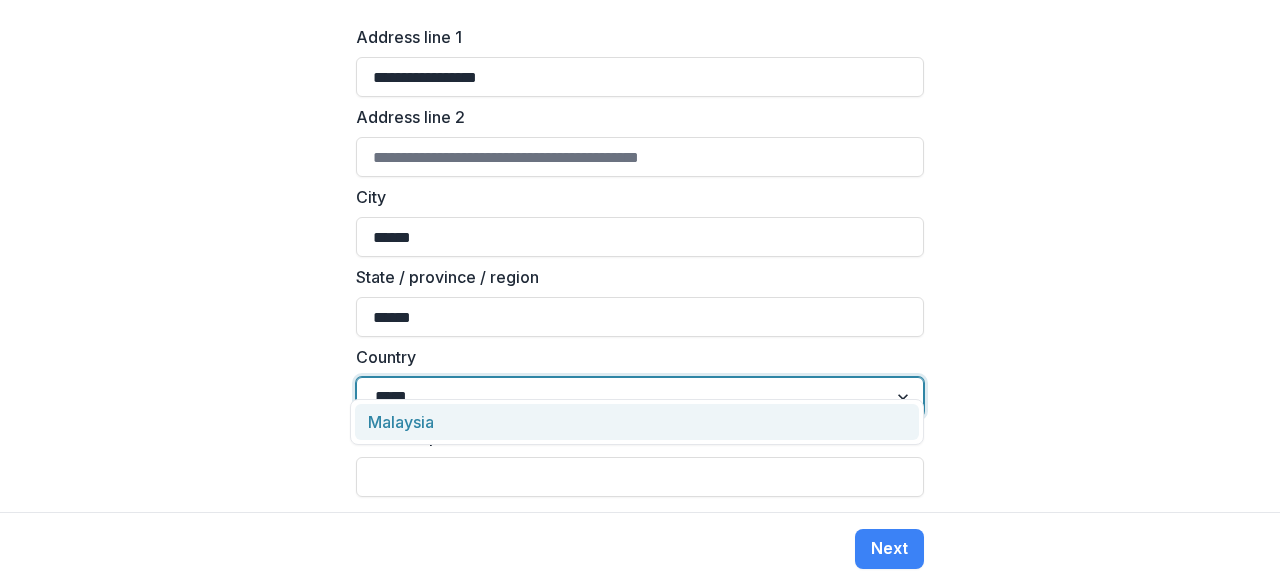 click on "Malaysia" at bounding box center (637, 422) 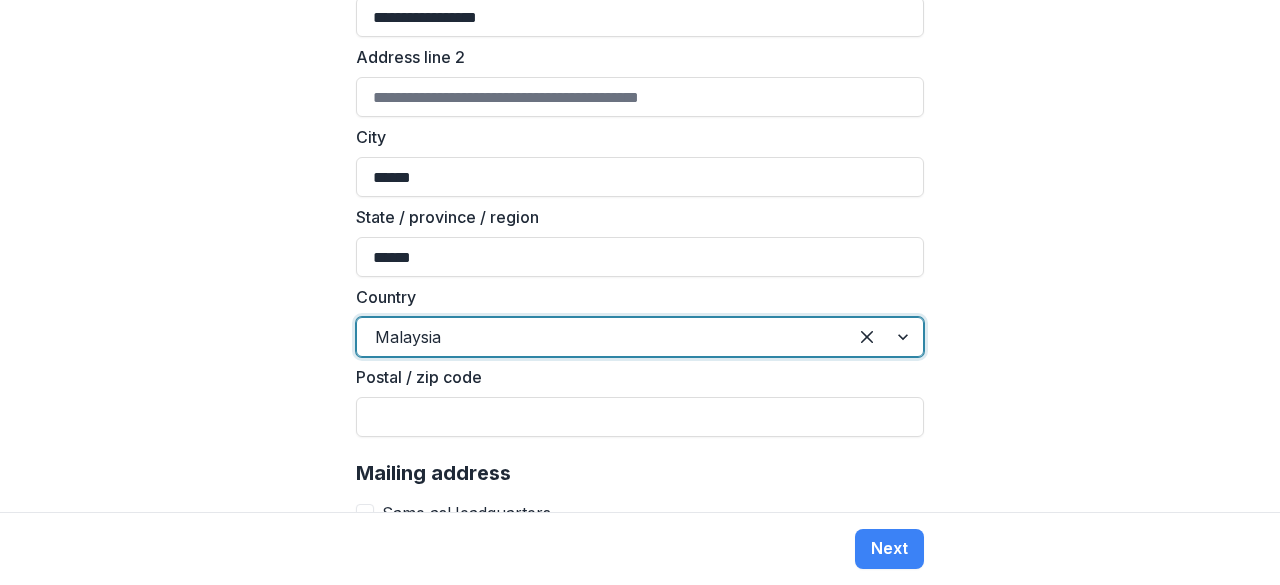 scroll, scrollTop: 1400, scrollLeft: 0, axis: vertical 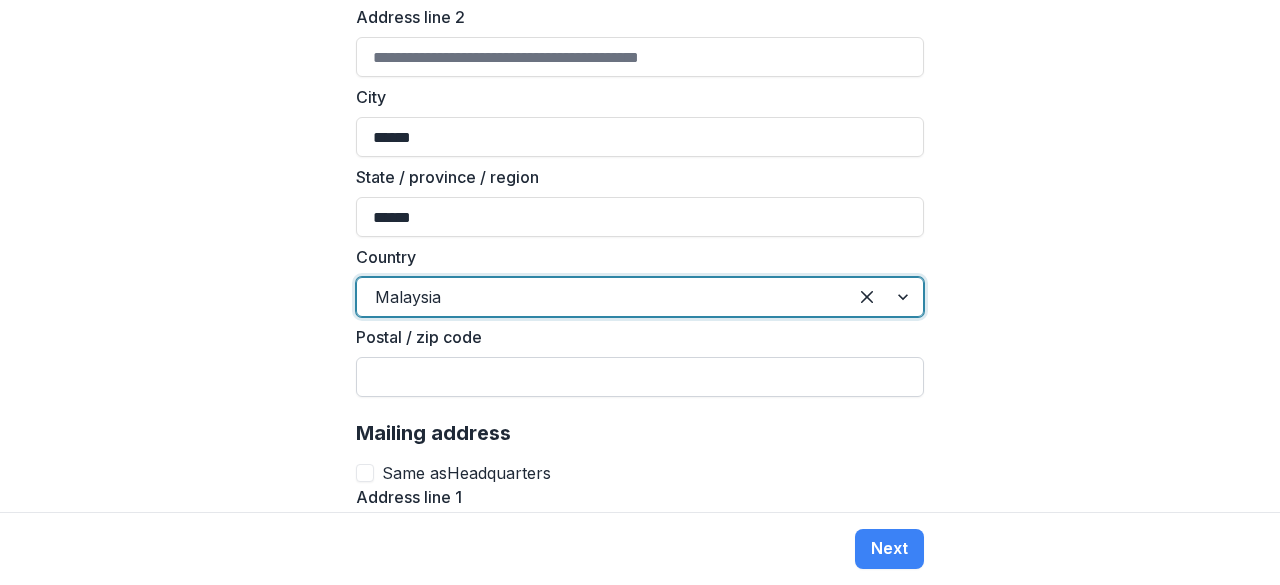 click on "Postal / zip code" at bounding box center (640, 377) 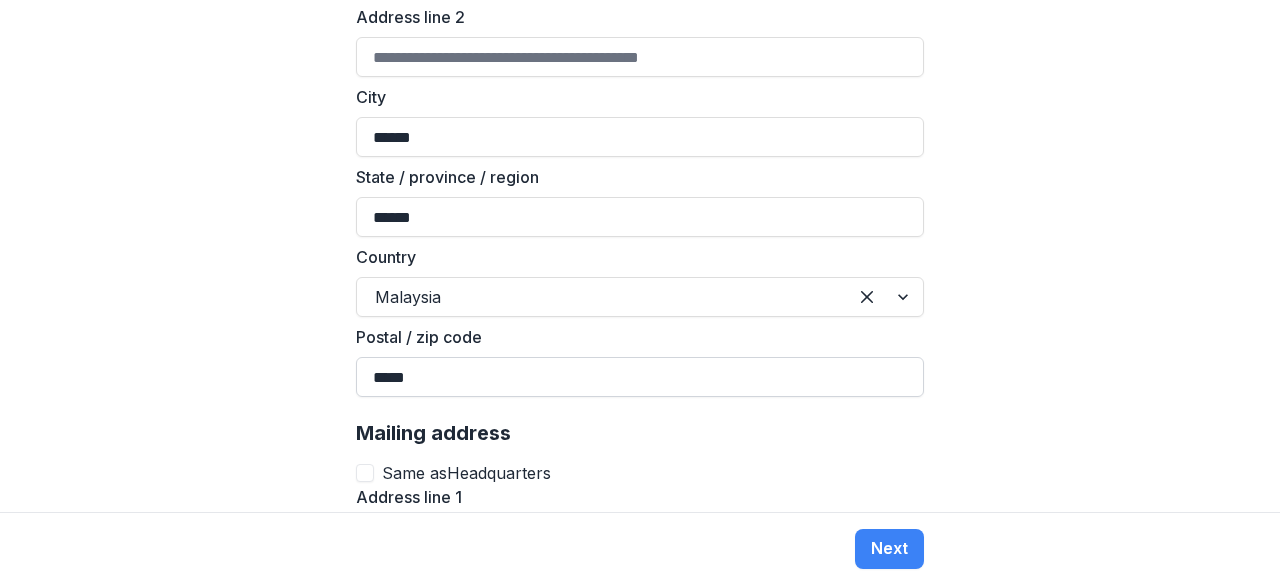 scroll, scrollTop: 1700, scrollLeft: 0, axis: vertical 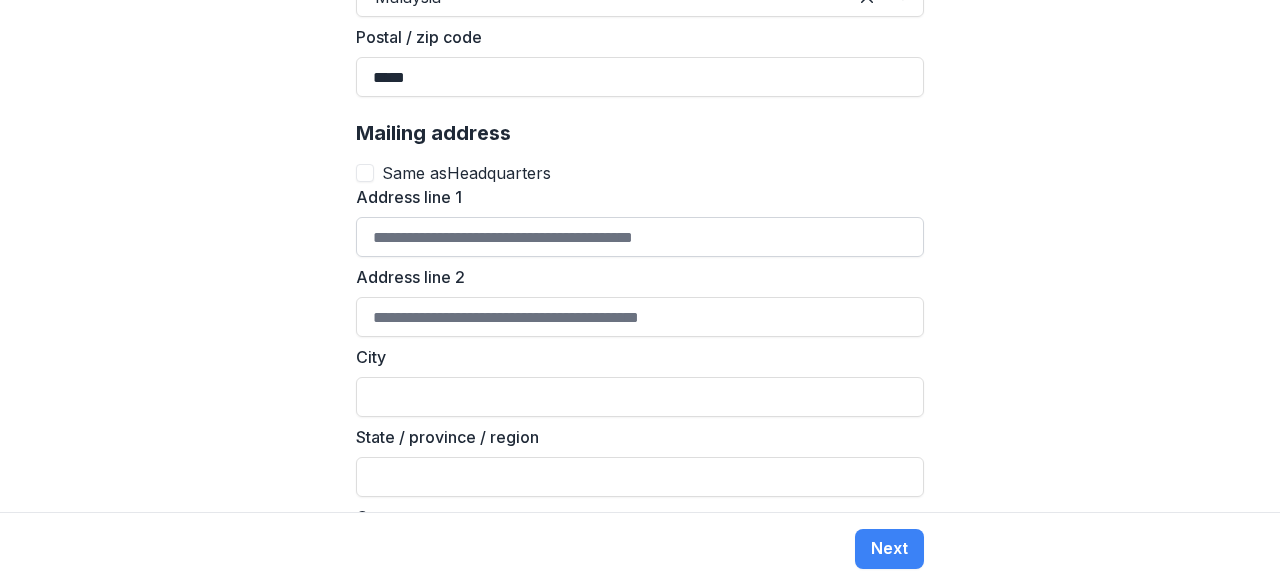 type on "*****" 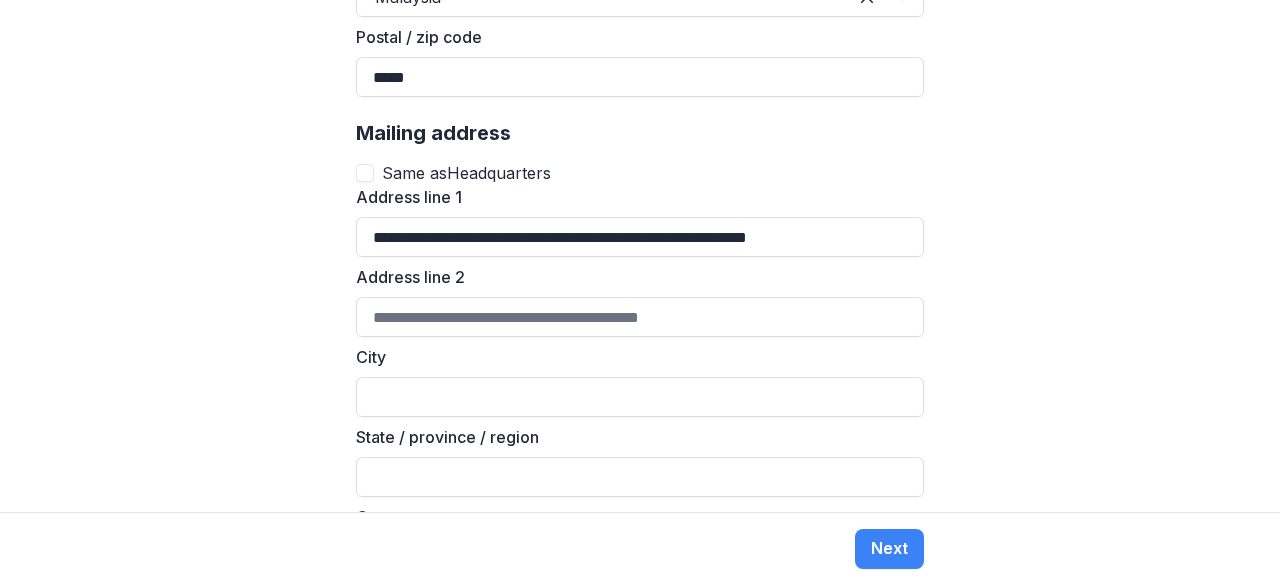 type on "**********" 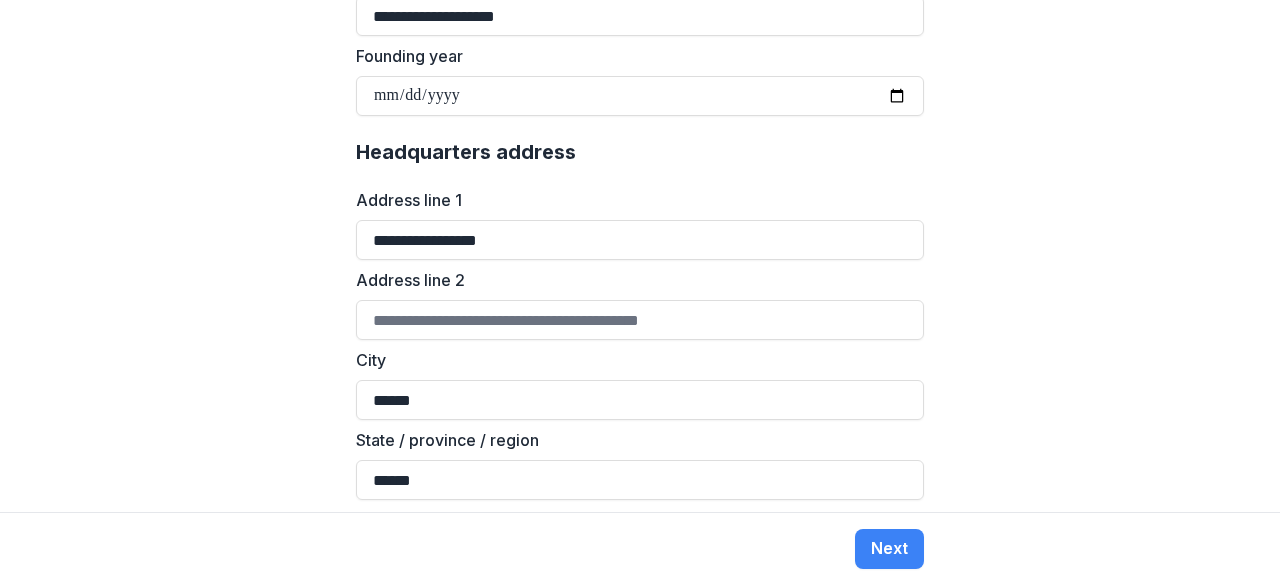 scroll, scrollTop: 1105, scrollLeft: 0, axis: vertical 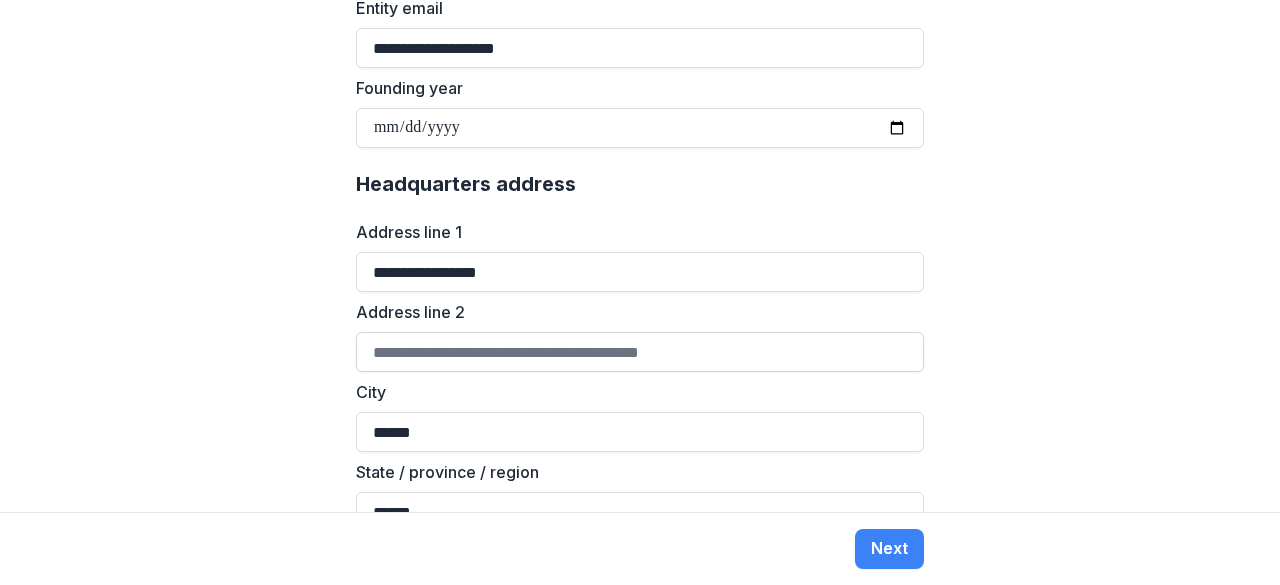click on "Address line 2" at bounding box center [640, 352] 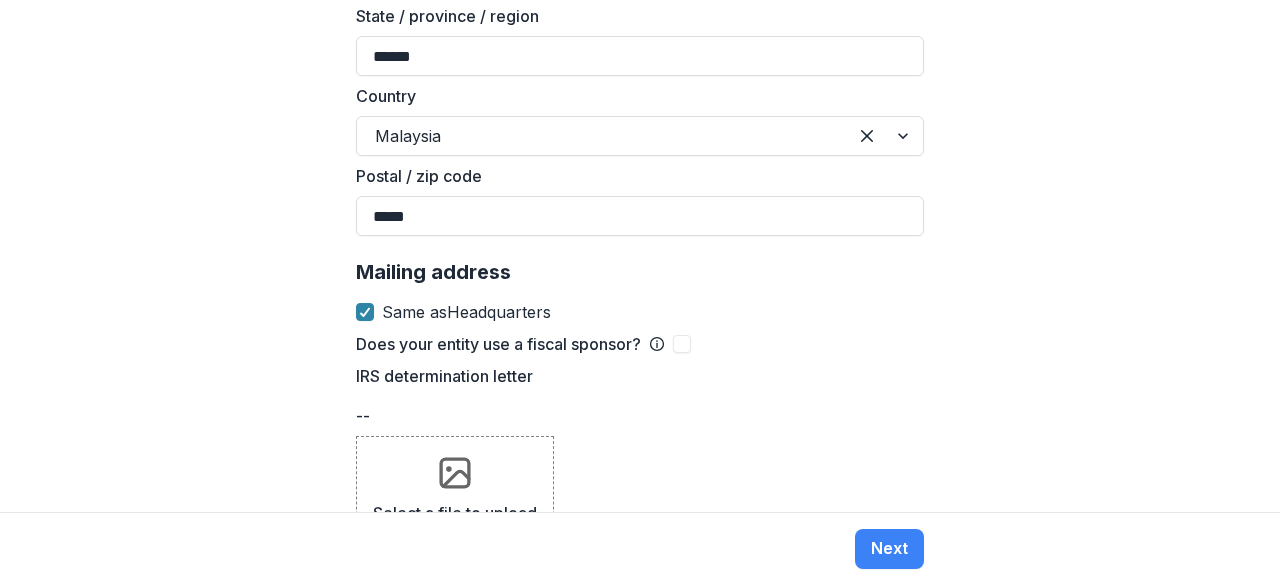 scroll, scrollTop: 1605, scrollLeft: 0, axis: vertical 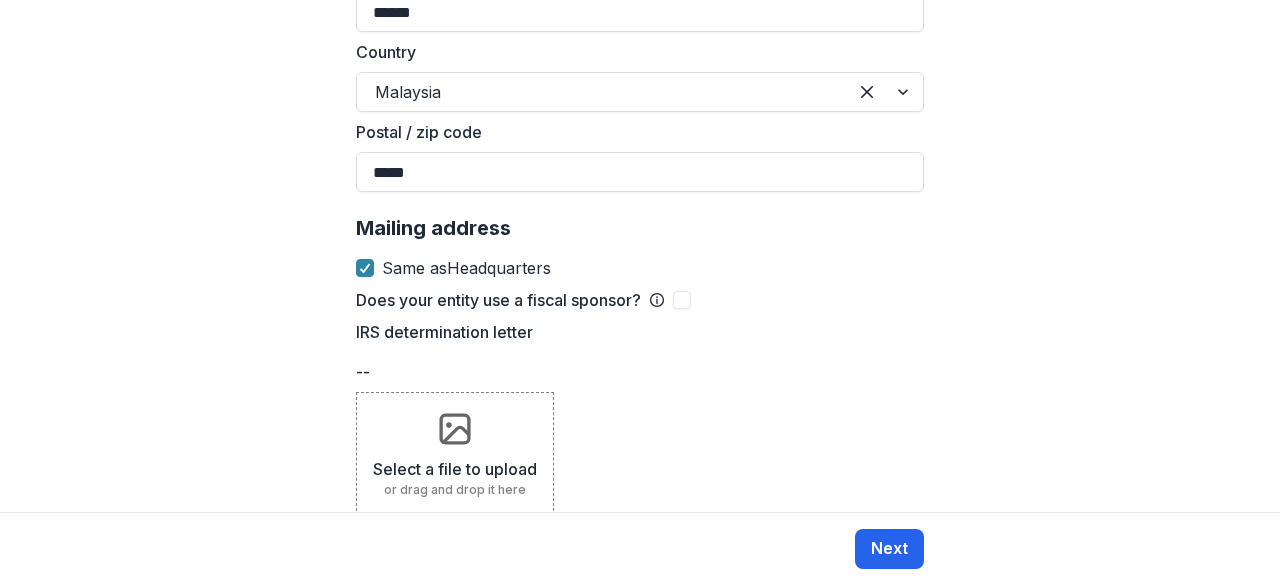 type on "**********" 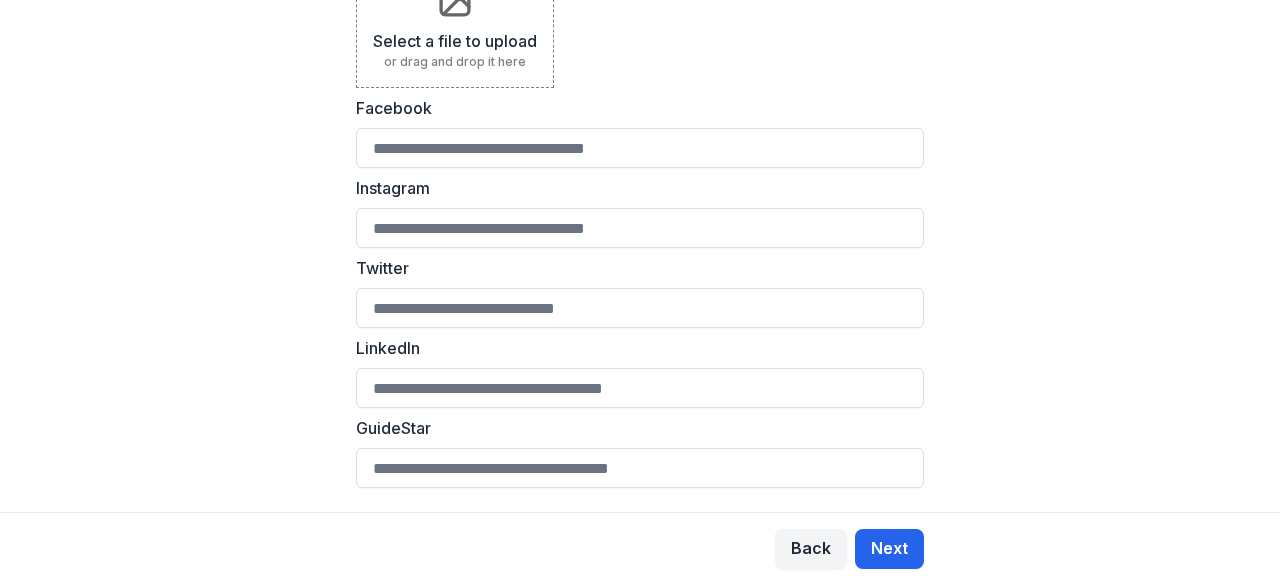 scroll, scrollTop: 0, scrollLeft: 0, axis: both 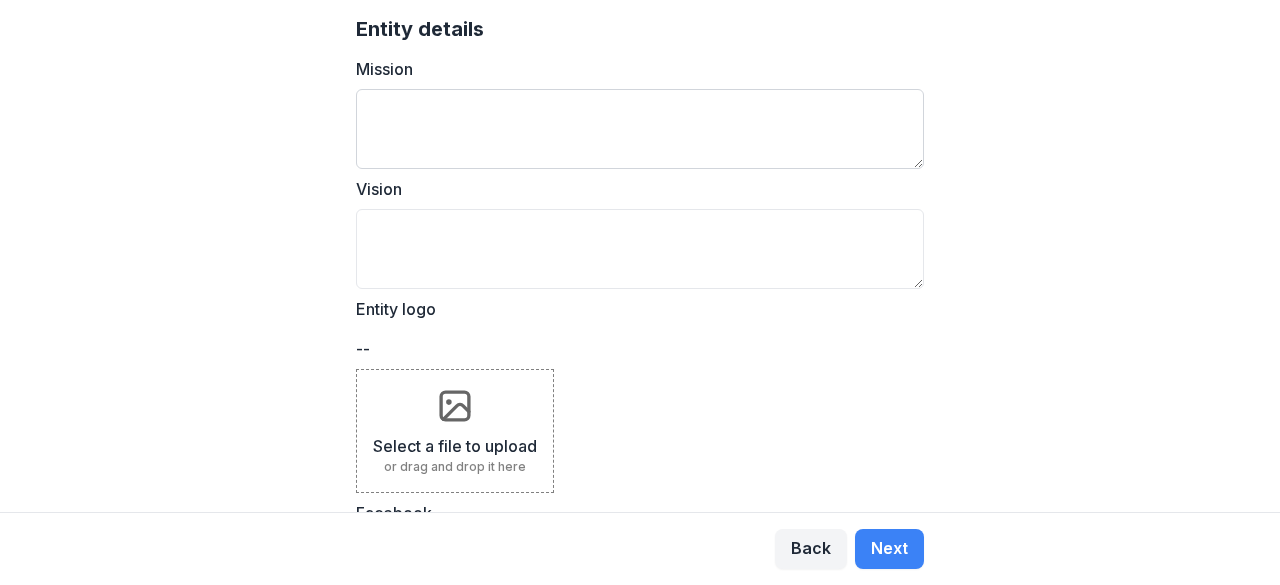 click on "Mission" at bounding box center (640, 129) 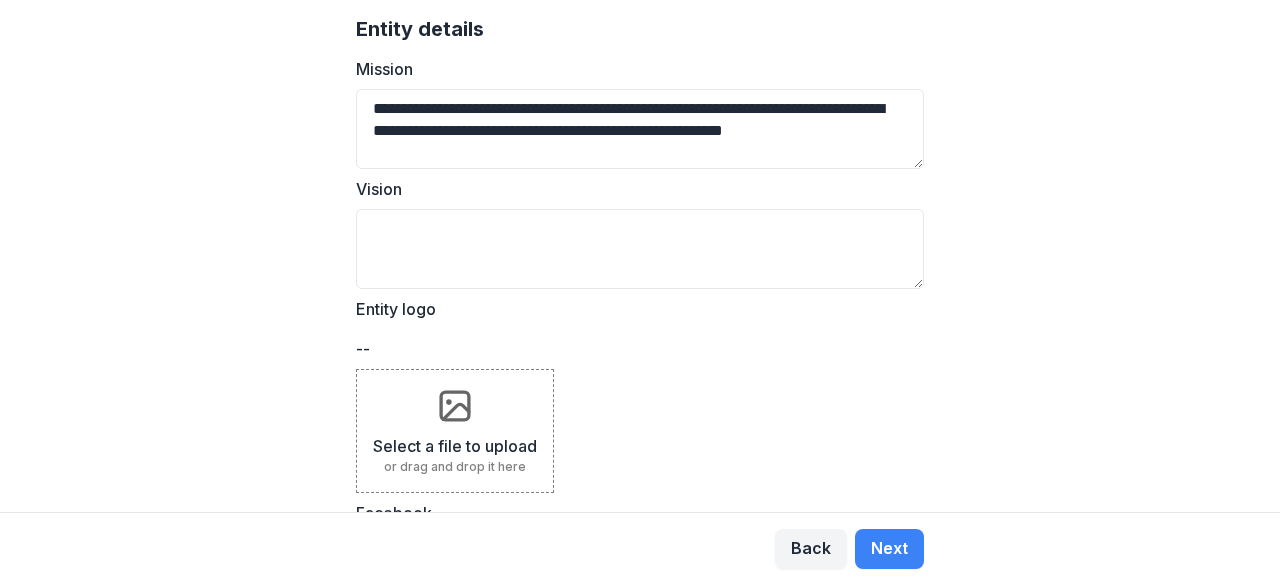 type on "**********" 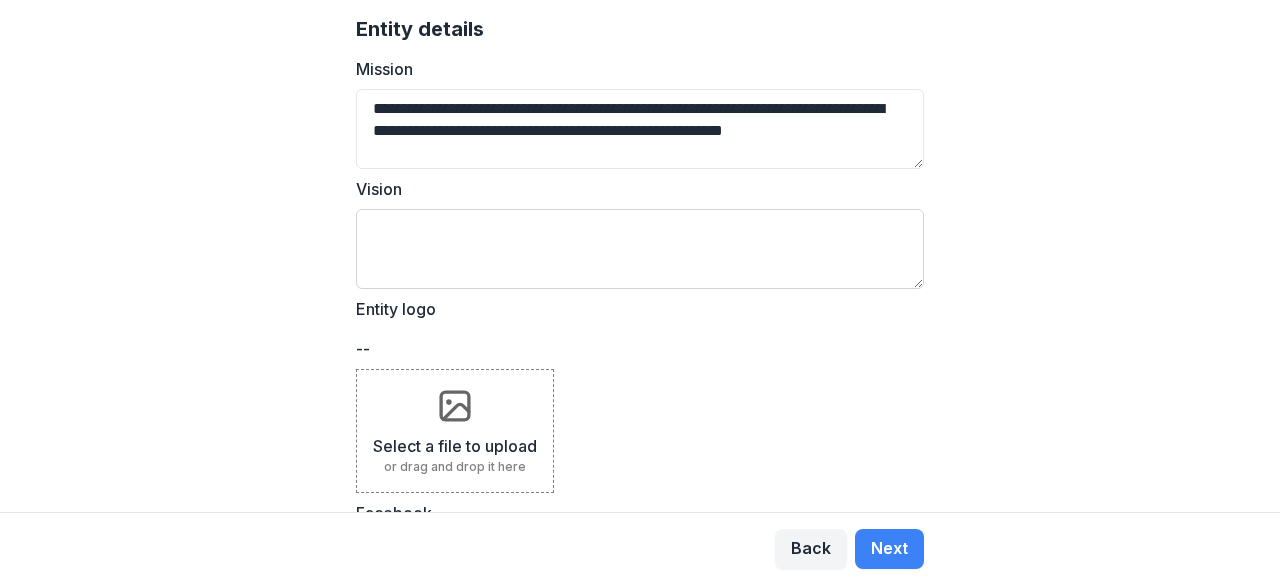 click on "Vision" at bounding box center (640, 249) 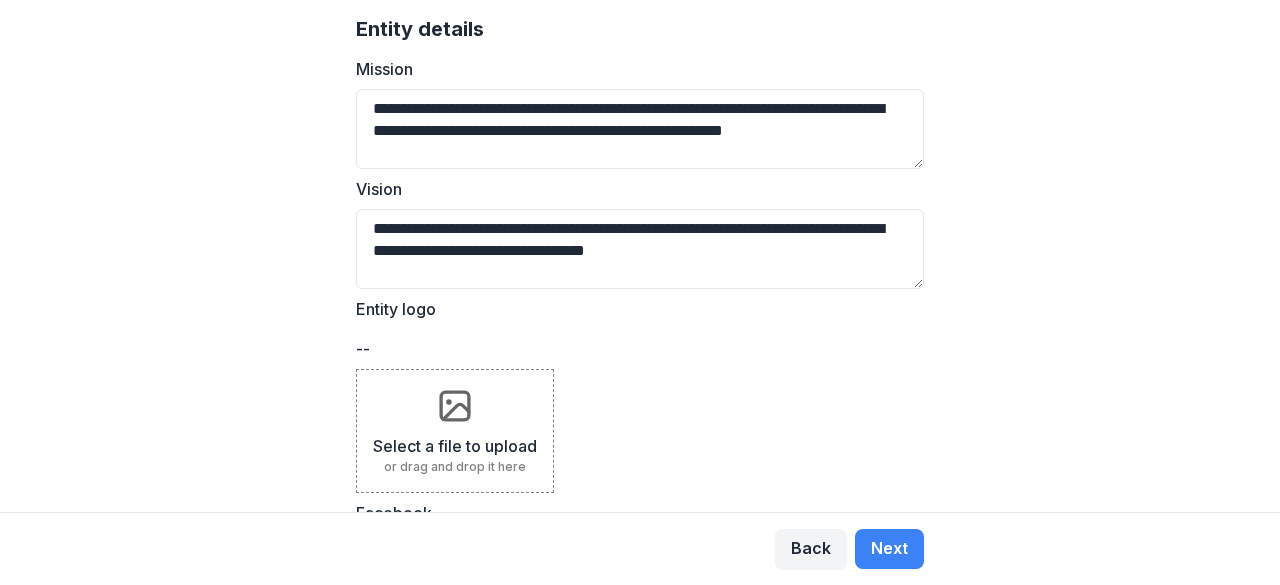scroll, scrollTop: 400, scrollLeft: 0, axis: vertical 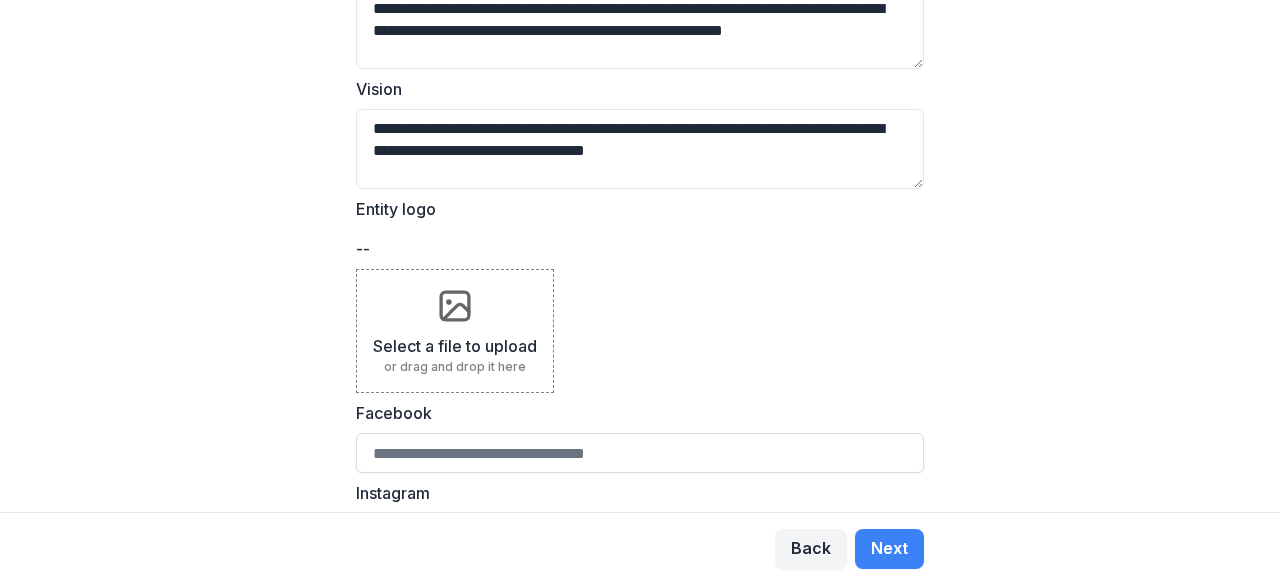 type on "**********" 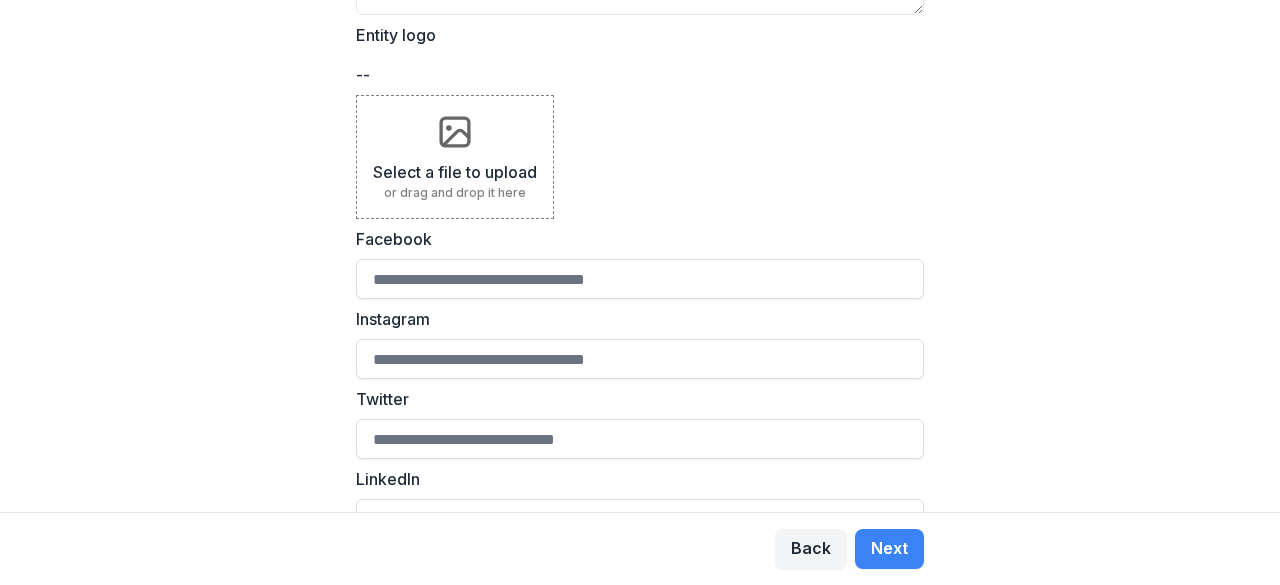 scroll, scrollTop: 600, scrollLeft: 0, axis: vertical 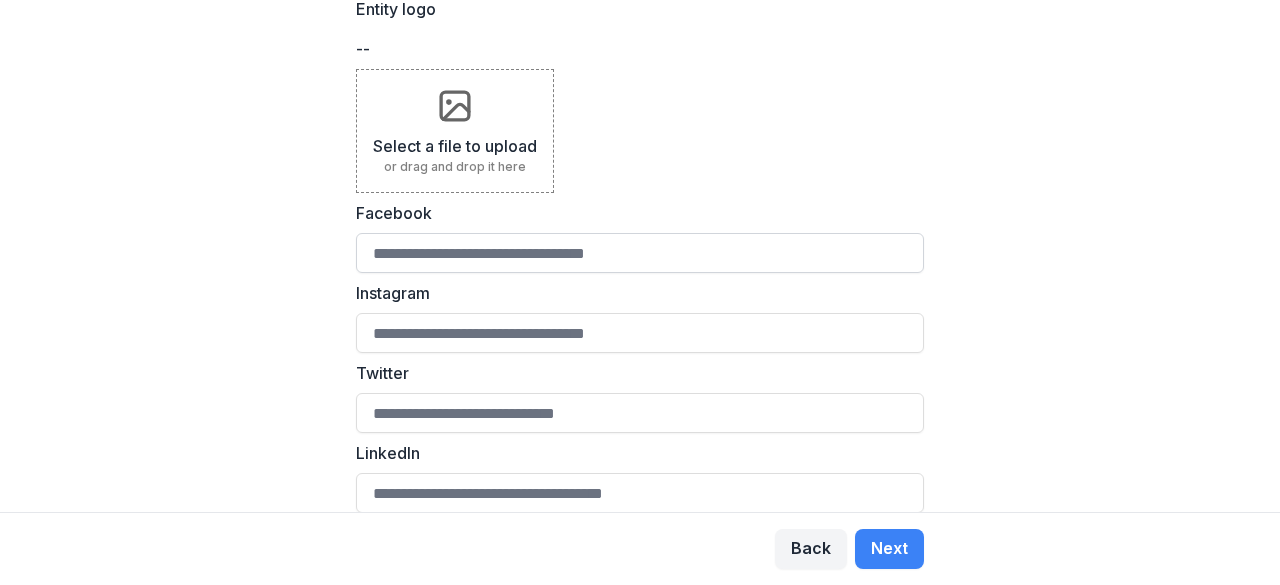 click on "Facebook" at bounding box center [640, 253] 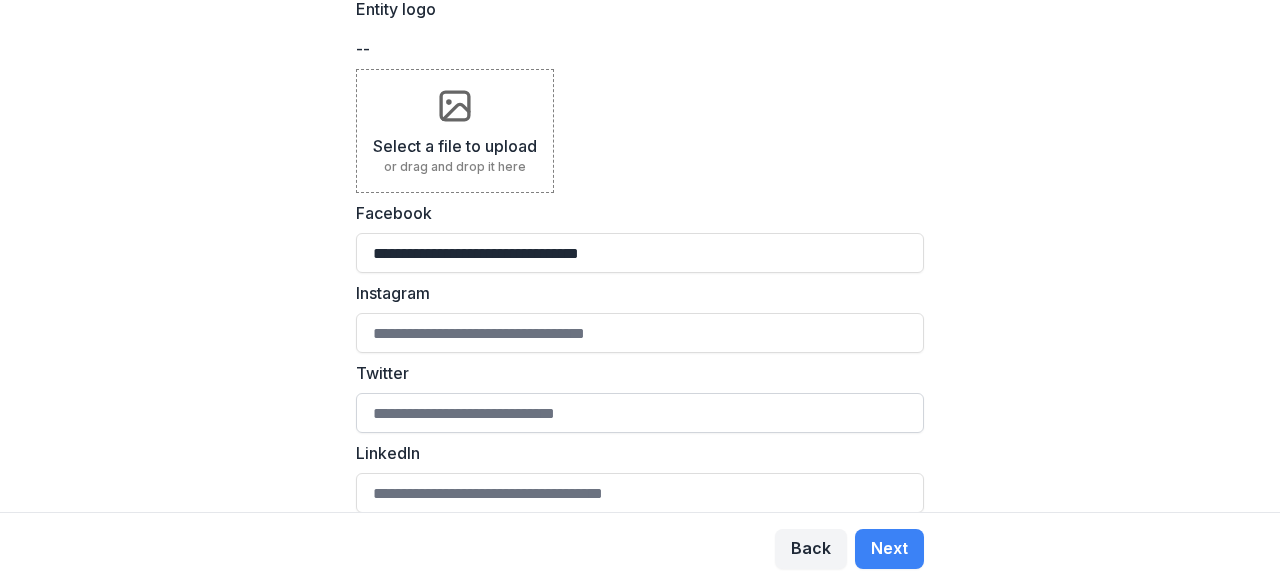 type on "**********" 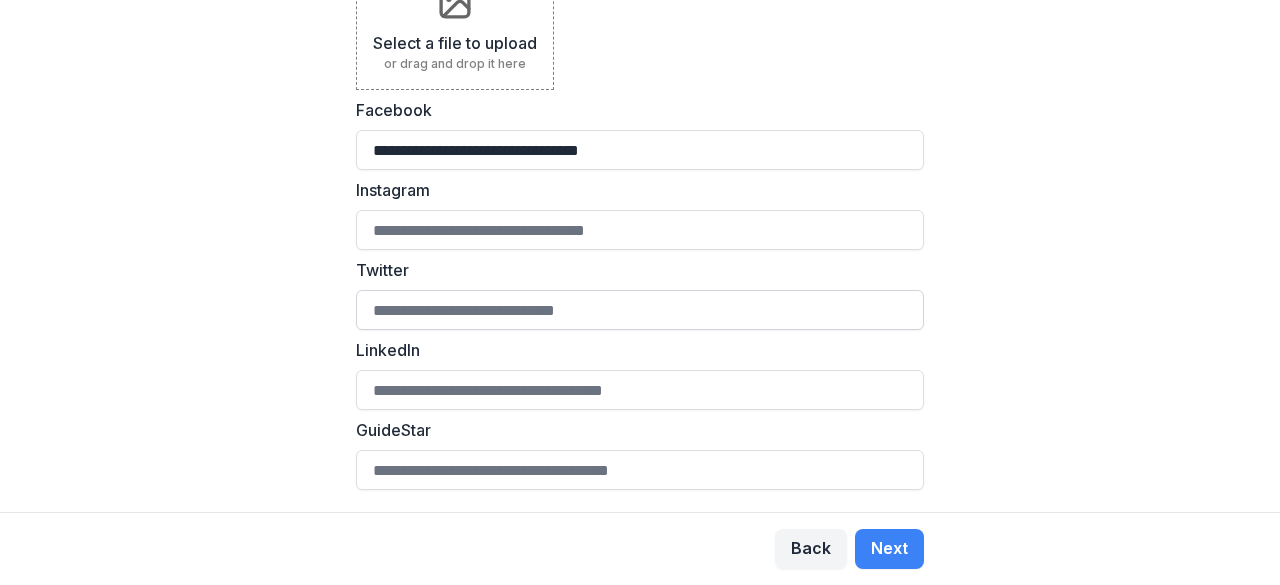 scroll, scrollTop: 704, scrollLeft: 0, axis: vertical 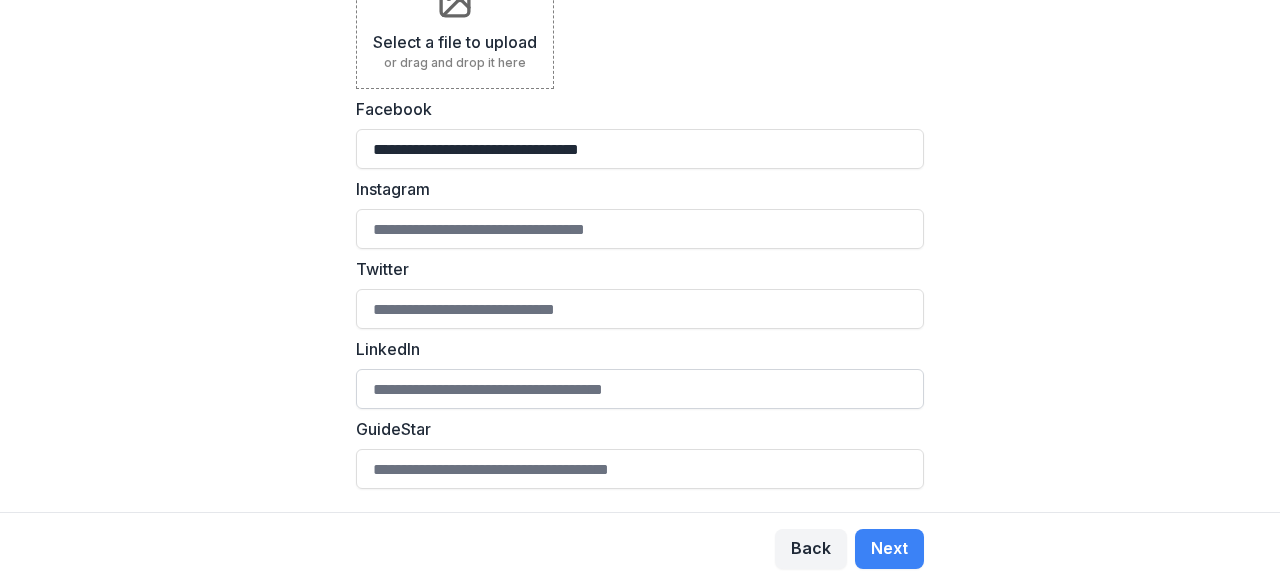 click on "LinkedIn" at bounding box center [640, 389] 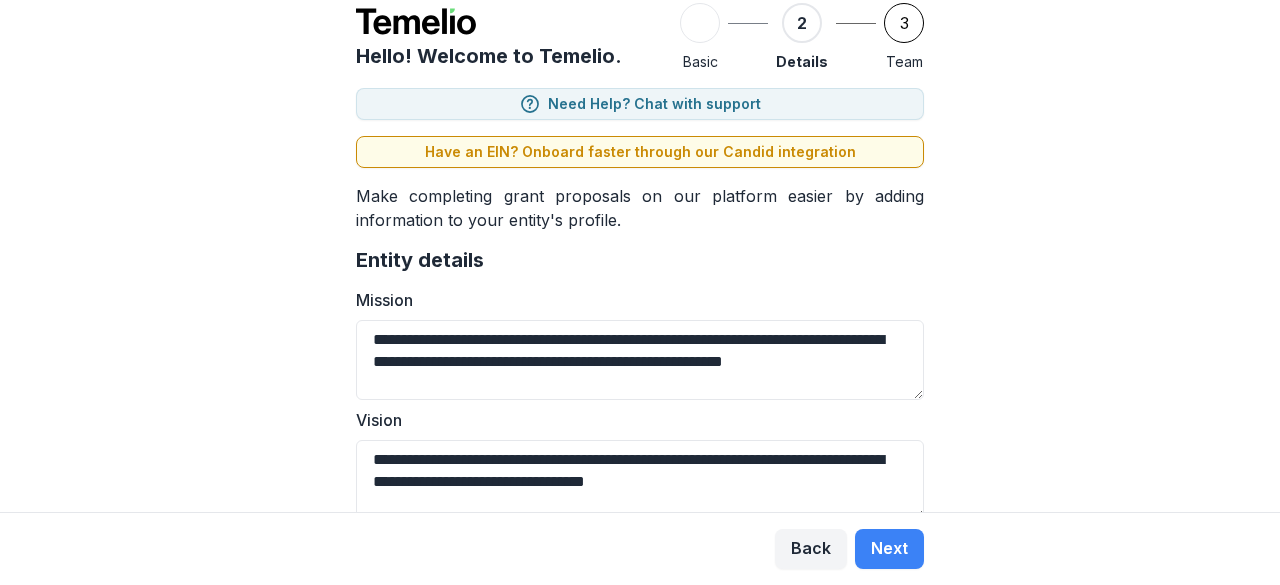 scroll, scrollTop: 0, scrollLeft: 0, axis: both 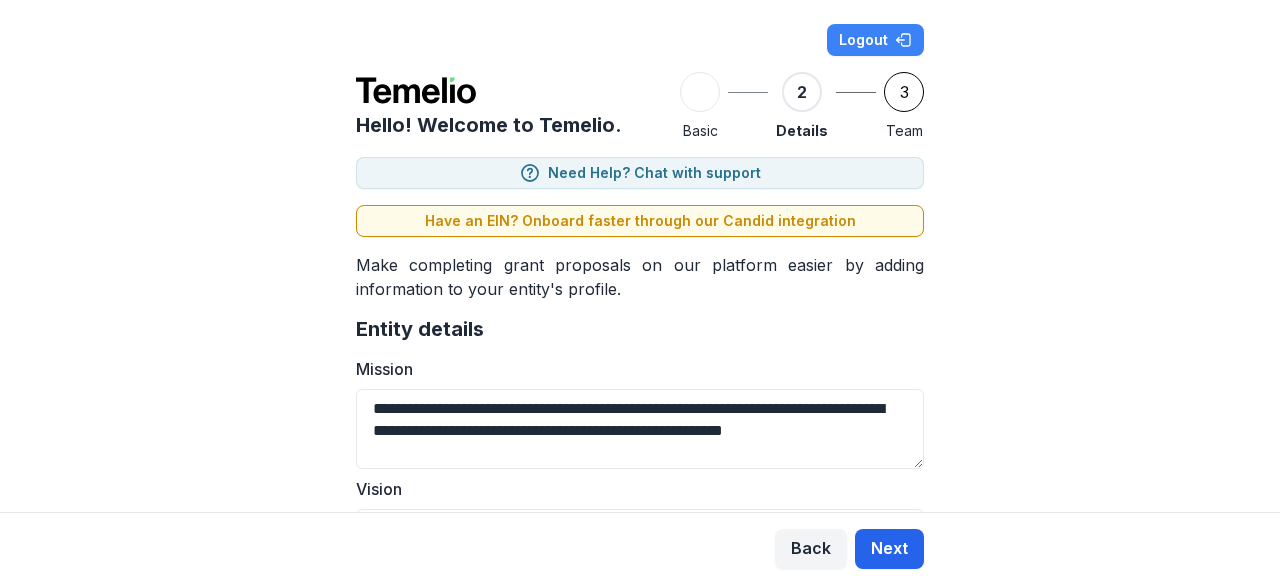 type on "**********" 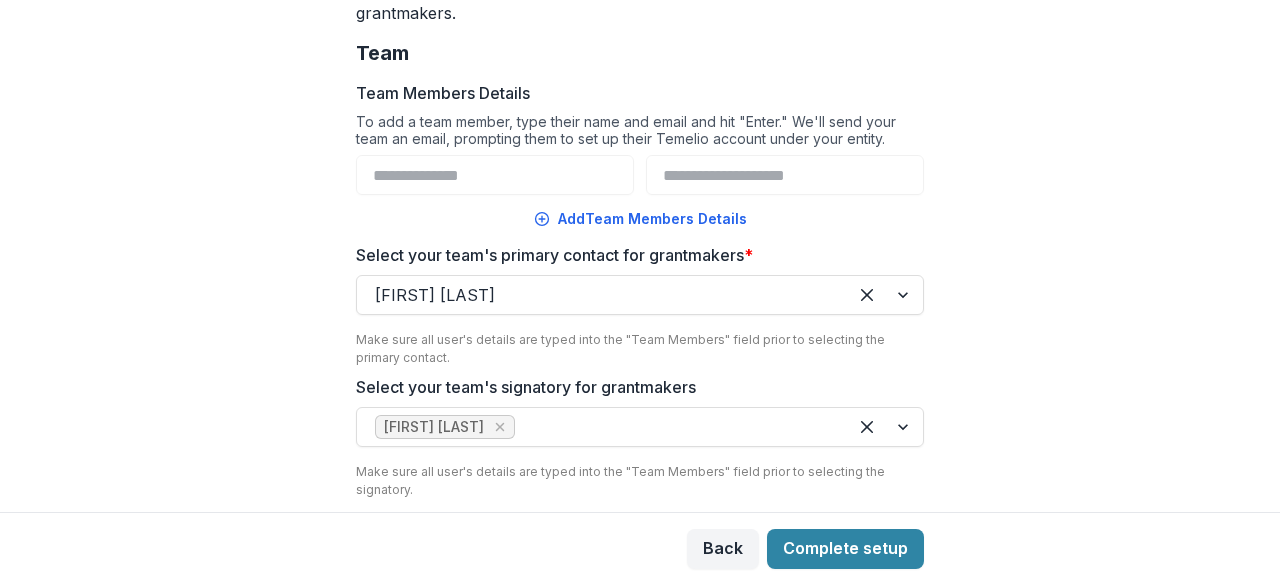 scroll, scrollTop: 372, scrollLeft: 0, axis: vertical 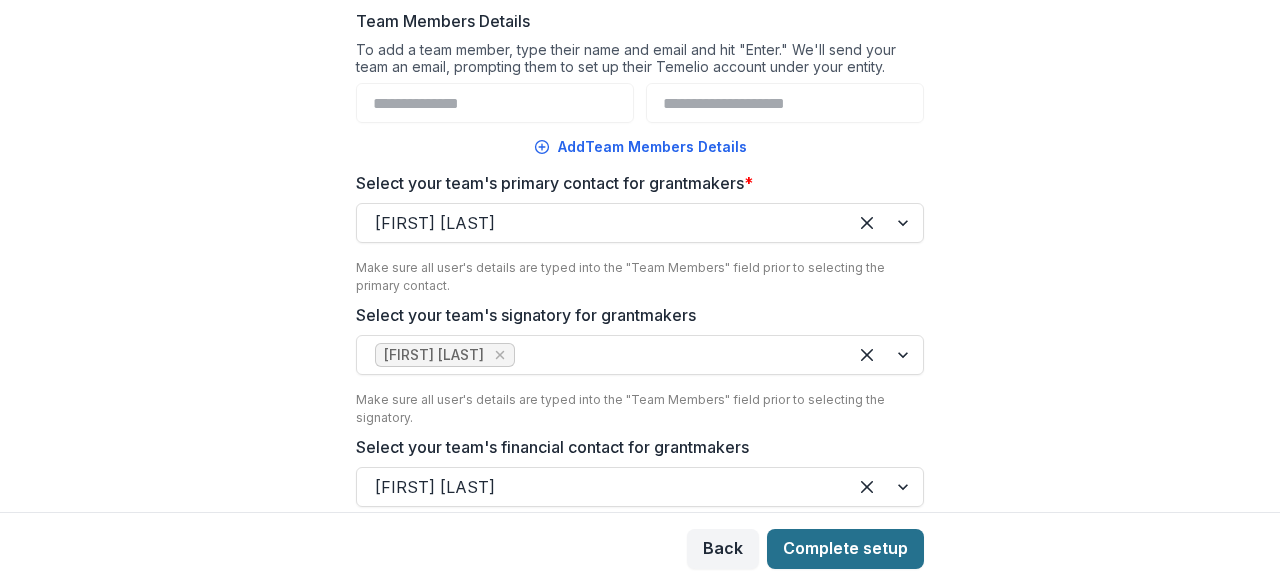 click on "Complete setup" at bounding box center (845, 549) 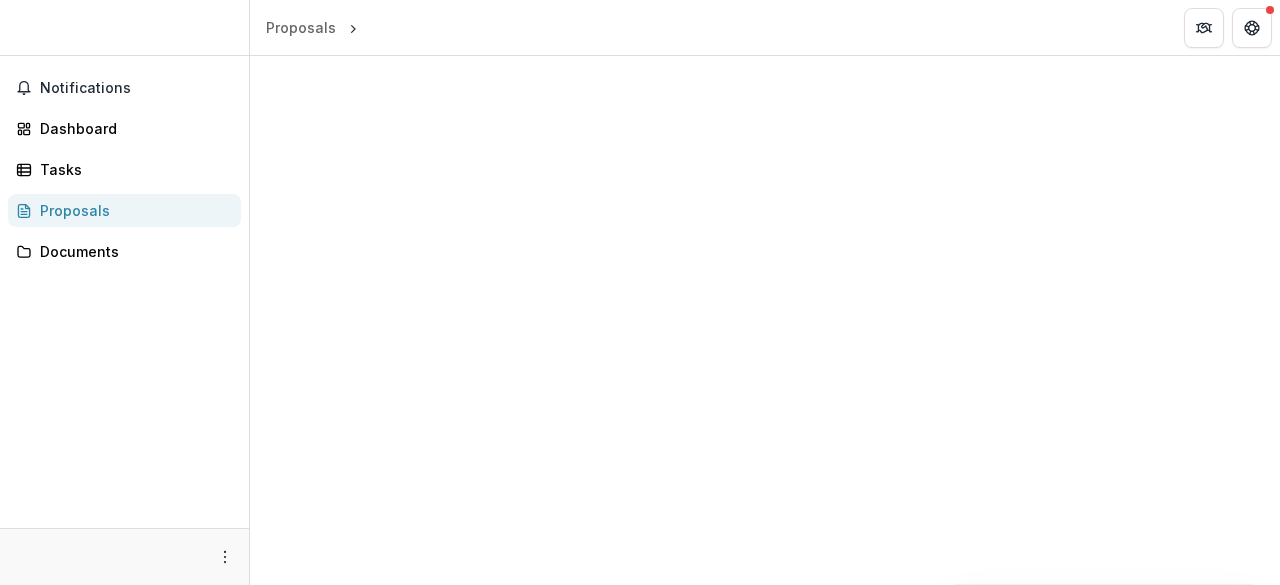 scroll, scrollTop: 0, scrollLeft: 0, axis: both 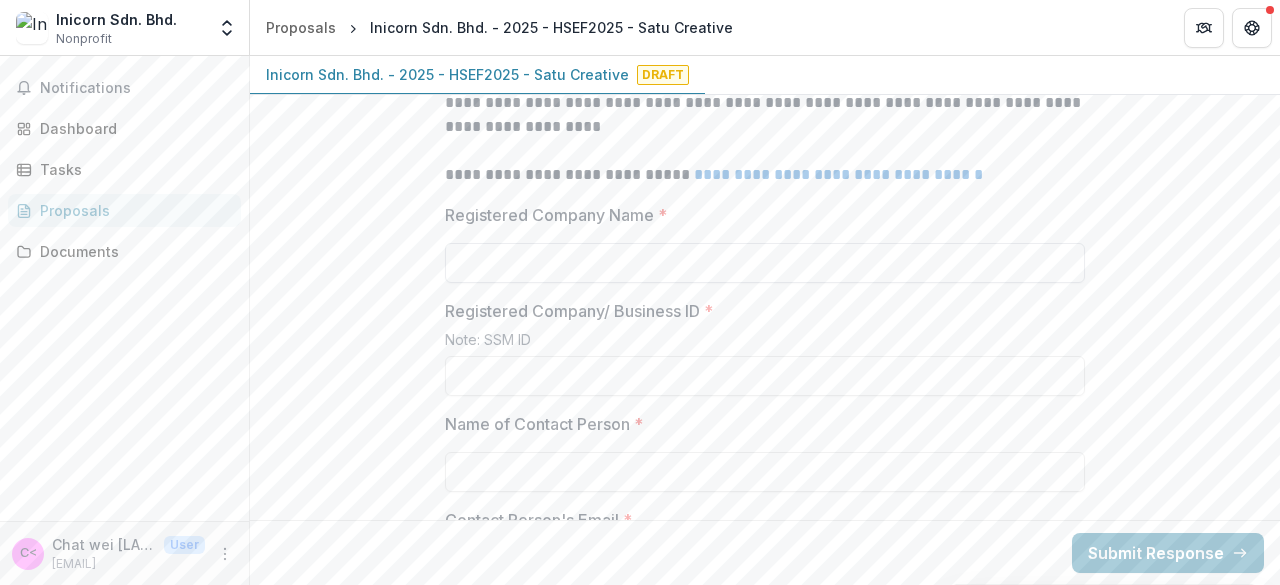 click on "Registered Company Name *" at bounding box center [765, 263] 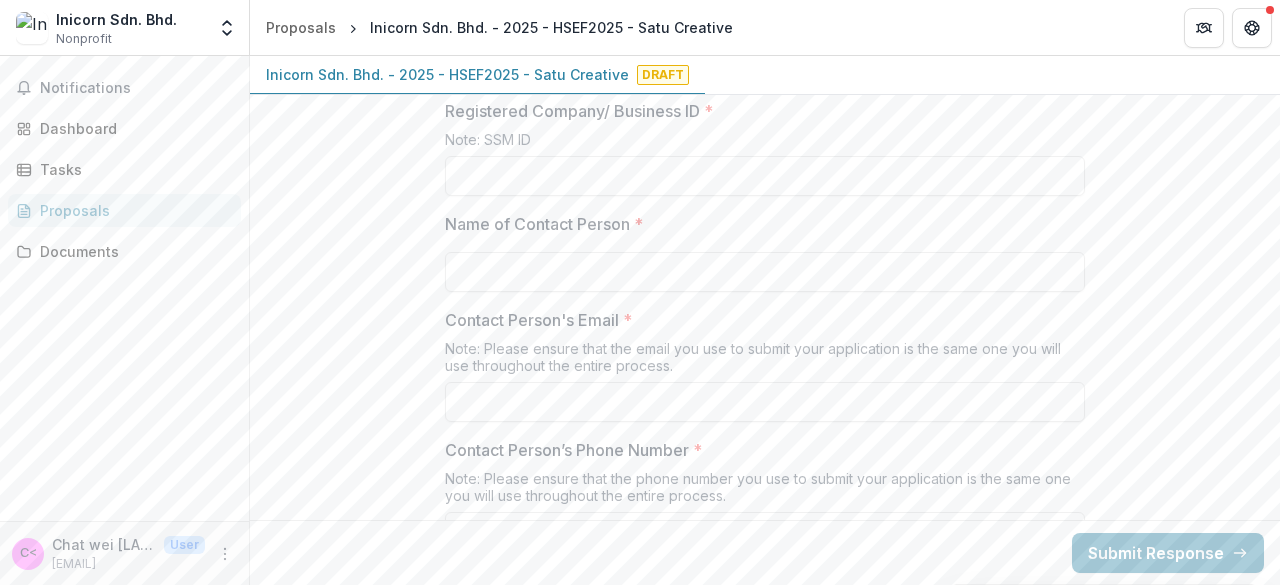 scroll, scrollTop: 800, scrollLeft: 0, axis: vertical 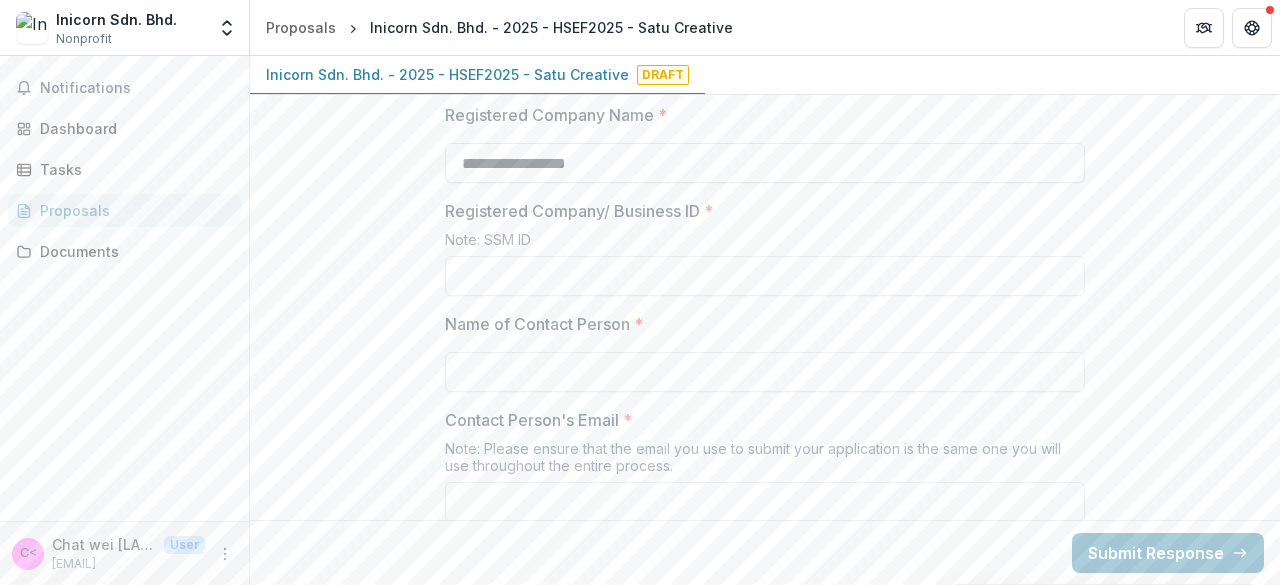type on "**********" 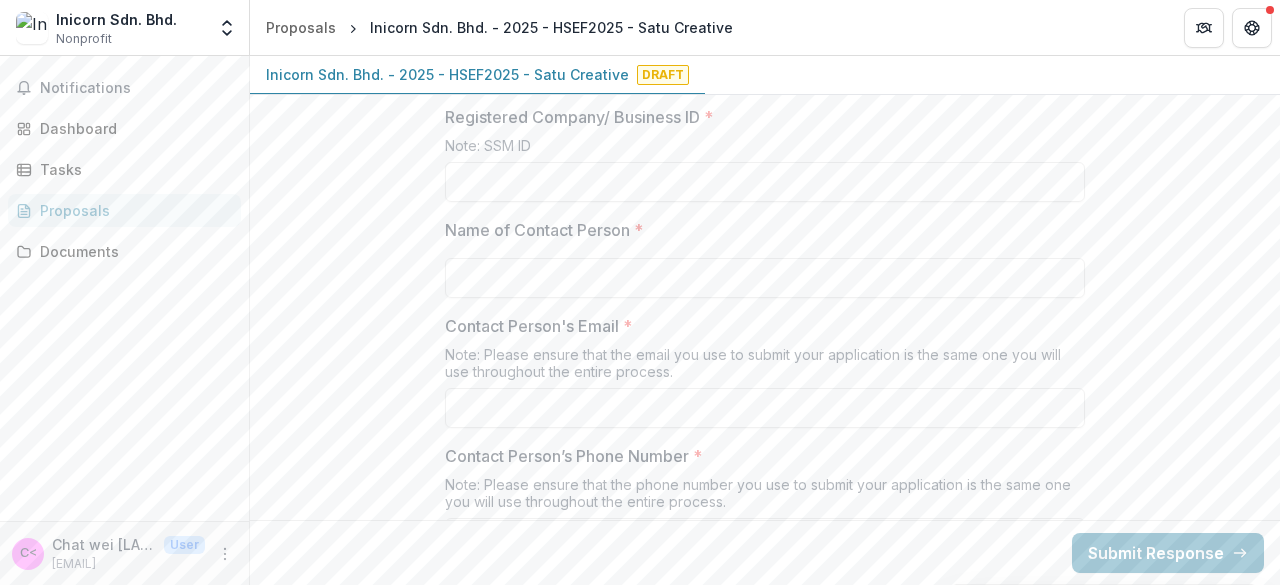 scroll, scrollTop: 900, scrollLeft: 0, axis: vertical 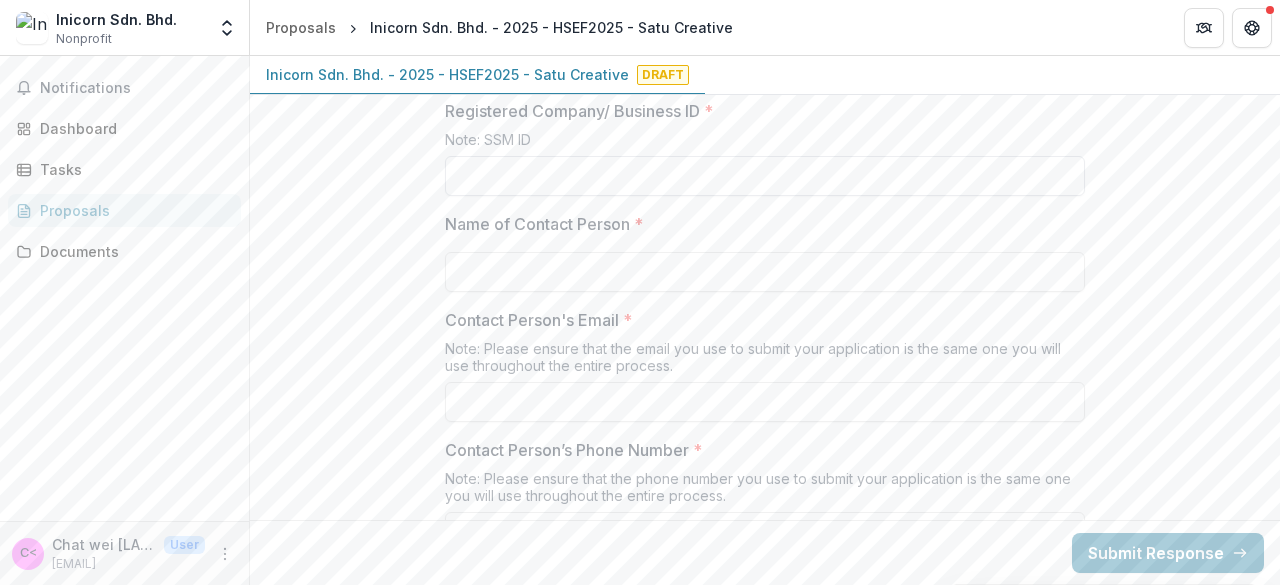 click on "Registered Company/ Business ID *" at bounding box center [765, 176] 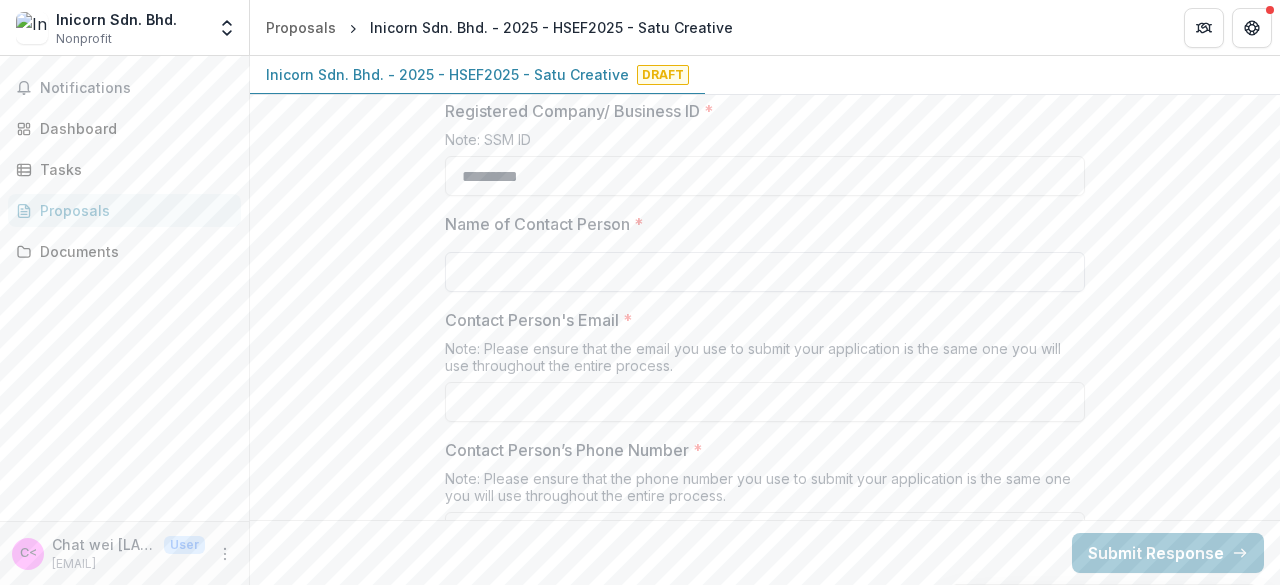 type on "*********" 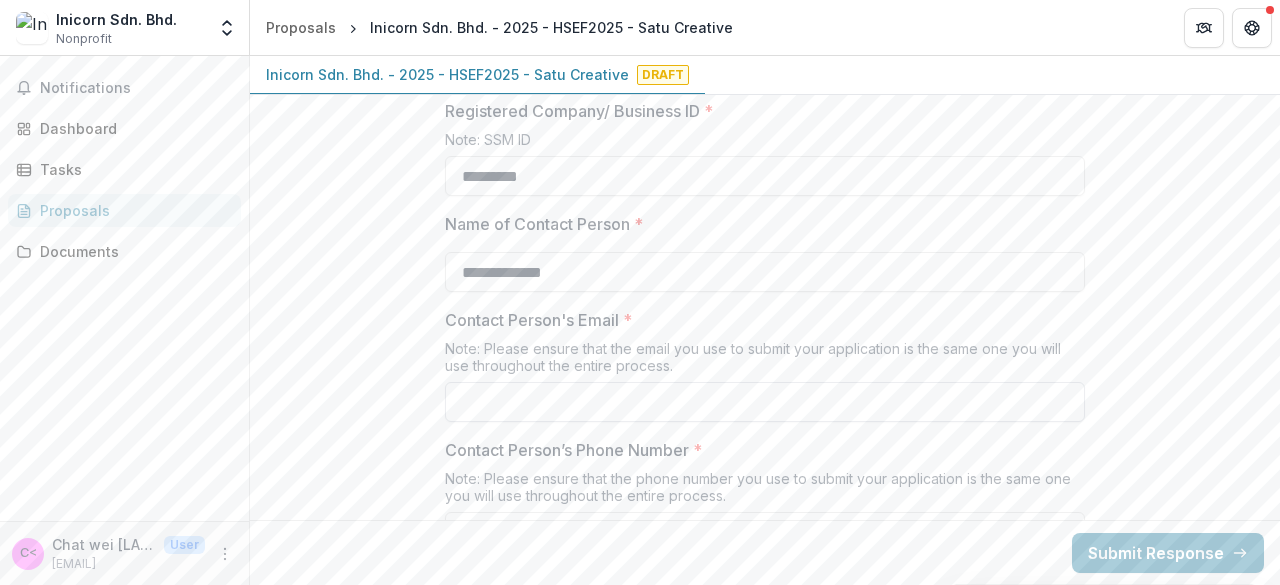 type on "**********" 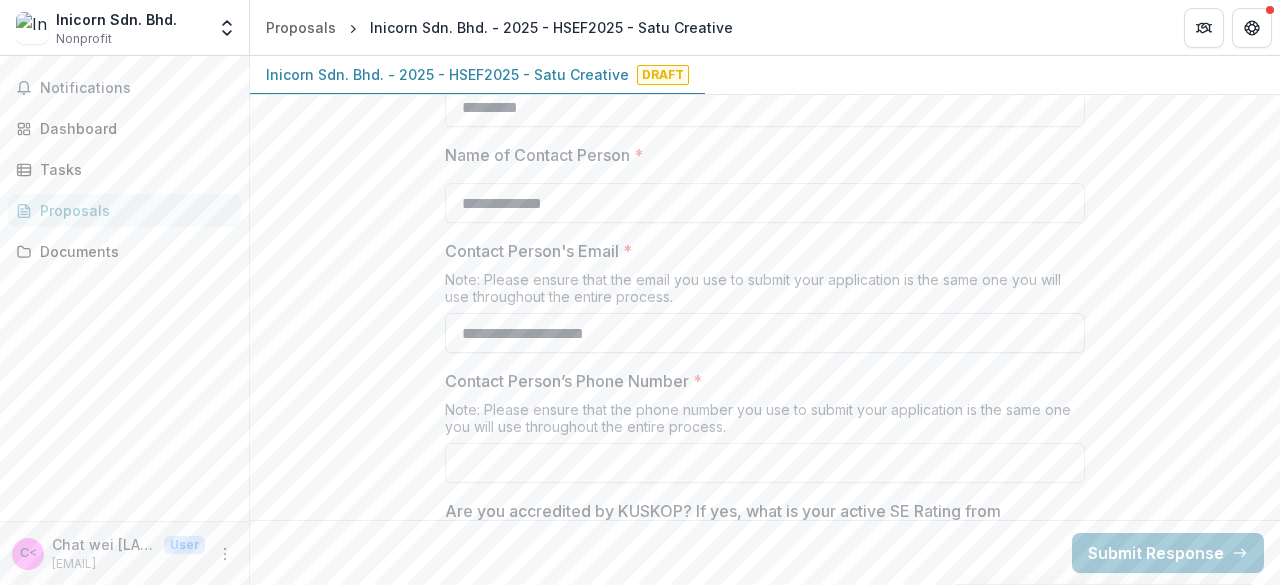 scroll, scrollTop: 1000, scrollLeft: 0, axis: vertical 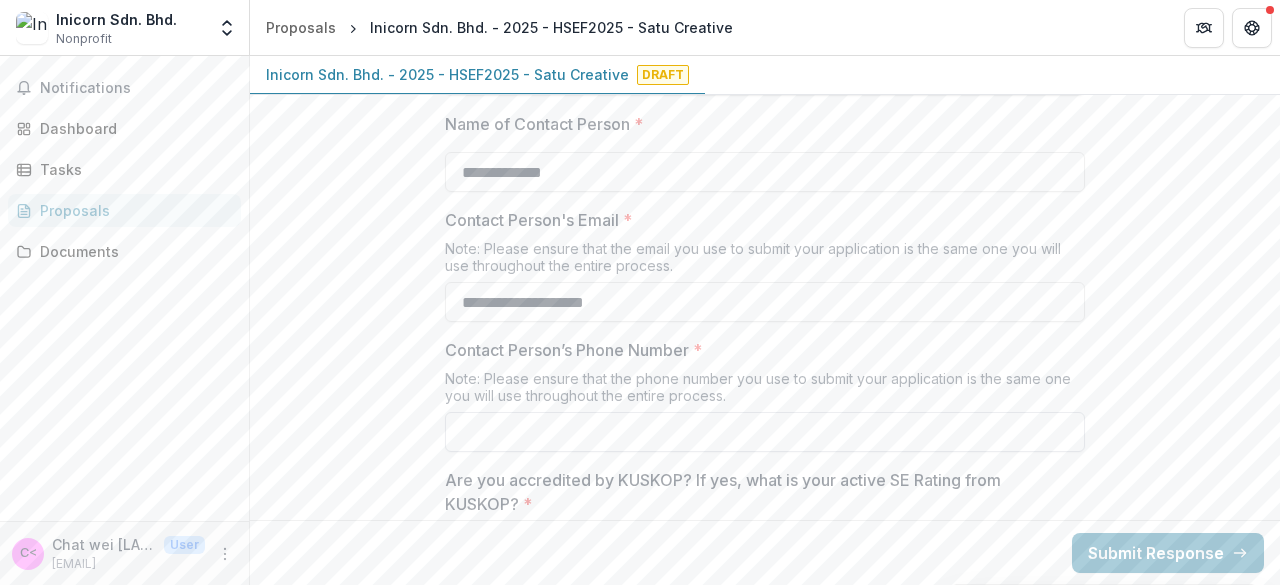 type on "**********" 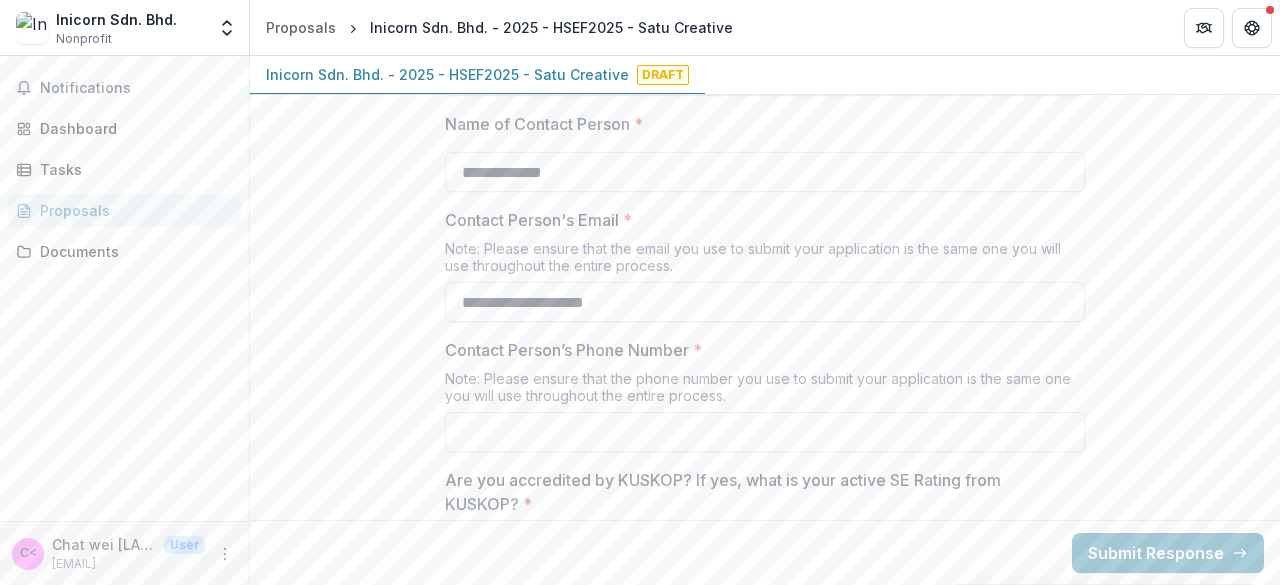 type on "**********" 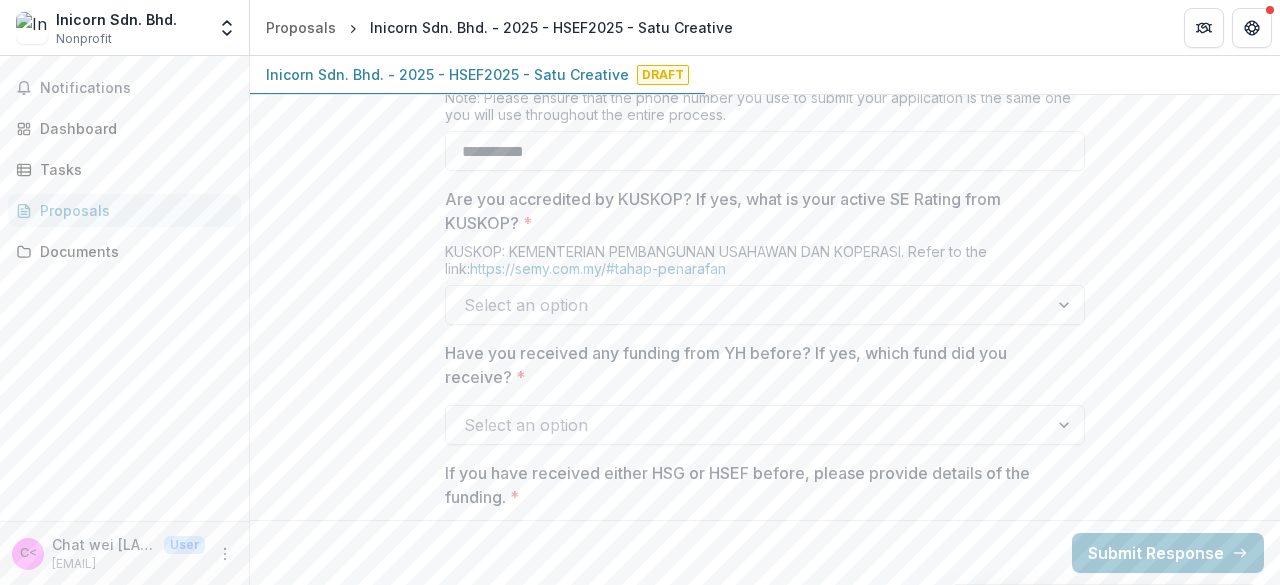 scroll, scrollTop: 1300, scrollLeft: 0, axis: vertical 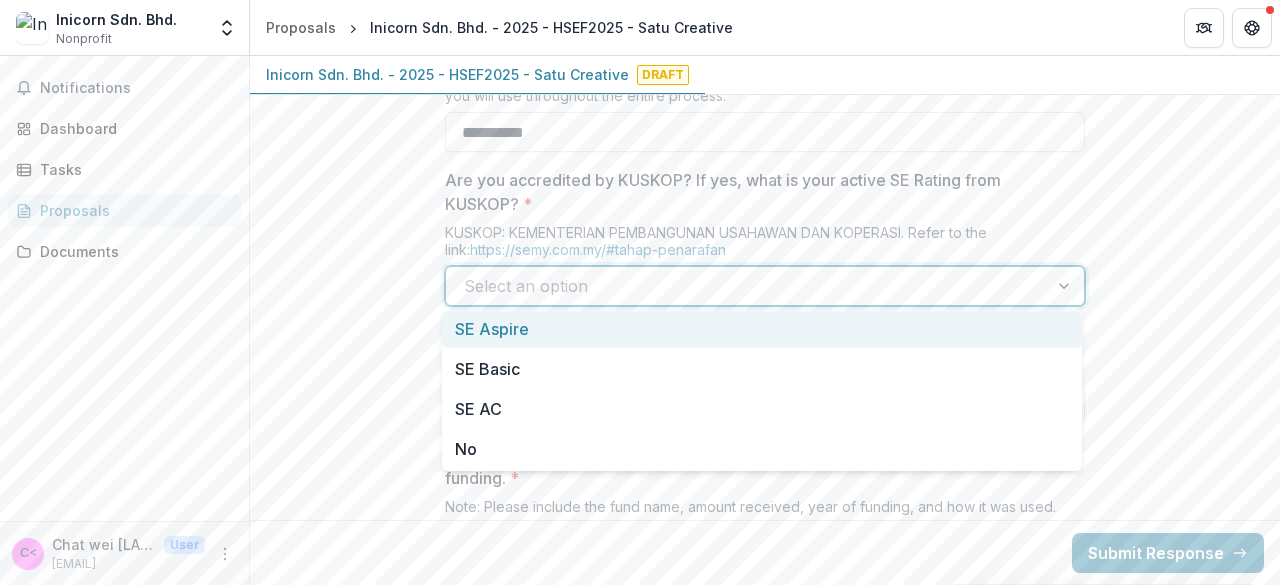 click at bounding box center (747, 286) 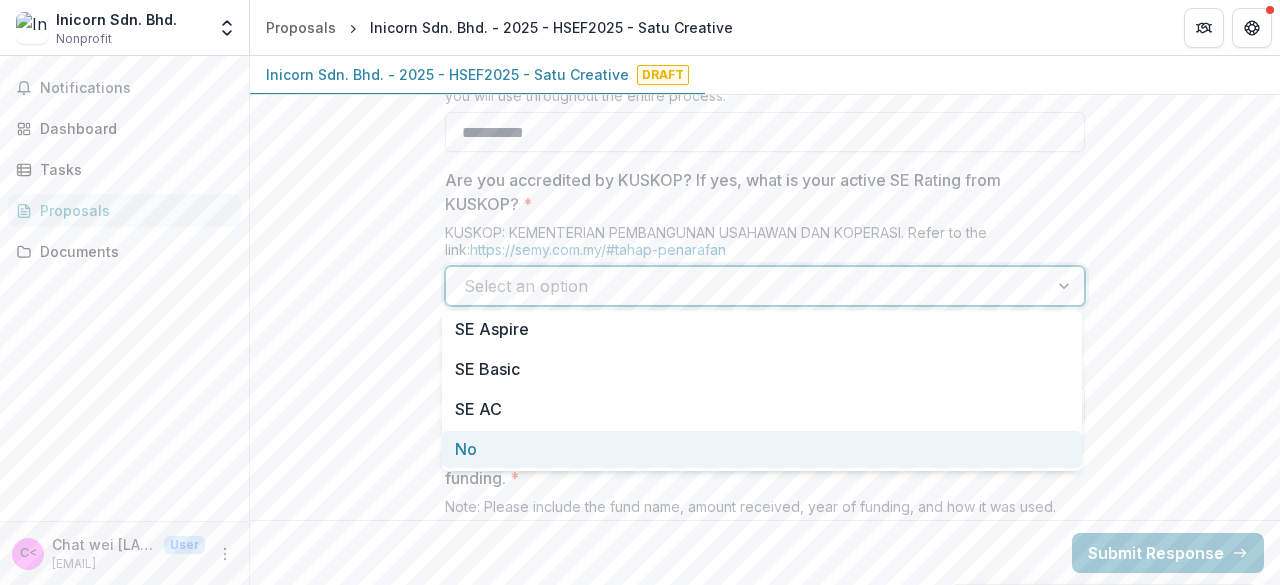 click on "No" at bounding box center [762, 449] 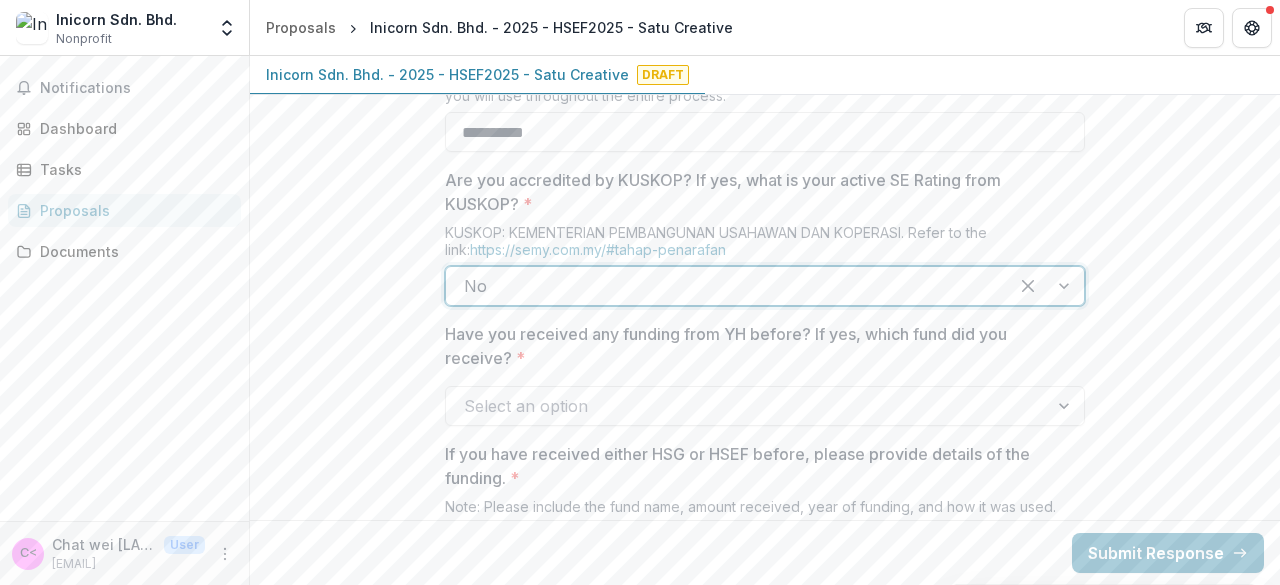 scroll, scrollTop: 1400, scrollLeft: 0, axis: vertical 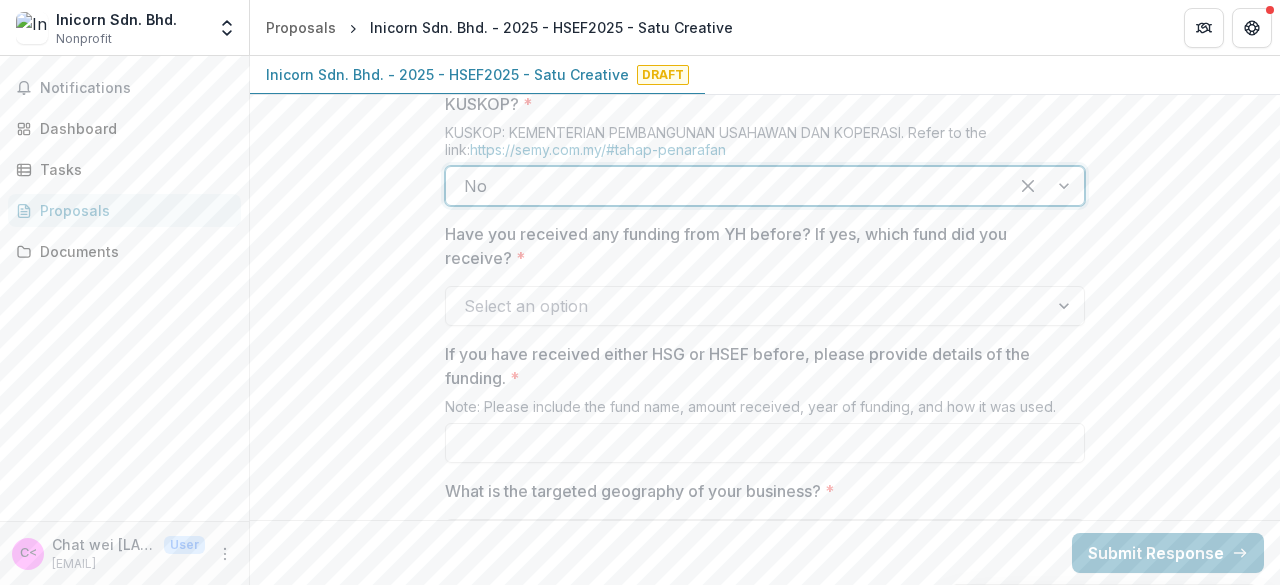 click at bounding box center [747, 306] 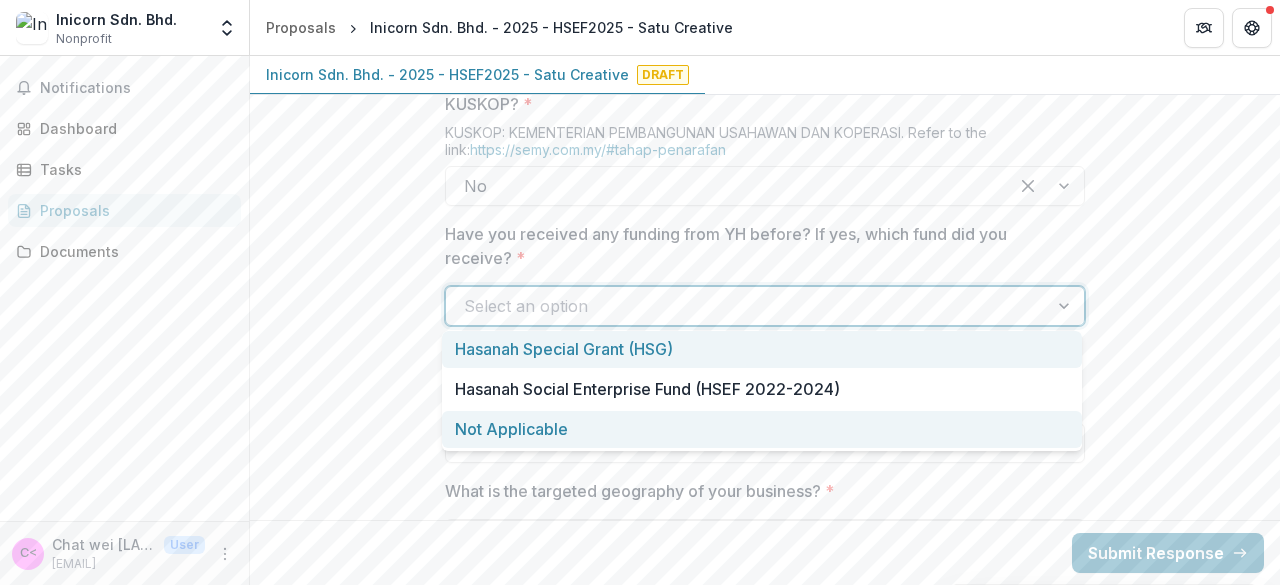 click on "Not Applicable" at bounding box center (762, 429) 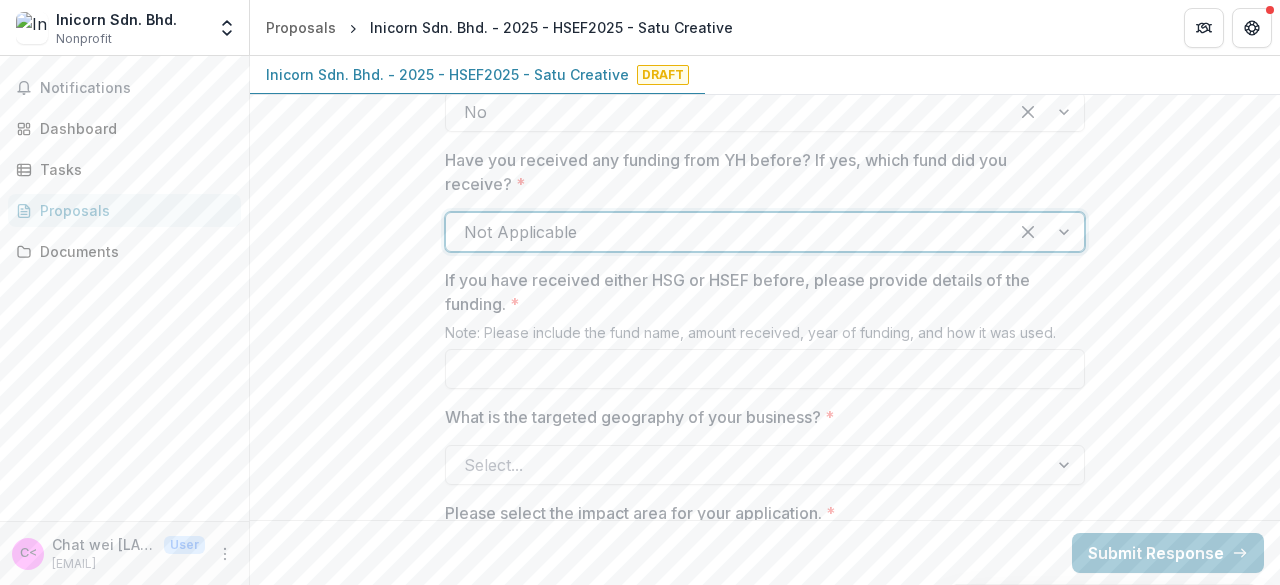 scroll, scrollTop: 1500, scrollLeft: 0, axis: vertical 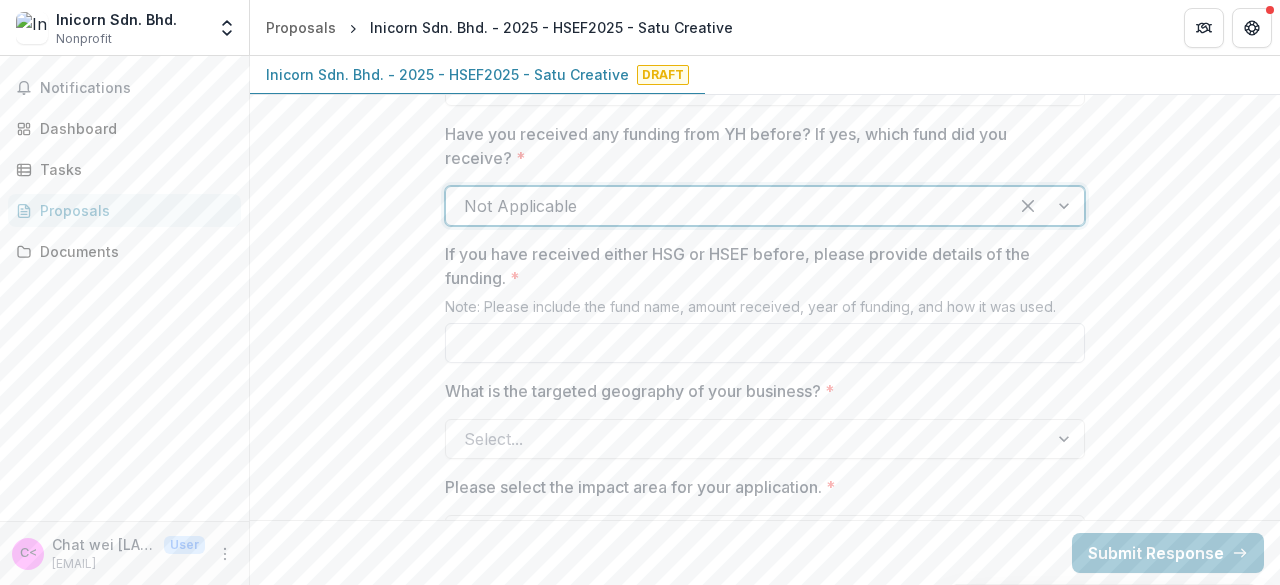 click on "If you have received either HSG or HSEF before, please provide details of the funding. *" at bounding box center (765, 343) 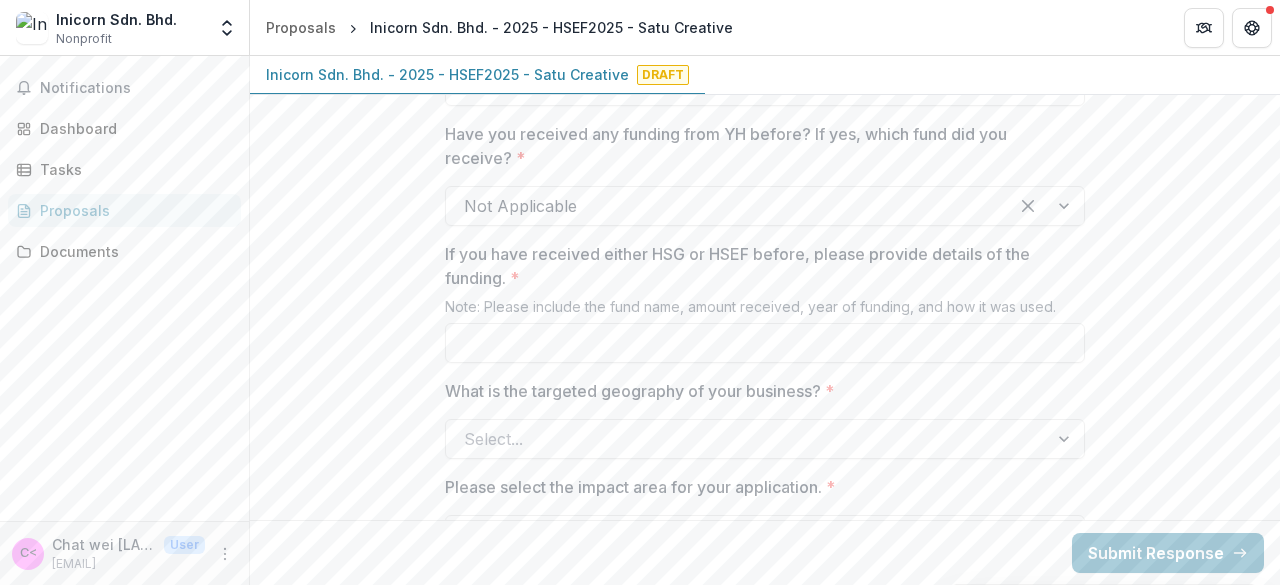 click on "**********" at bounding box center [765, 1004] 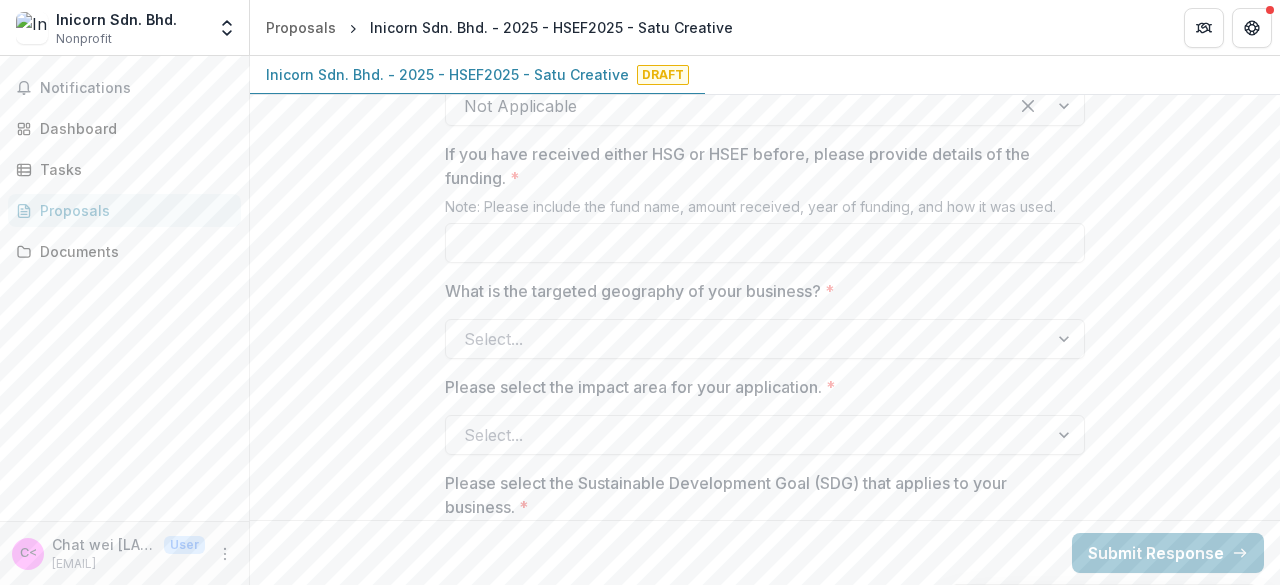 scroll, scrollTop: 1700, scrollLeft: 0, axis: vertical 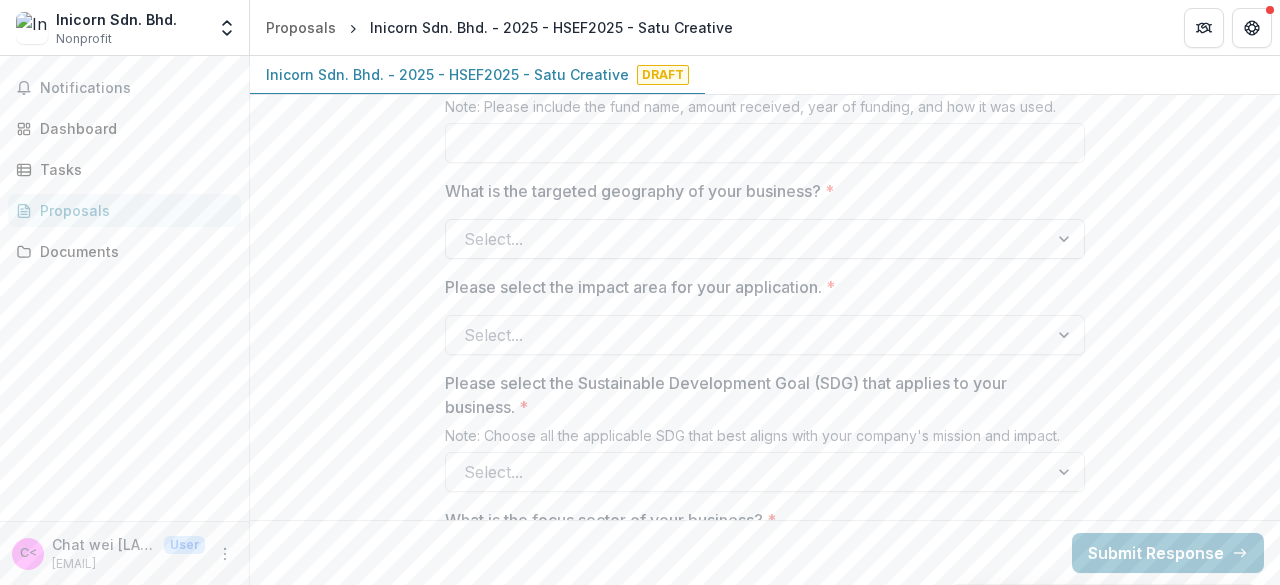 click at bounding box center (747, 239) 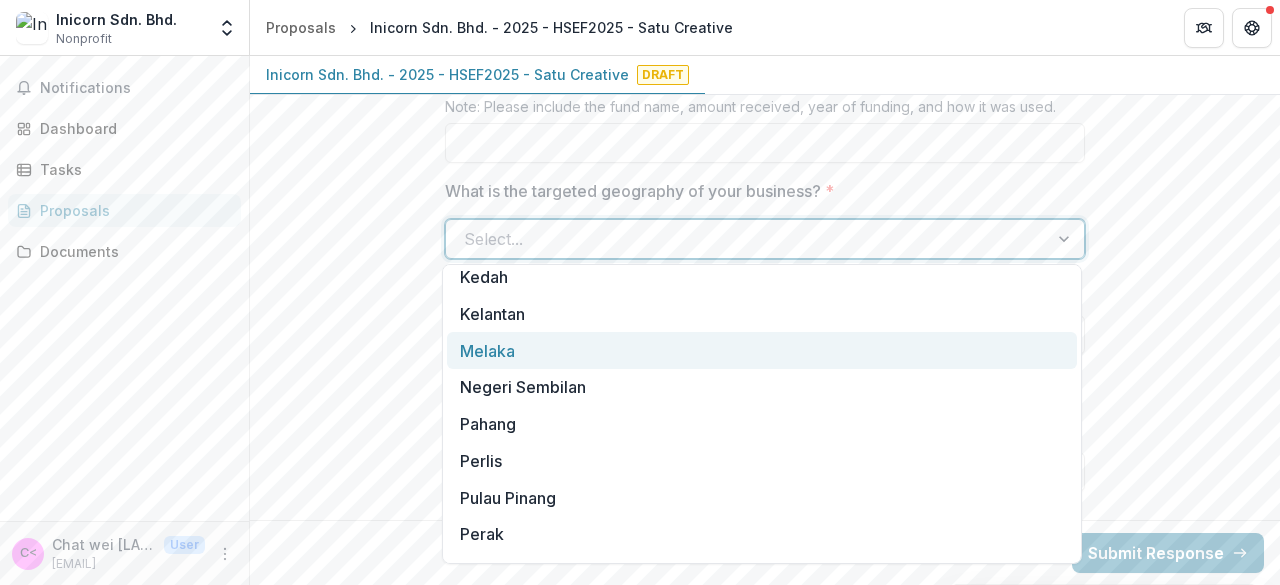 scroll, scrollTop: 0, scrollLeft: 0, axis: both 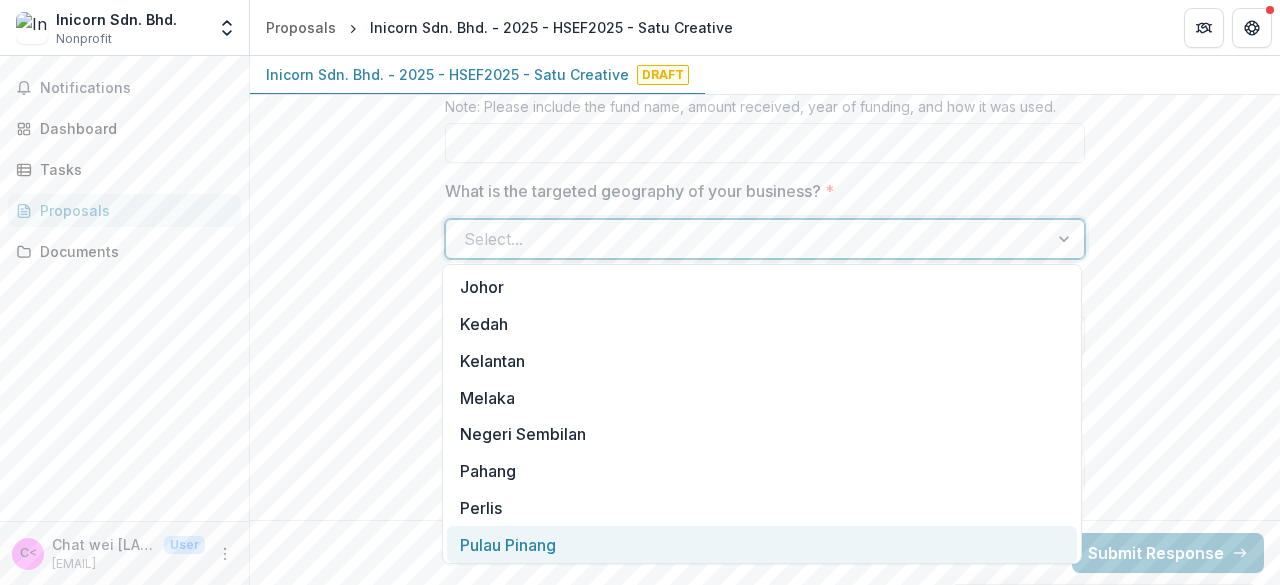 click on "Pulau Pinang" at bounding box center [762, 544] 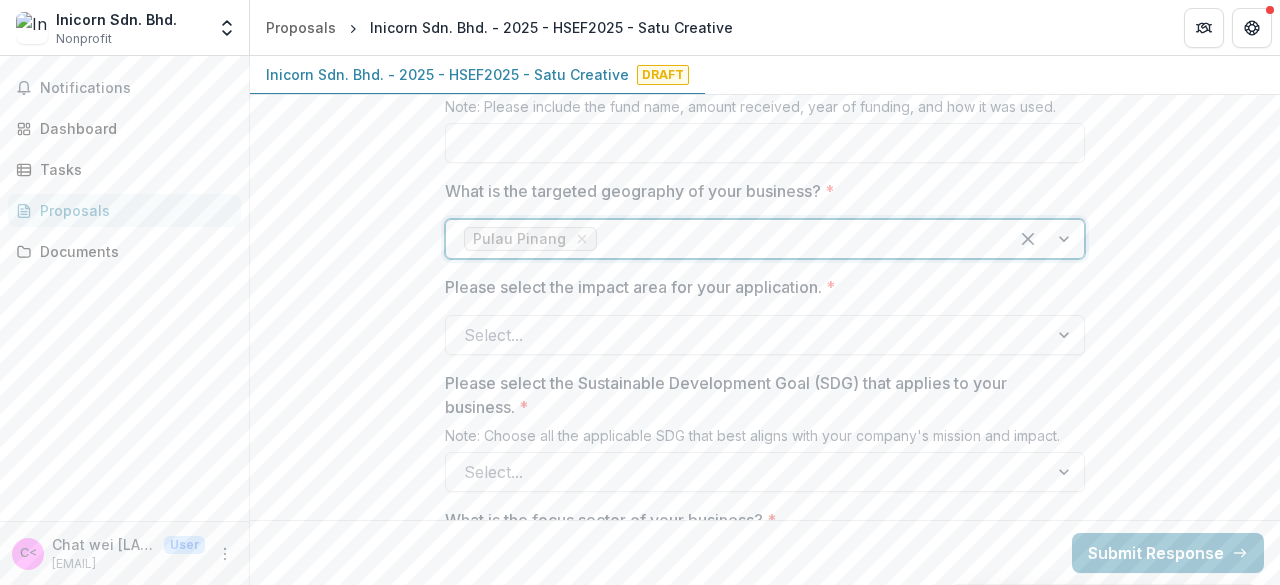 click at bounding box center (795, 239) 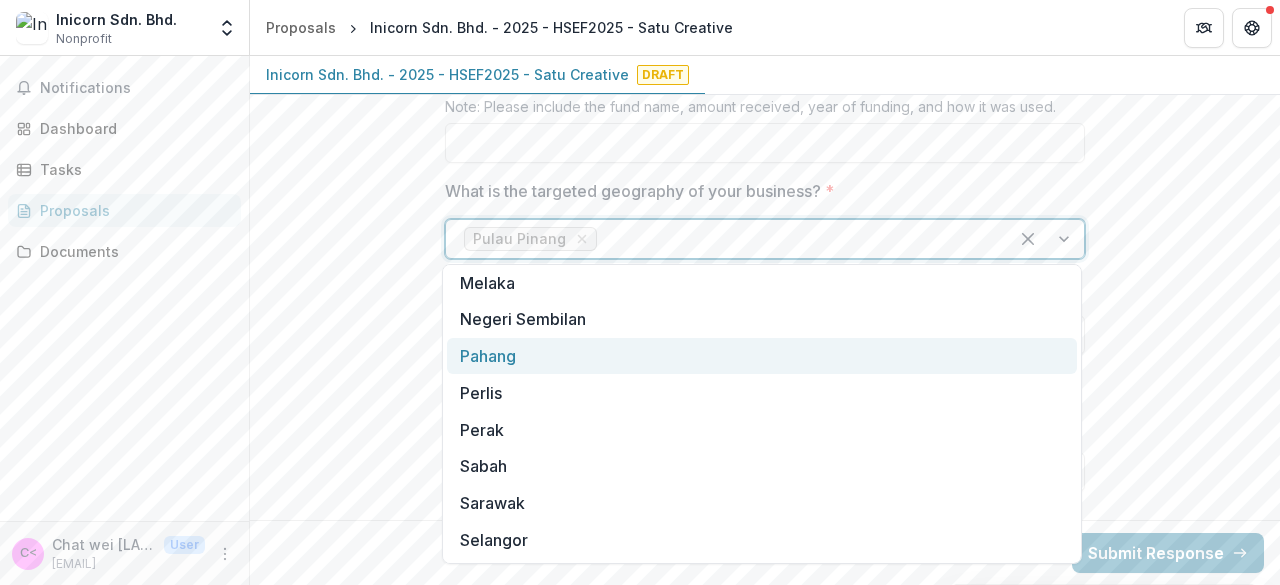 scroll, scrollTop: 260, scrollLeft: 0, axis: vertical 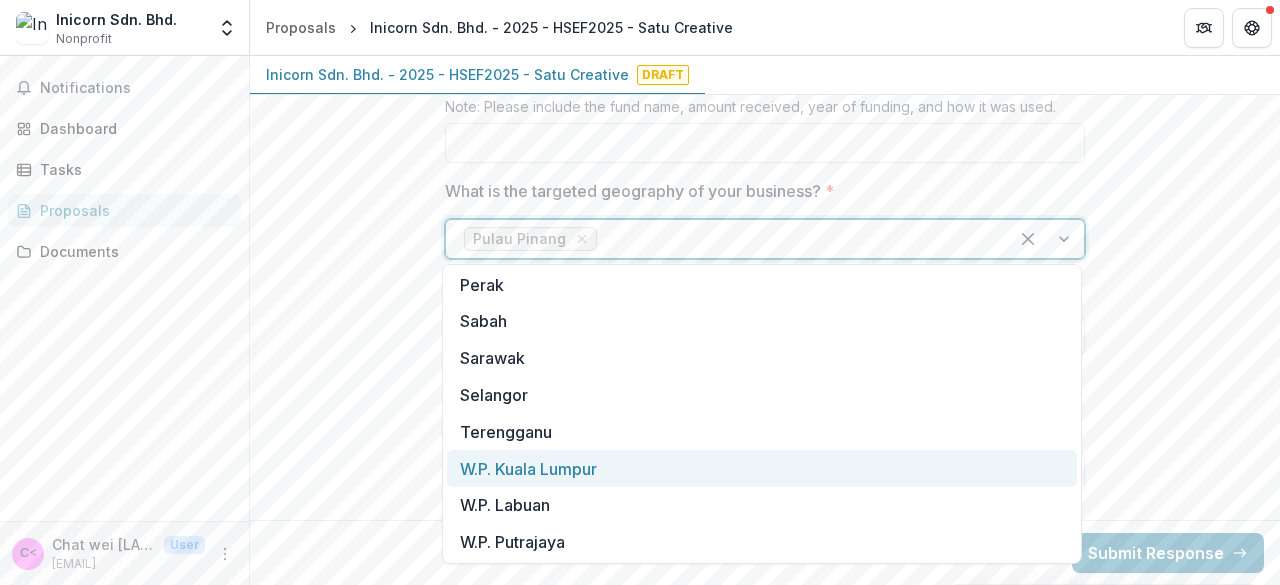 click on "W.P. Kuala Lumpur" at bounding box center (762, 468) 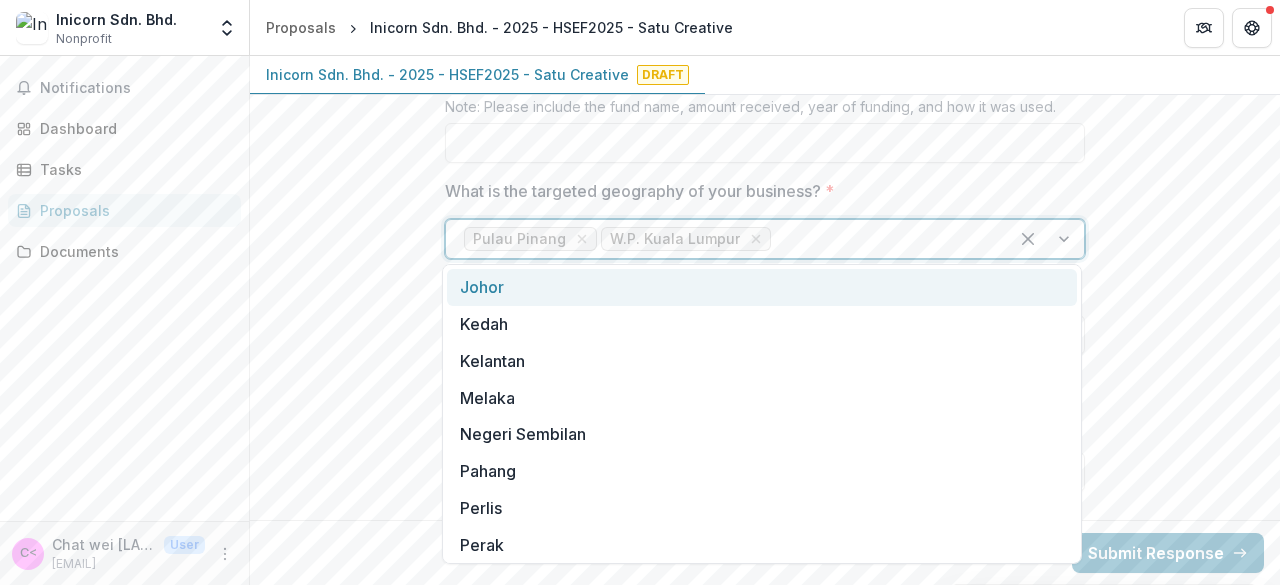 click at bounding box center [882, 239] 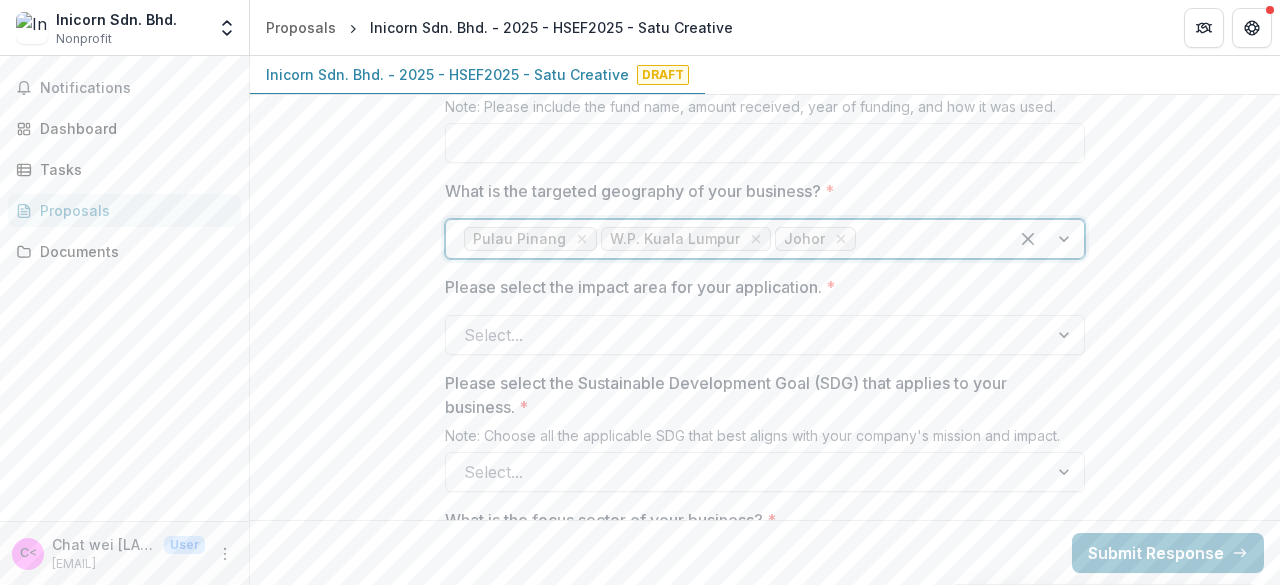 click at bounding box center (925, 239) 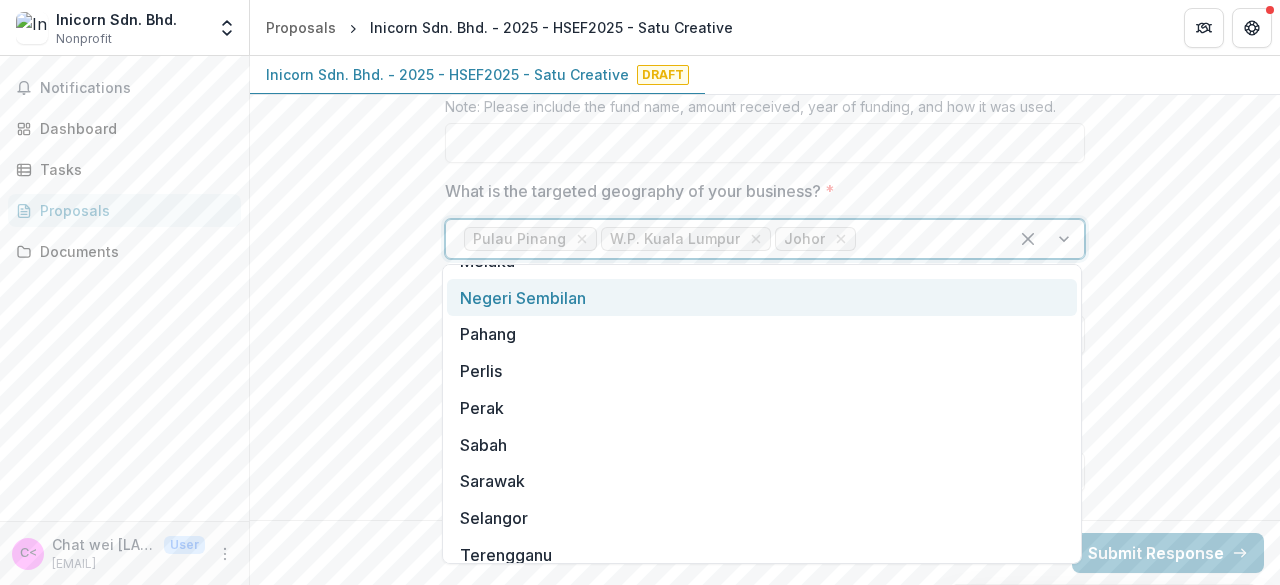 scroll, scrollTop: 187, scrollLeft: 0, axis: vertical 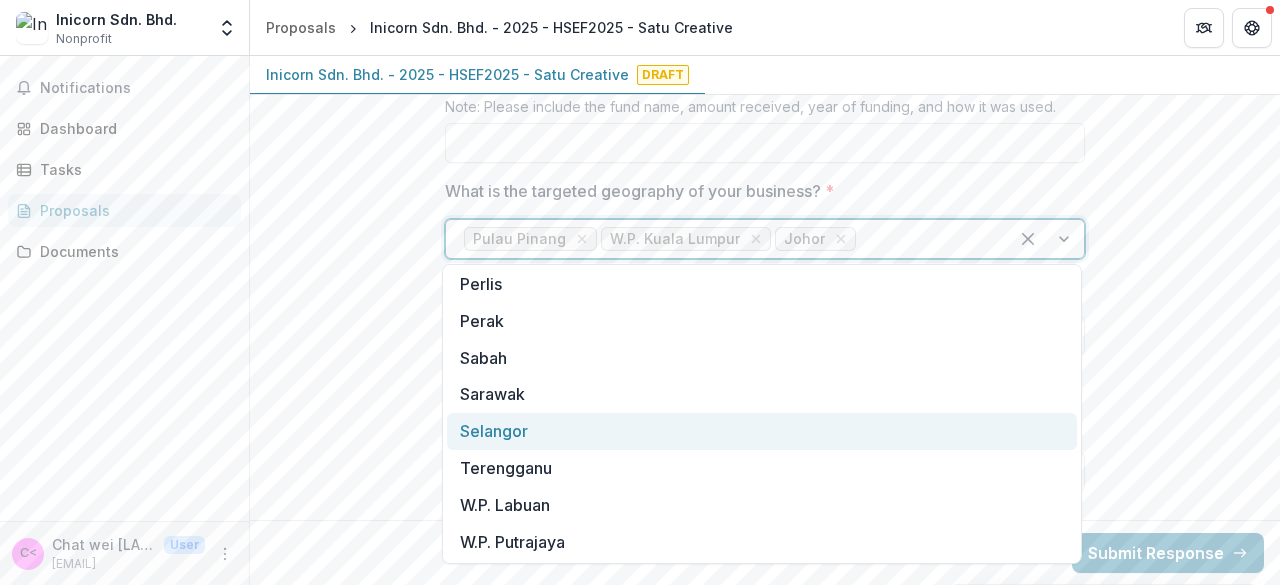 click on "Selangor" at bounding box center (762, 431) 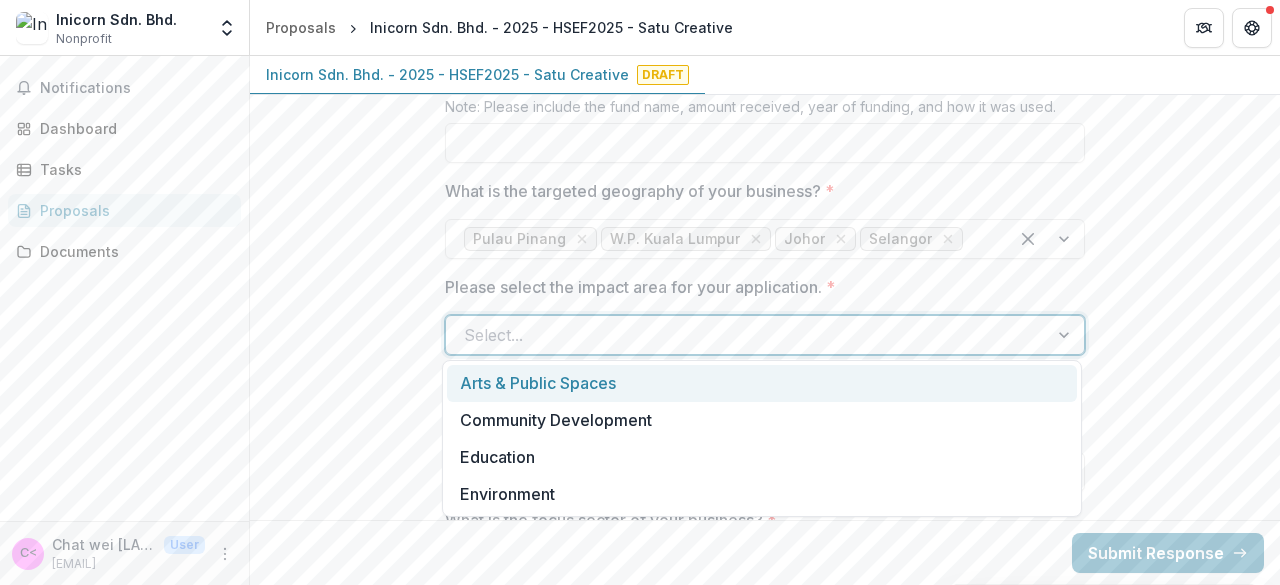 click at bounding box center (747, 335) 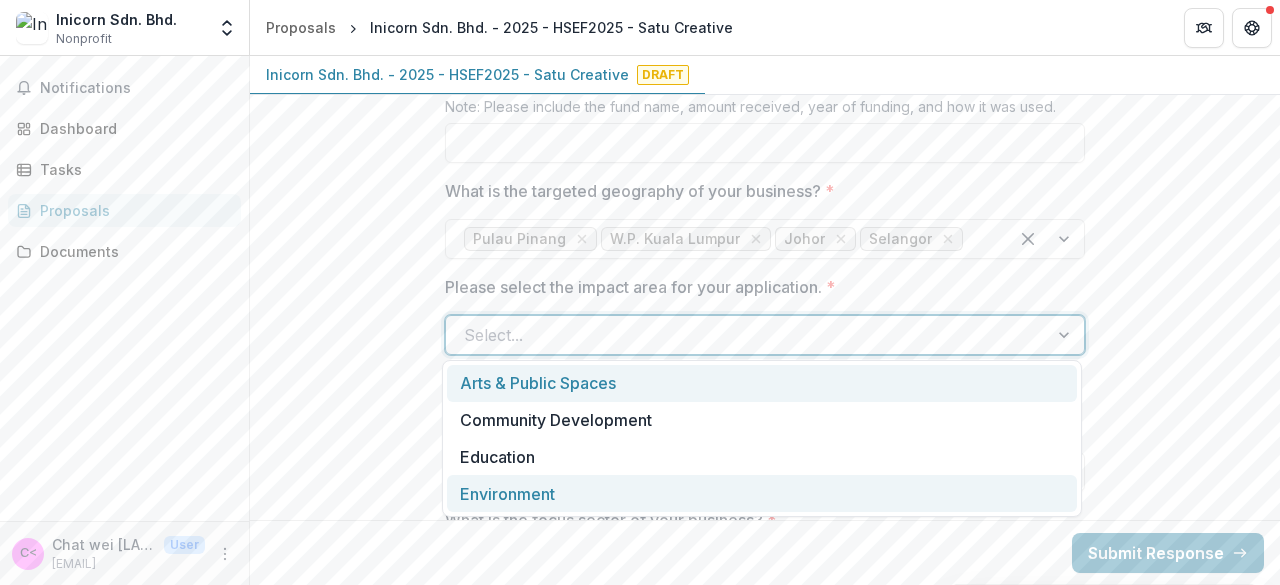 click on "Environment" at bounding box center [762, 493] 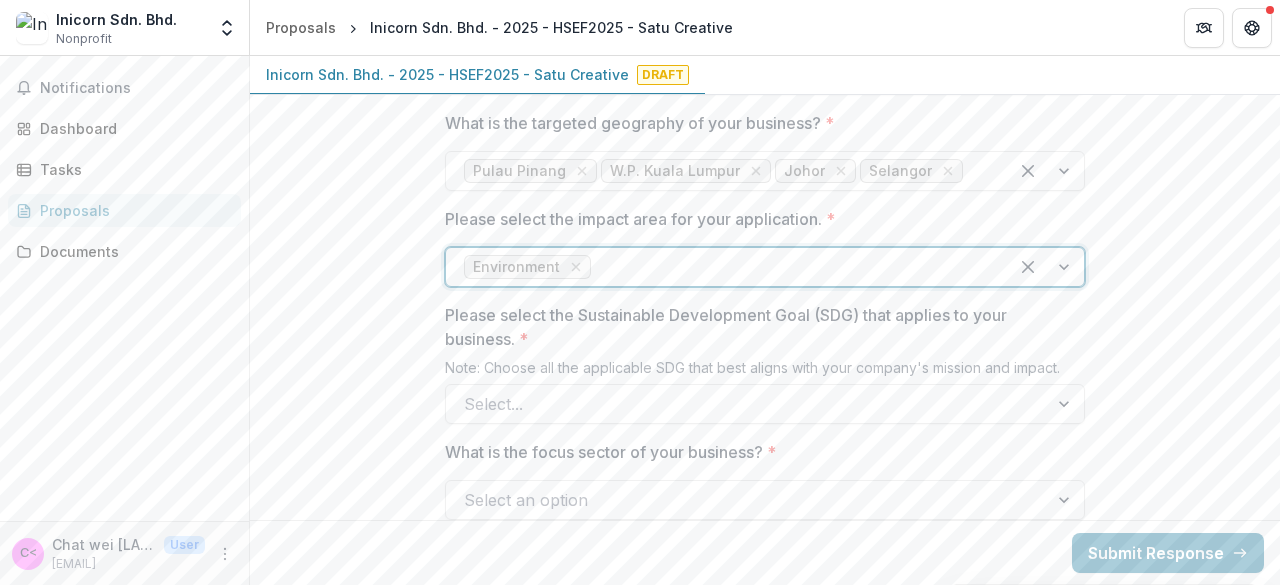 scroll, scrollTop: 1800, scrollLeft: 0, axis: vertical 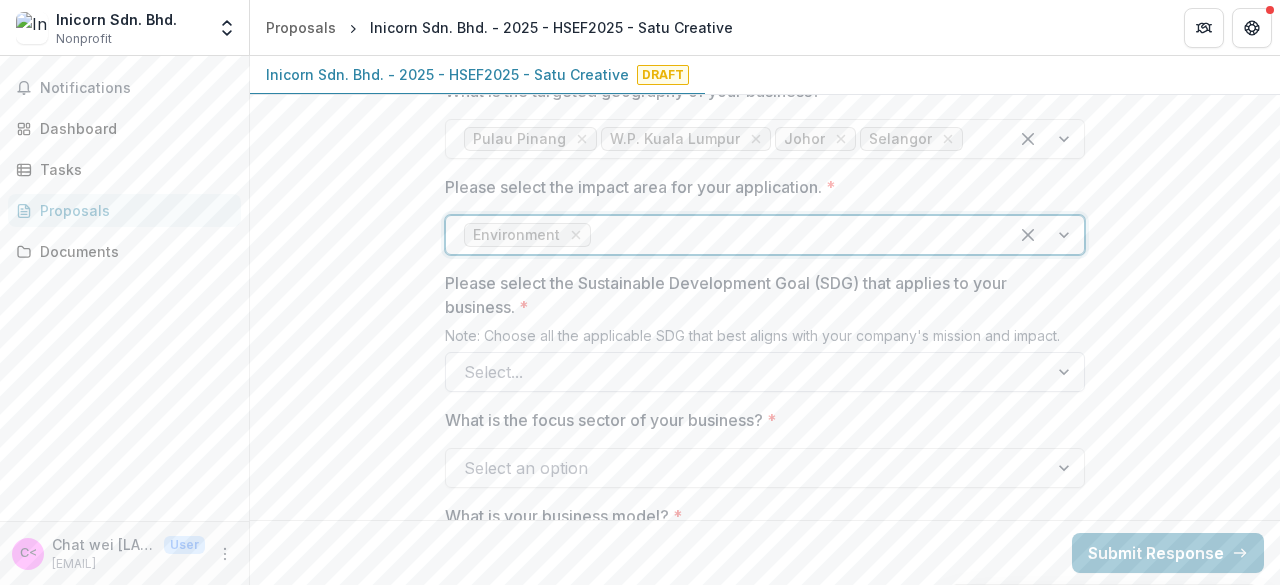 click at bounding box center [747, 372] 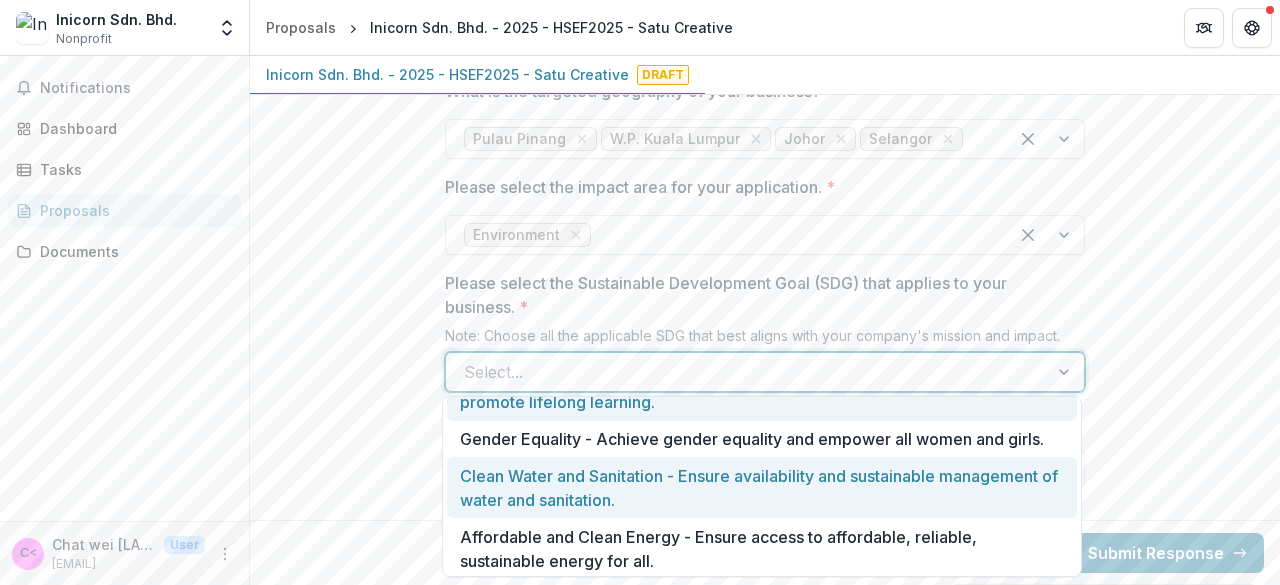 scroll, scrollTop: 300, scrollLeft: 0, axis: vertical 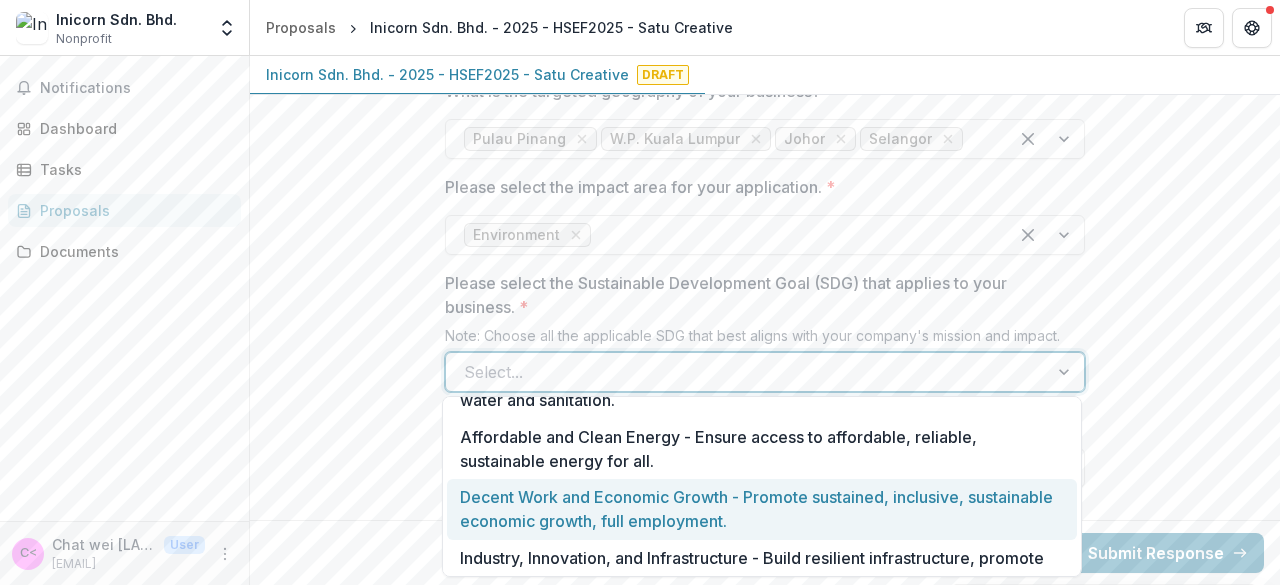 click on "Decent Work and Economic Growth - Promote sustained, inclusive, sustainable economic growth, full employment." at bounding box center [762, 509] 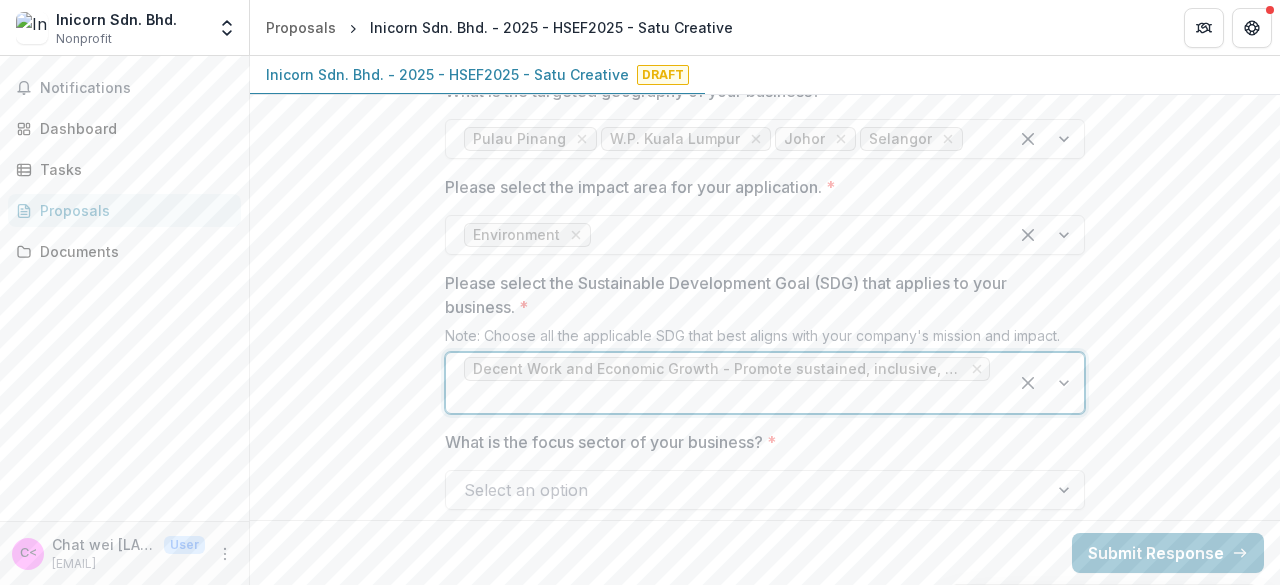 click at bounding box center [727, 397] 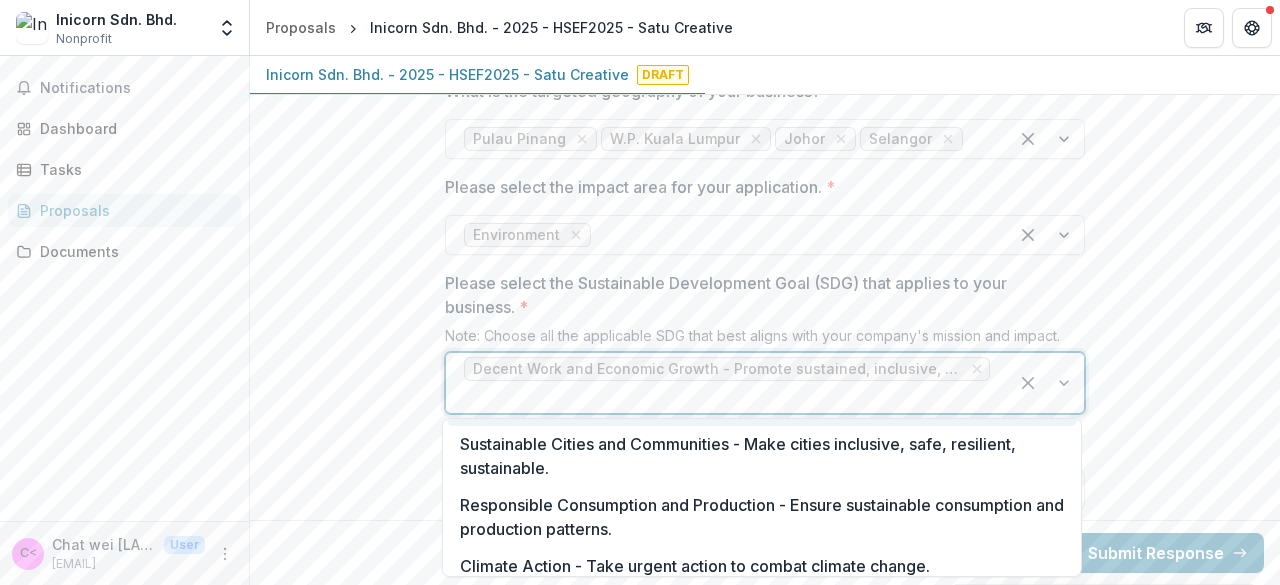 scroll, scrollTop: 500, scrollLeft: 0, axis: vertical 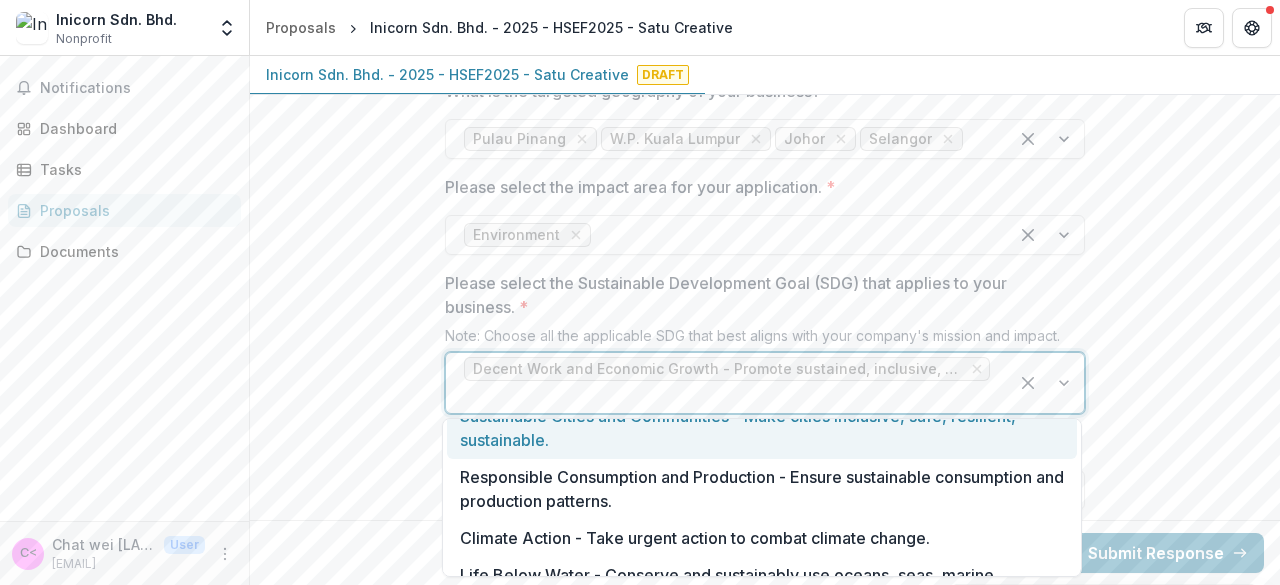 click on "Sustainable Cities and Communities - Make cities inclusive, safe, resilient, sustainable." at bounding box center [762, 428] 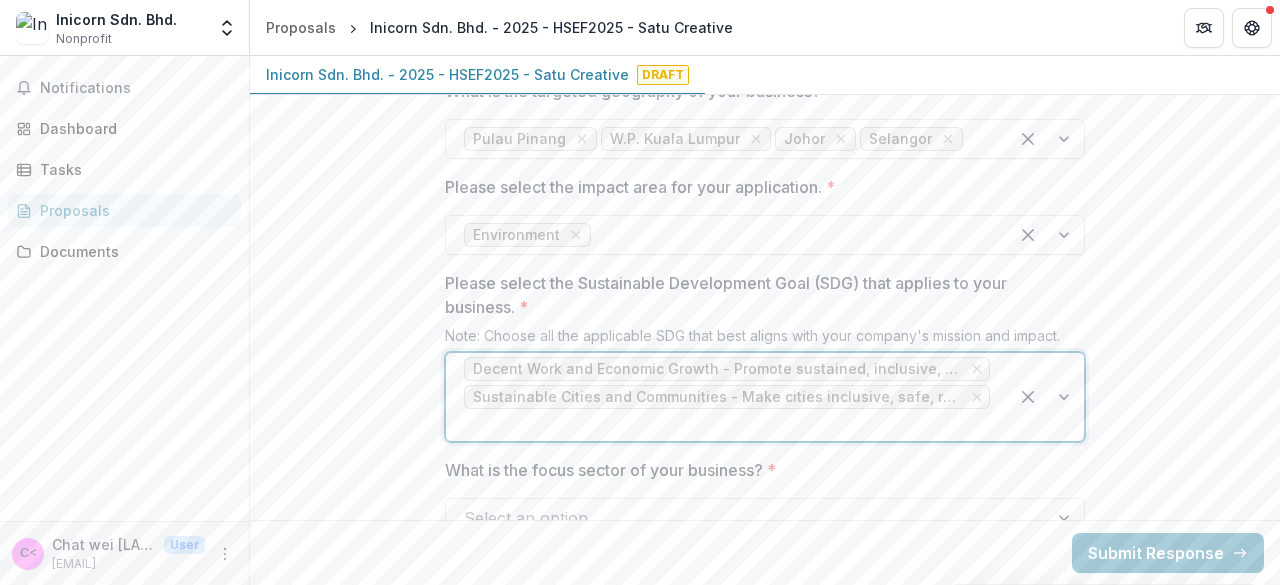 click at bounding box center (727, 425) 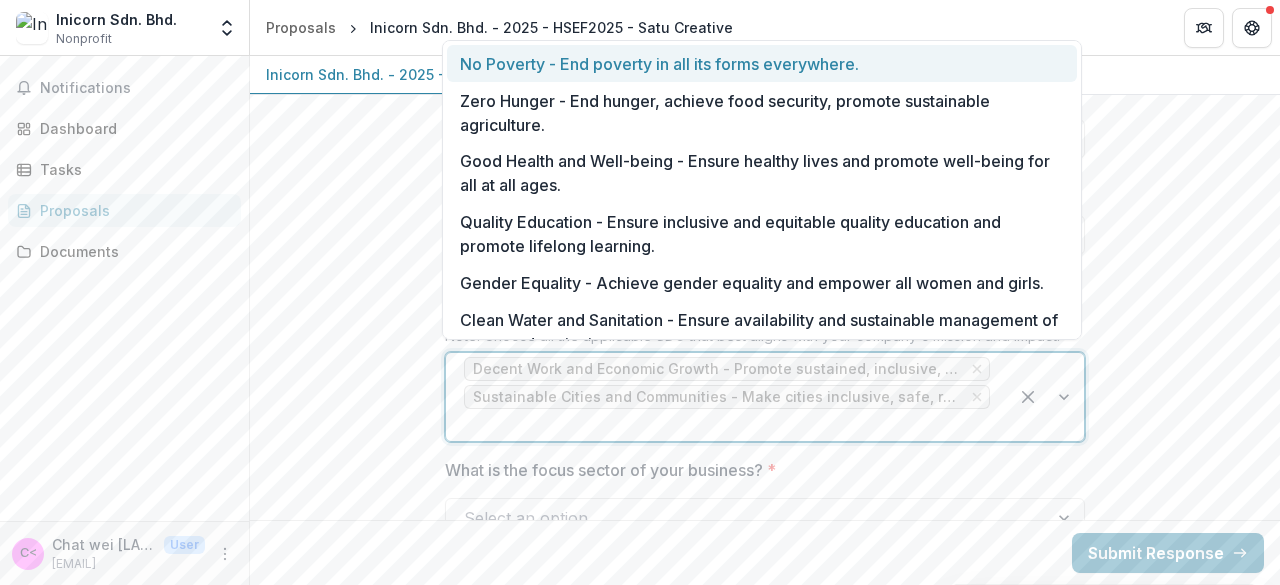 click at bounding box center [727, 425] 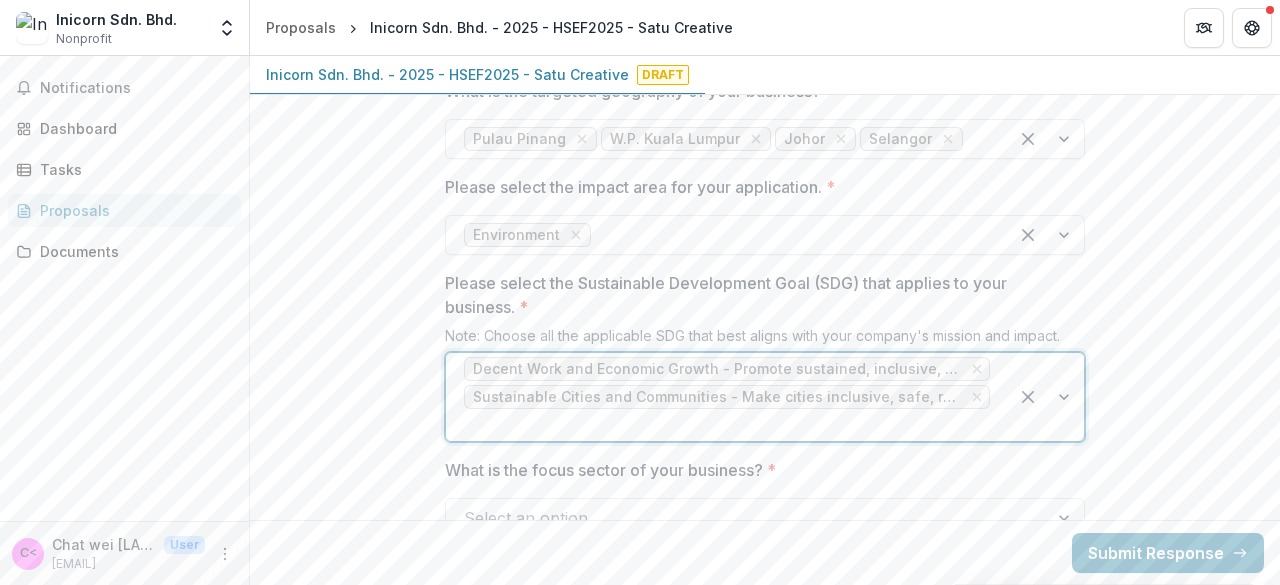 click at bounding box center (727, 425) 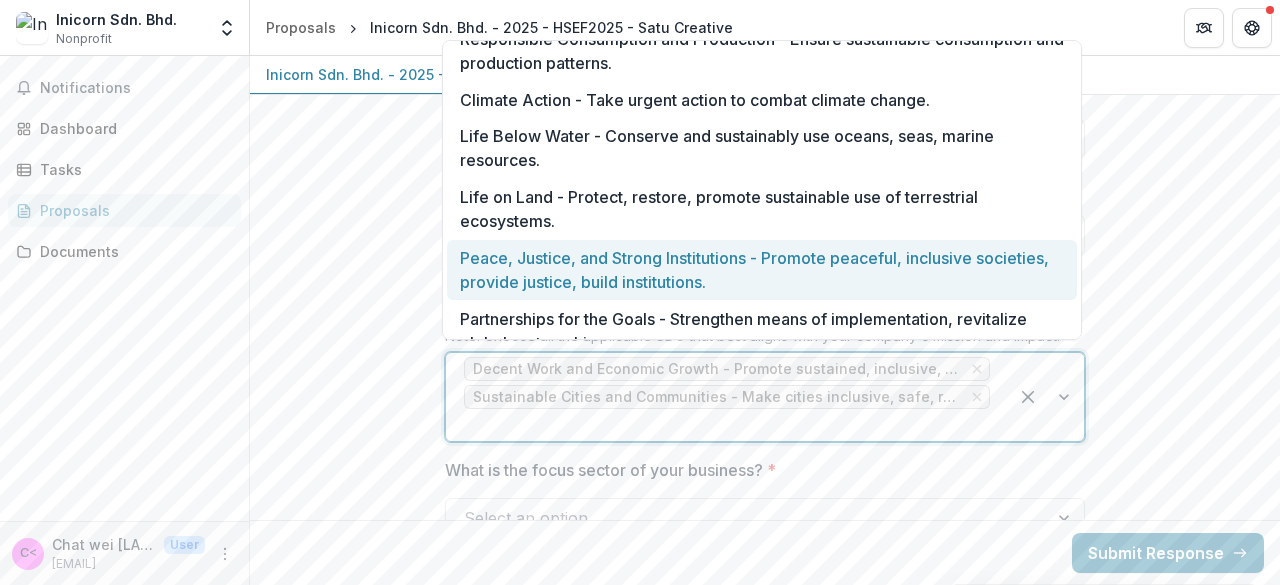 scroll, scrollTop: 525, scrollLeft: 0, axis: vertical 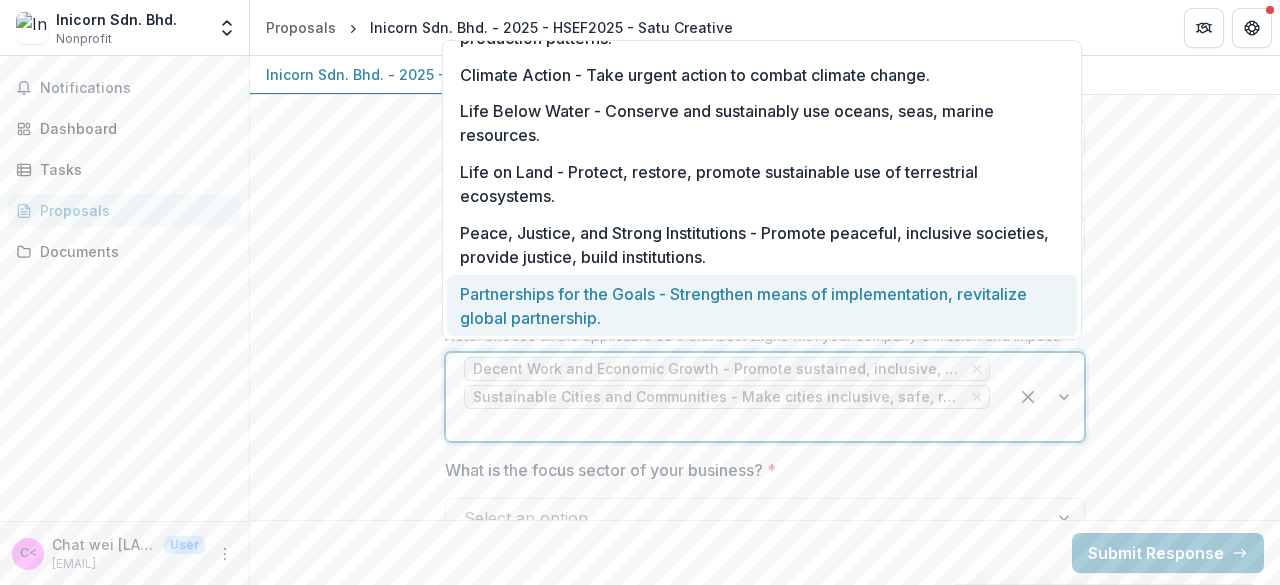click on "Partnerships for the Goals - Strengthen means of implementation, revitalize global partnership." at bounding box center [762, 305] 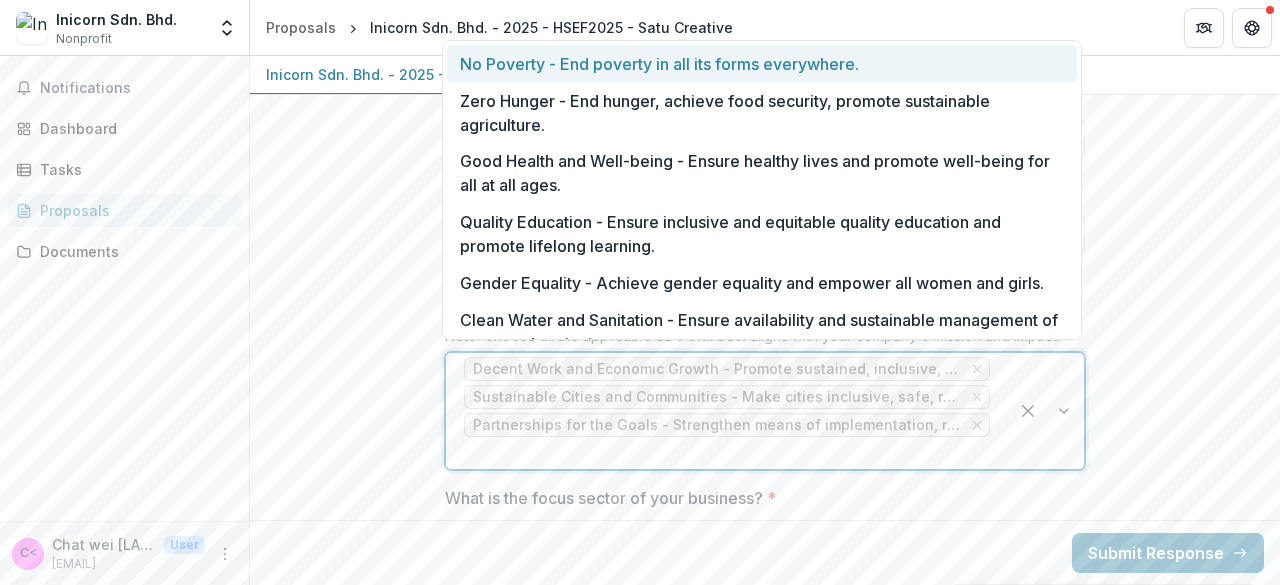 click at bounding box center (727, 453) 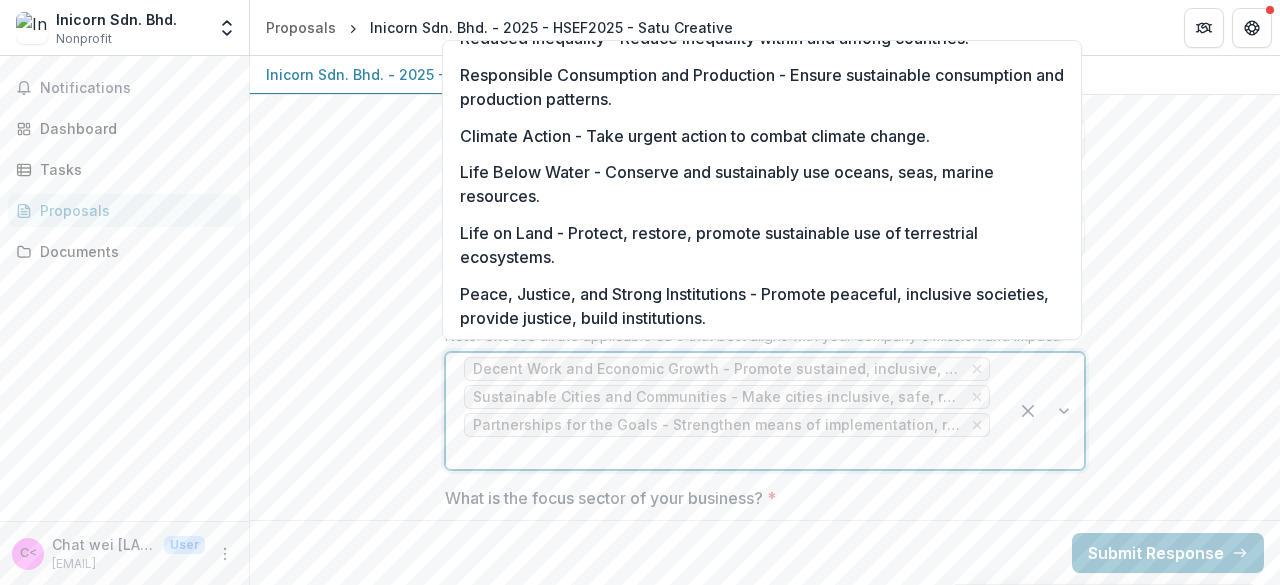 scroll, scrollTop: 464, scrollLeft: 0, axis: vertical 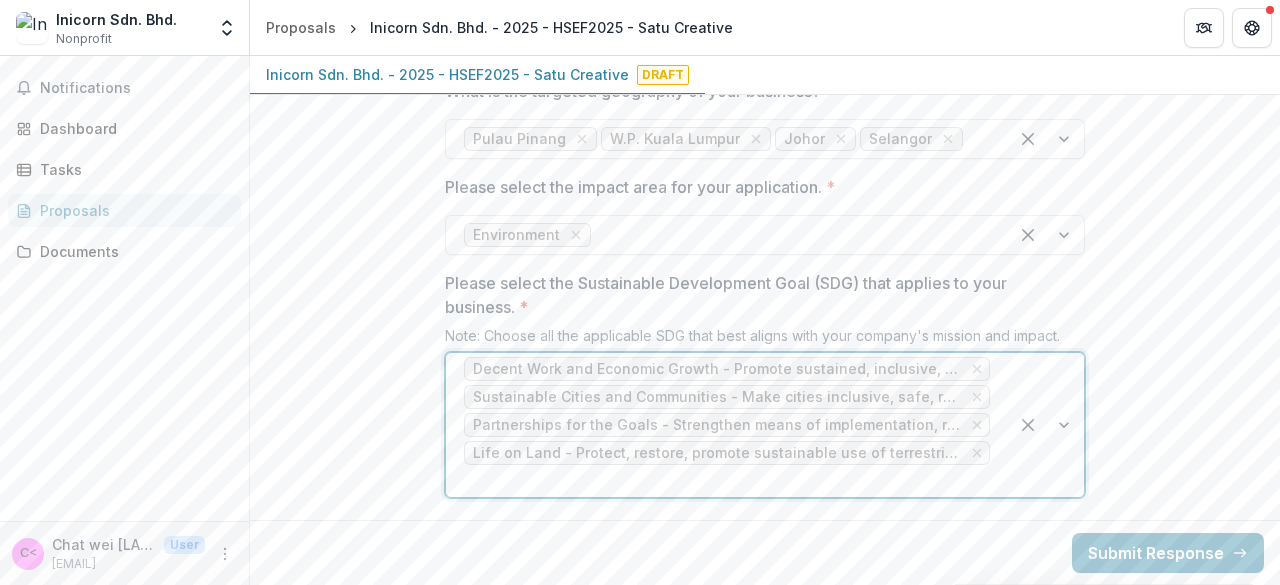 click at bounding box center (727, 481) 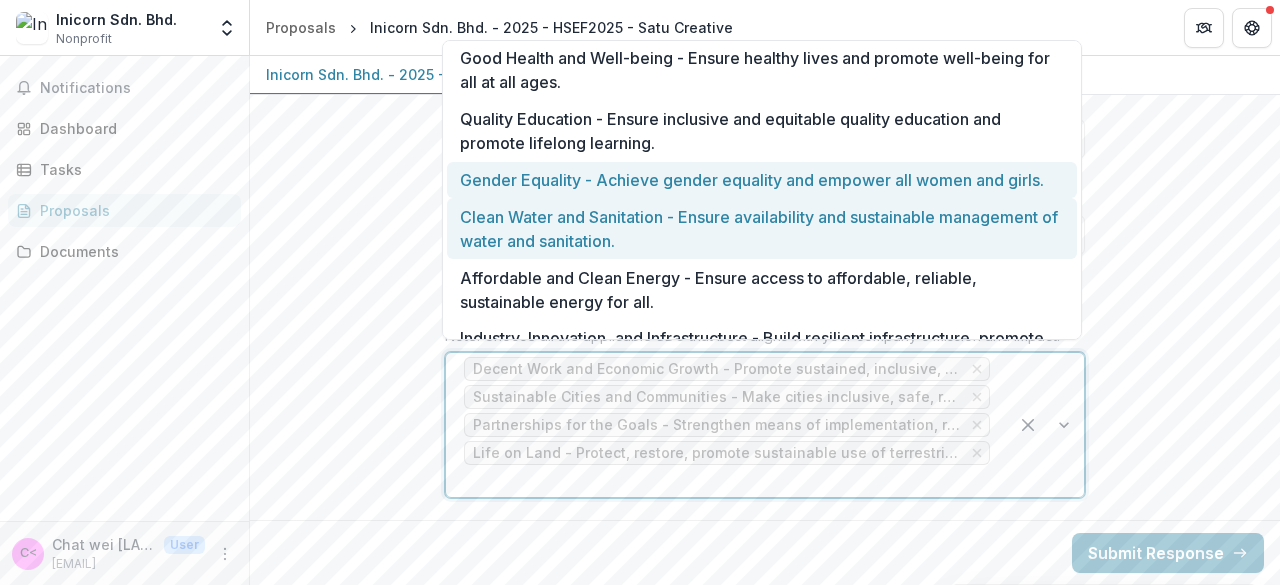 scroll, scrollTop: 0, scrollLeft: 0, axis: both 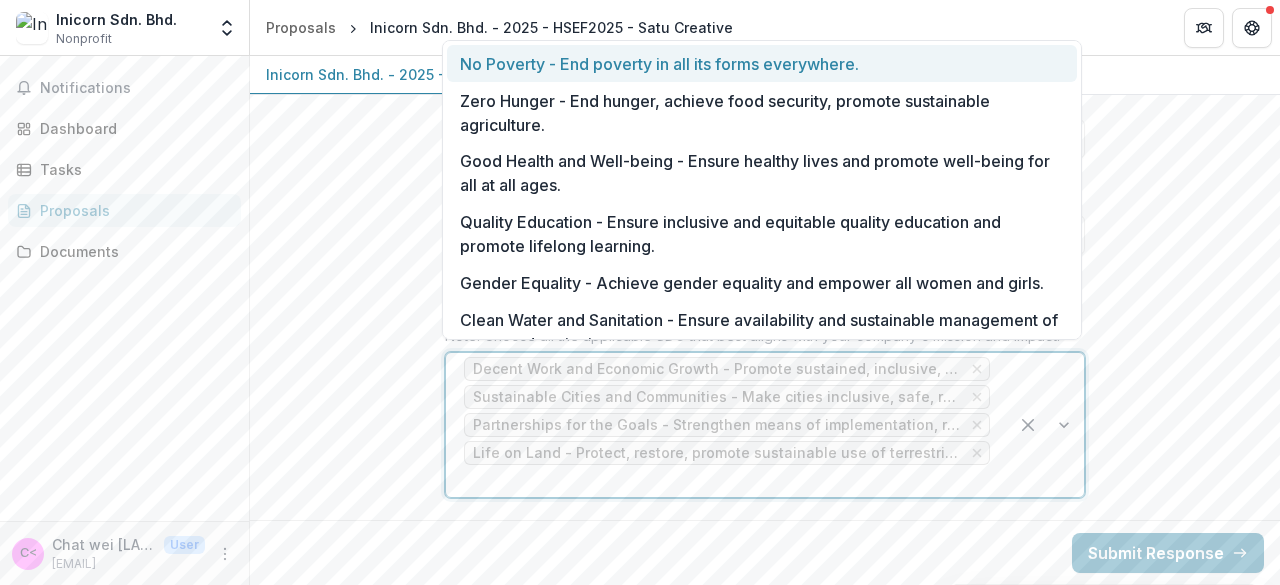 click on "**********" at bounding box center [765, 757] 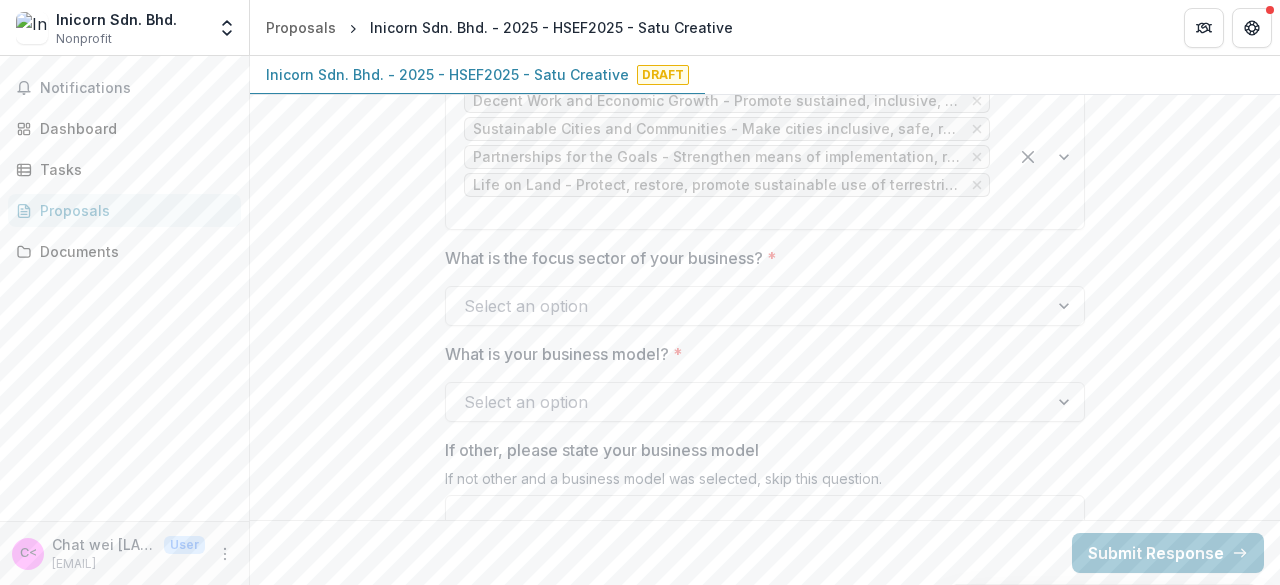 scroll, scrollTop: 2100, scrollLeft: 0, axis: vertical 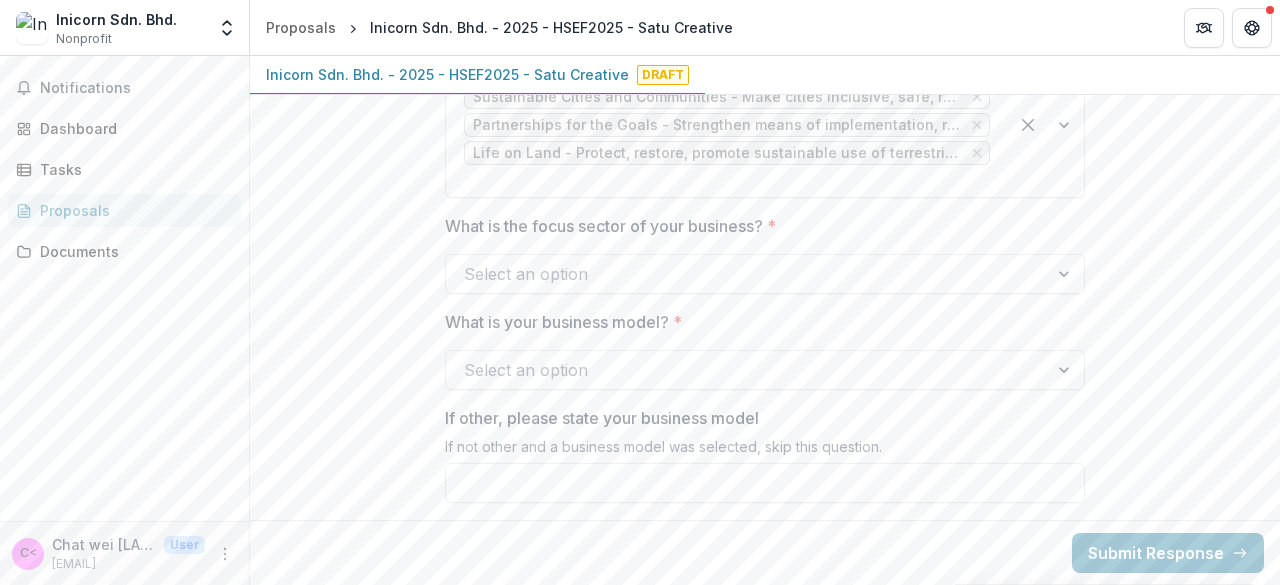 click at bounding box center [747, 274] 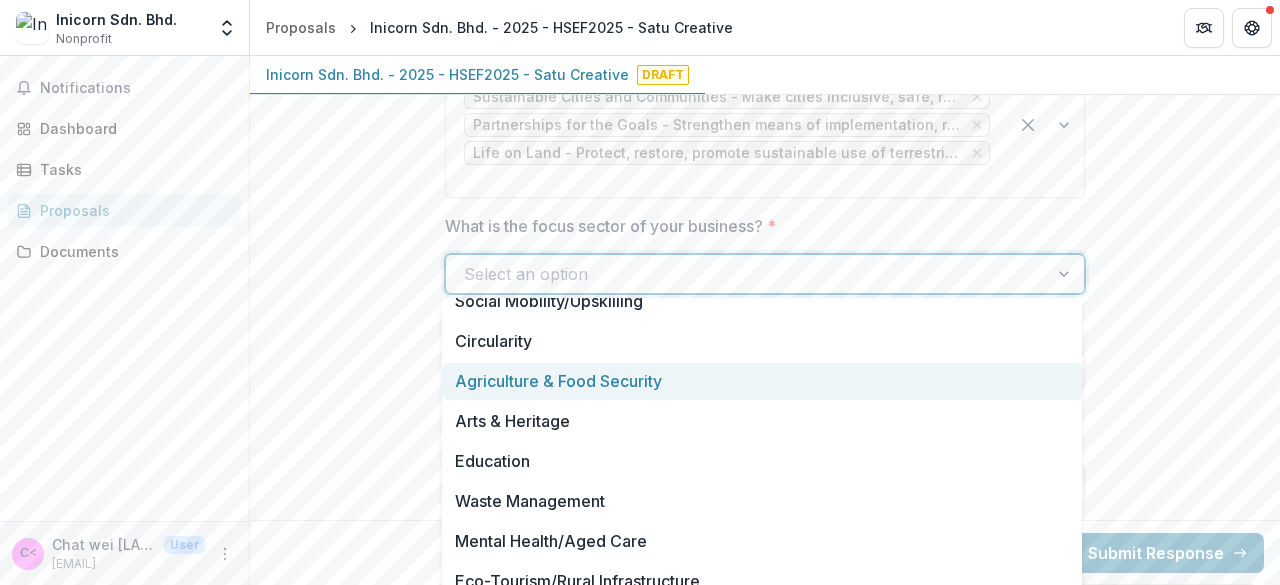 scroll, scrollTop: 20, scrollLeft: 0, axis: vertical 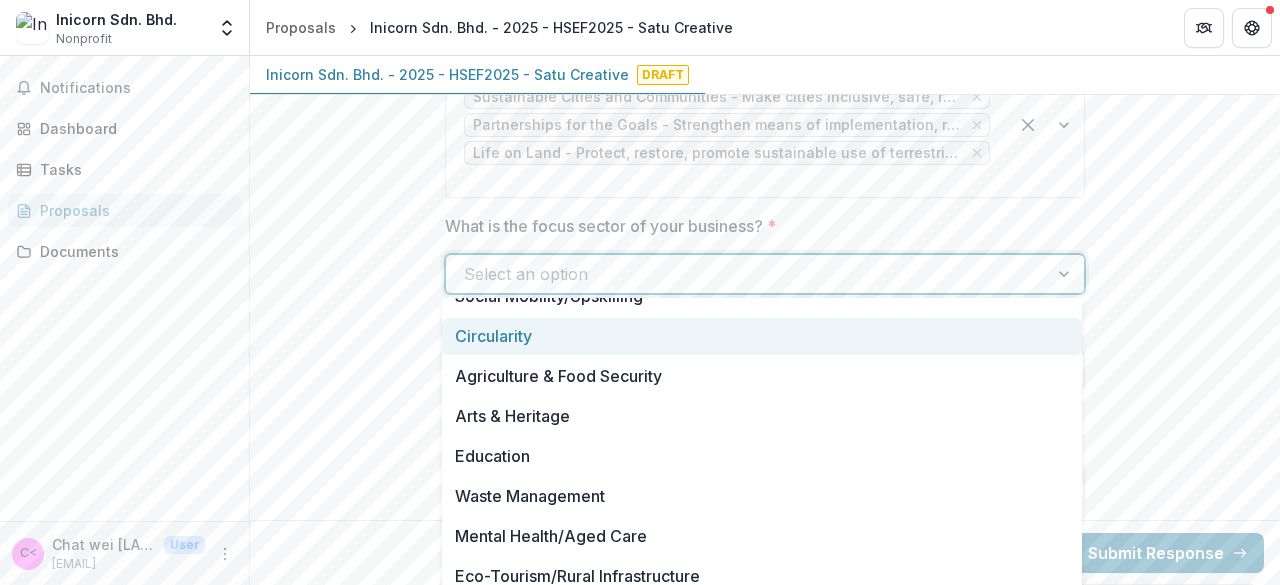 click on "Circularity" at bounding box center [762, 336] 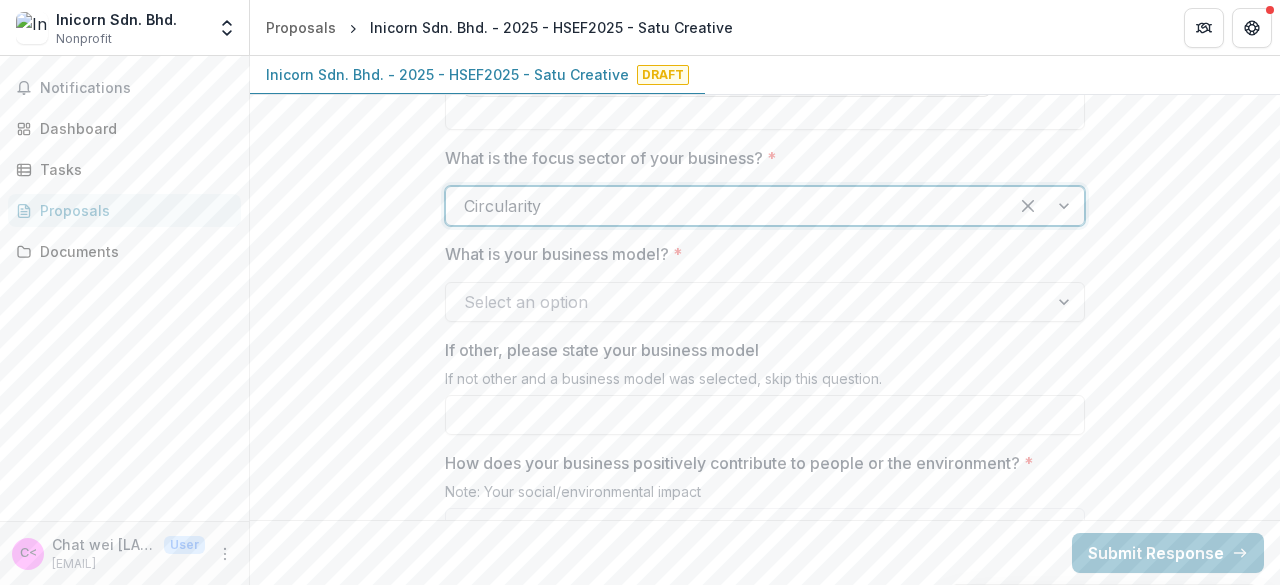 scroll, scrollTop: 2200, scrollLeft: 0, axis: vertical 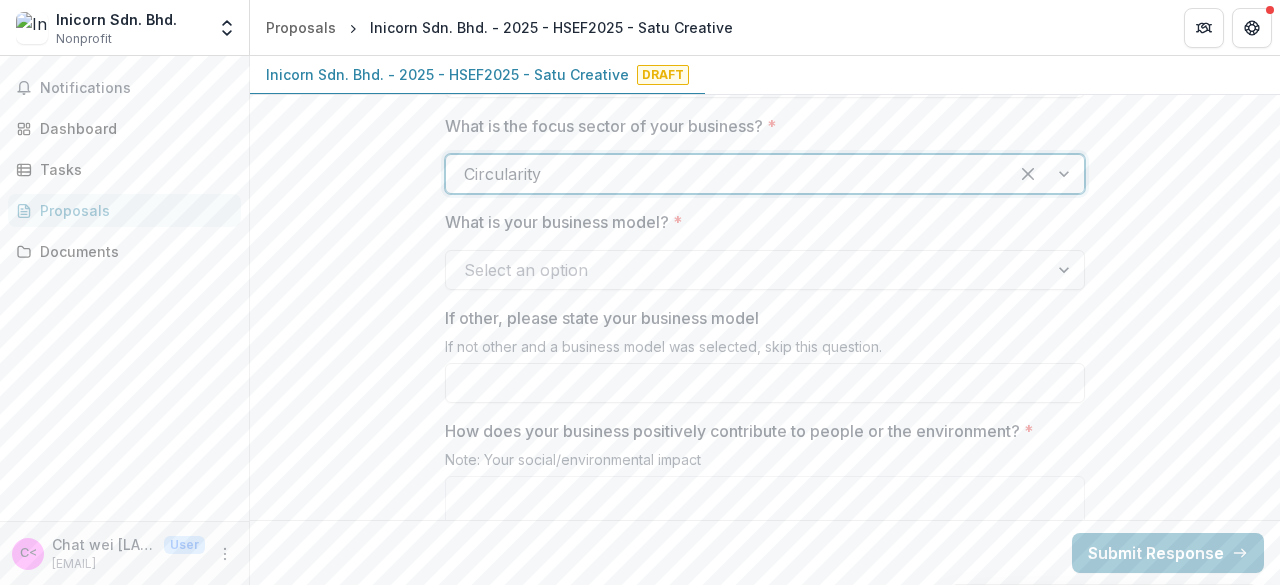 click at bounding box center (747, 270) 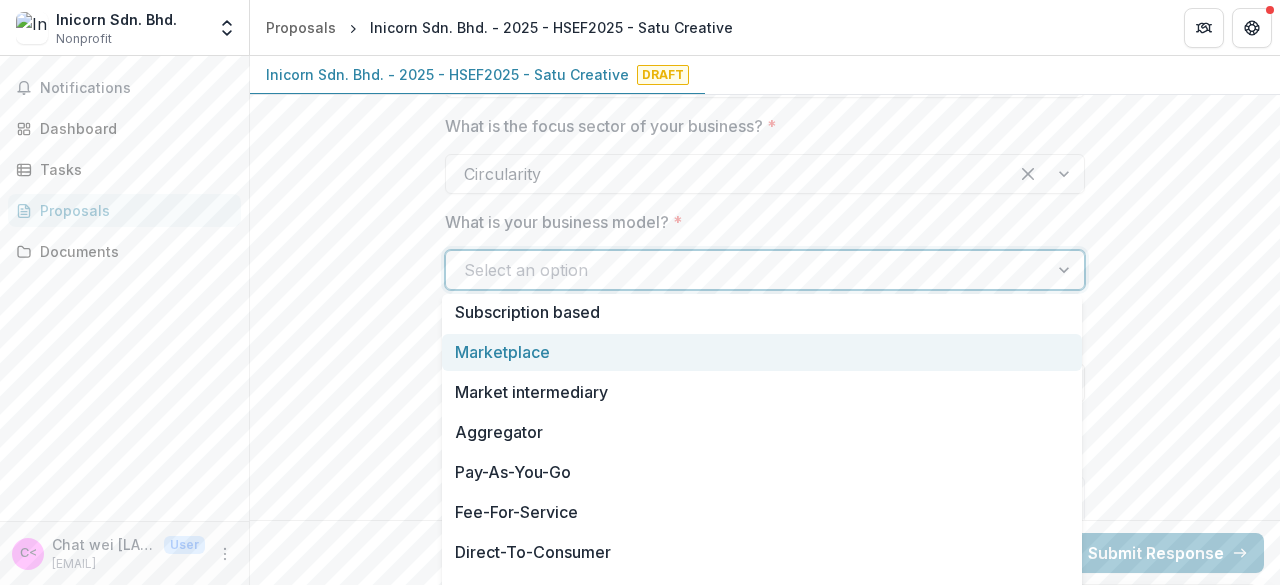 click on "Marketplace" at bounding box center [762, 352] 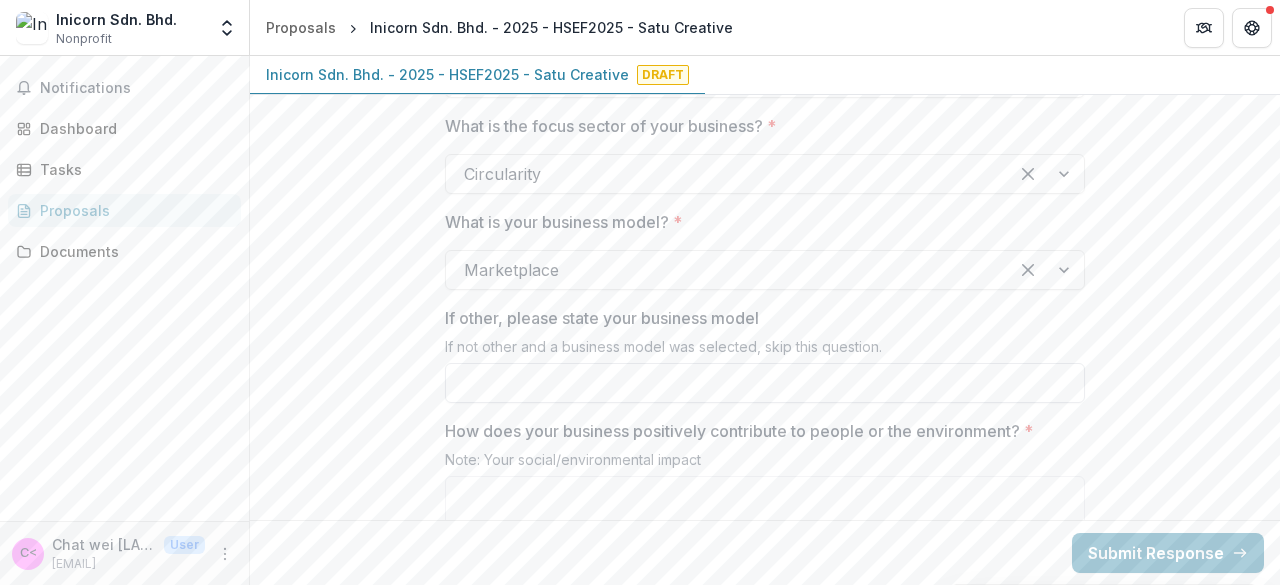 click on "If other, please state your business model" at bounding box center (765, 383) 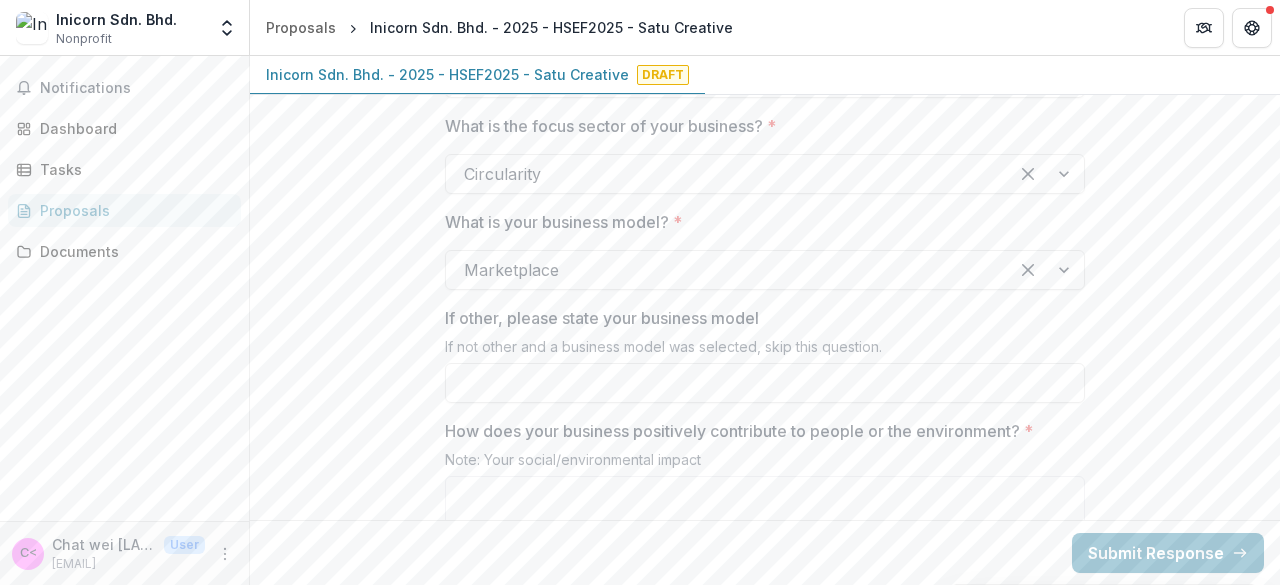 click on "**********" at bounding box center [765, 357] 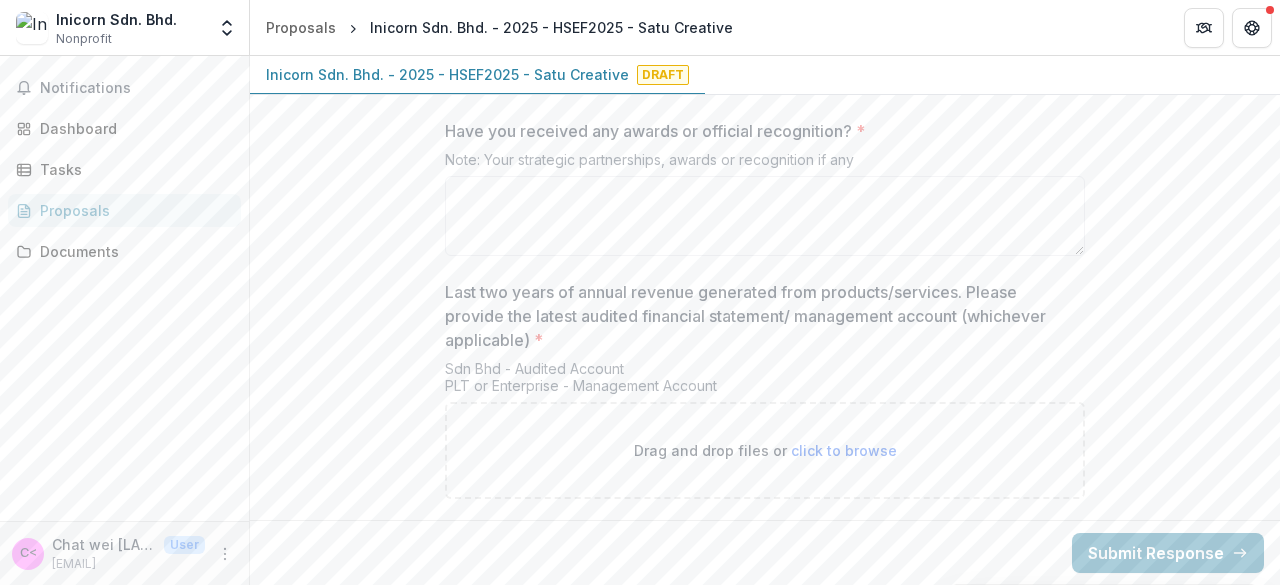 scroll, scrollTop: 3800, scrollLeft: 0, axis: vertical 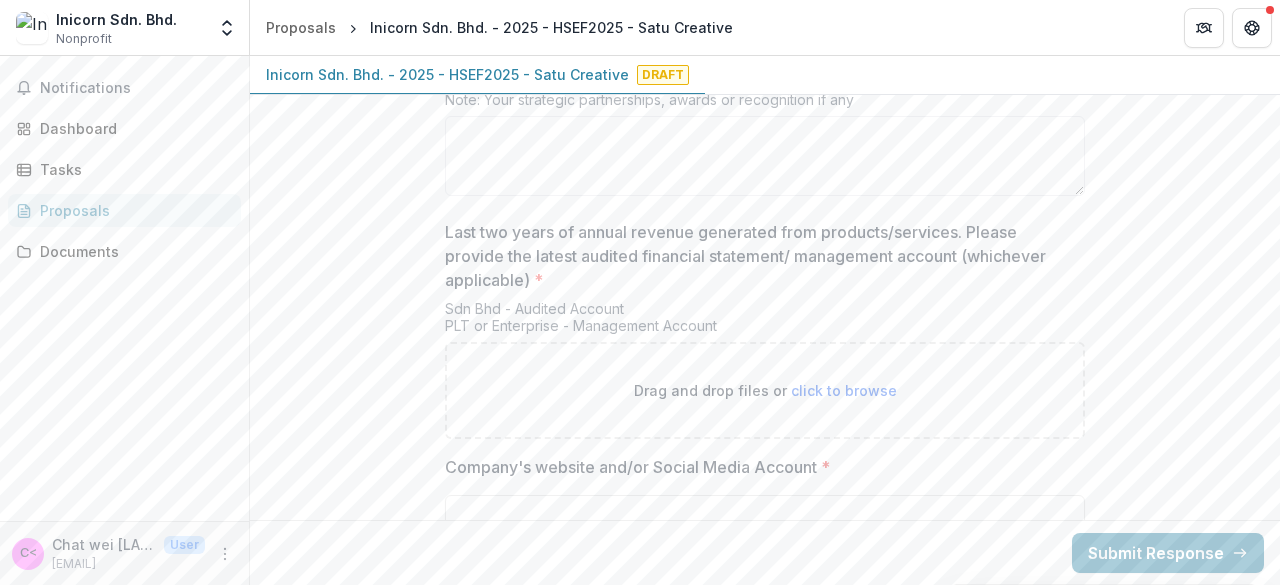 click on "click to browse" at bounding box center (844, 390) 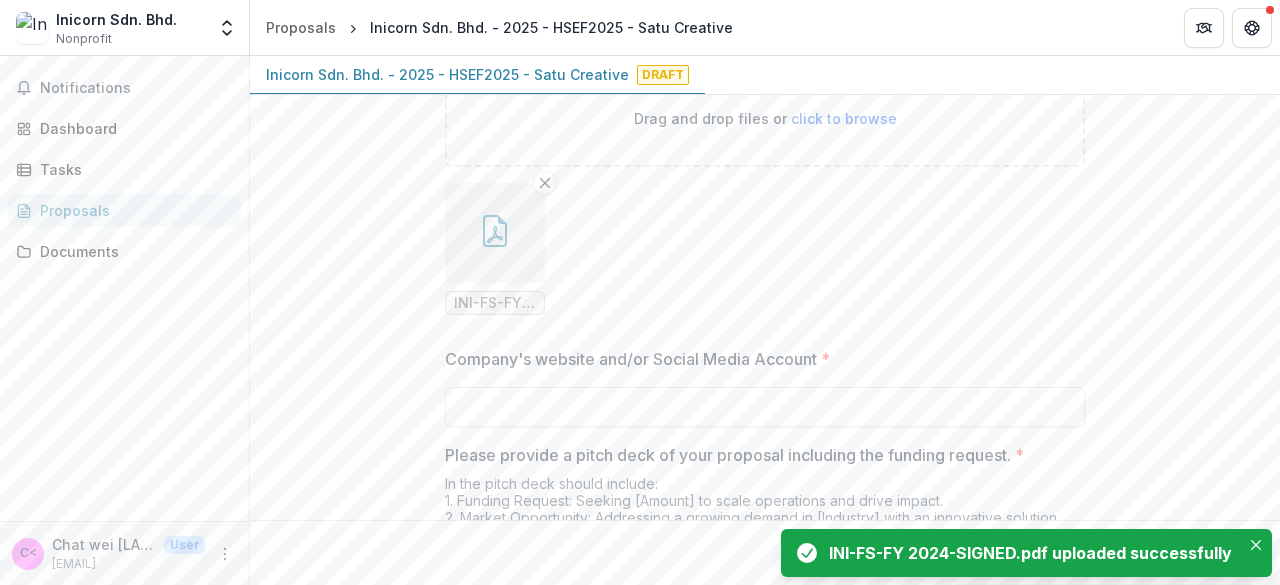 scroll, scrollTop: 4100, scrollLeft: 0, axis: vertical 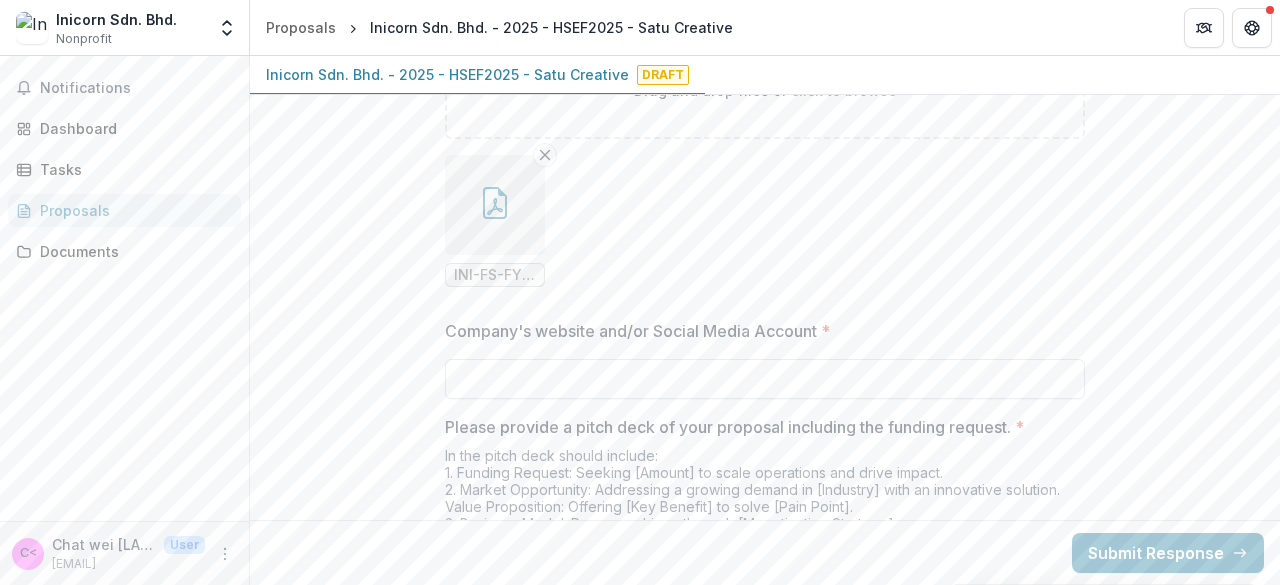 click on "Company's website and/or Social Media Account *" at bounding box center (765, 379) 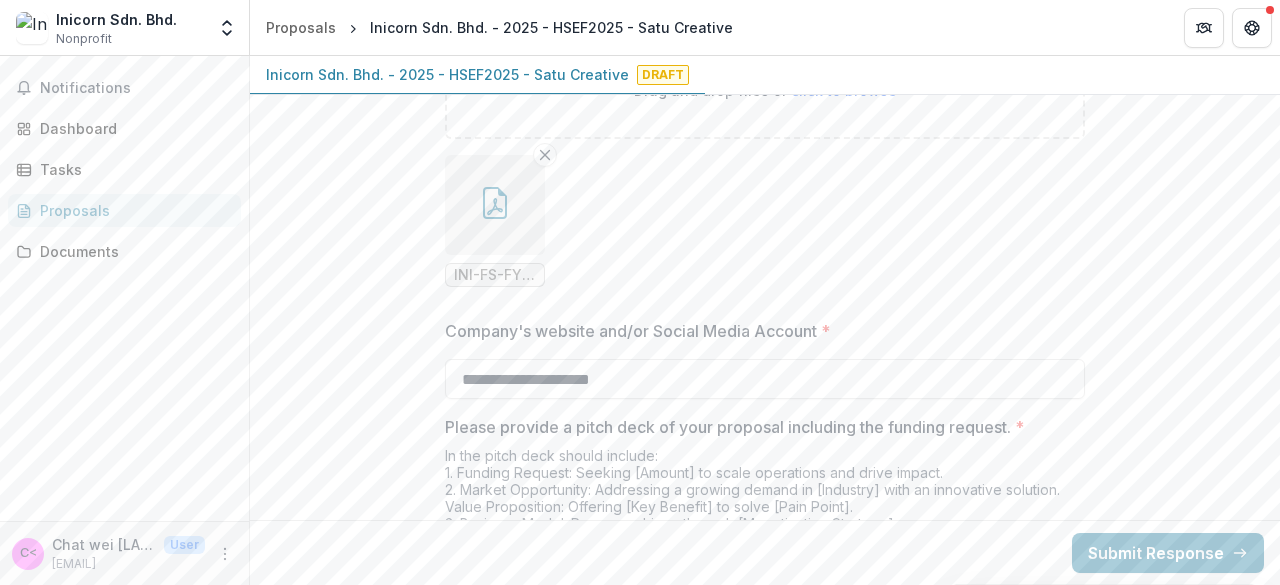 type on "**********" 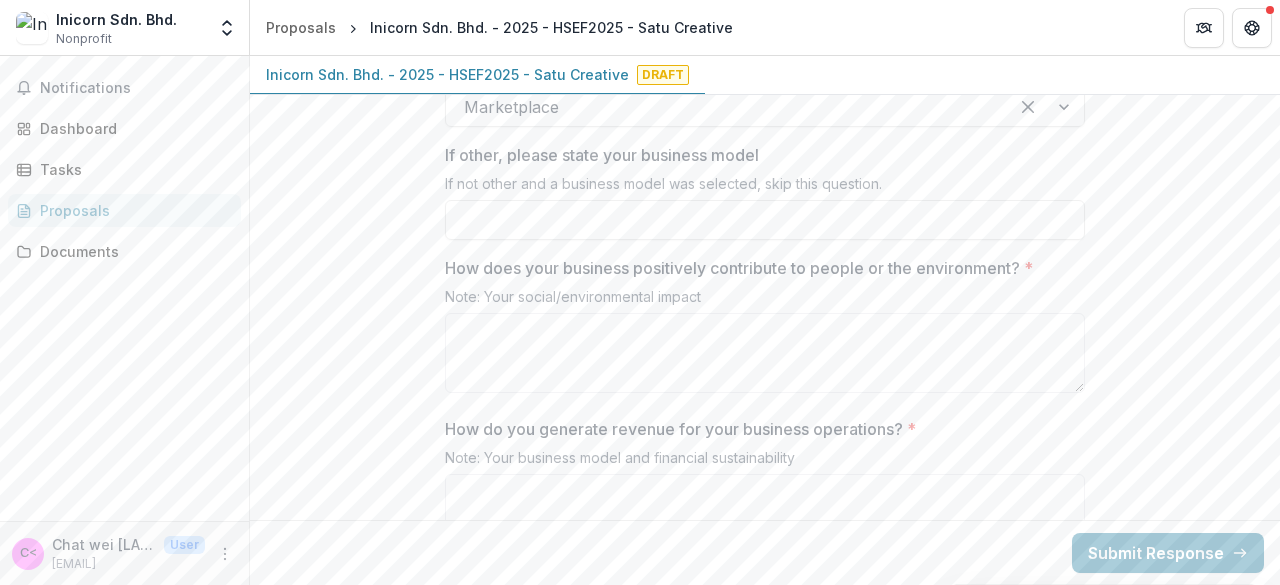 scroll, scrollTop: 2463, scrollLeft: 0, axis: vertical 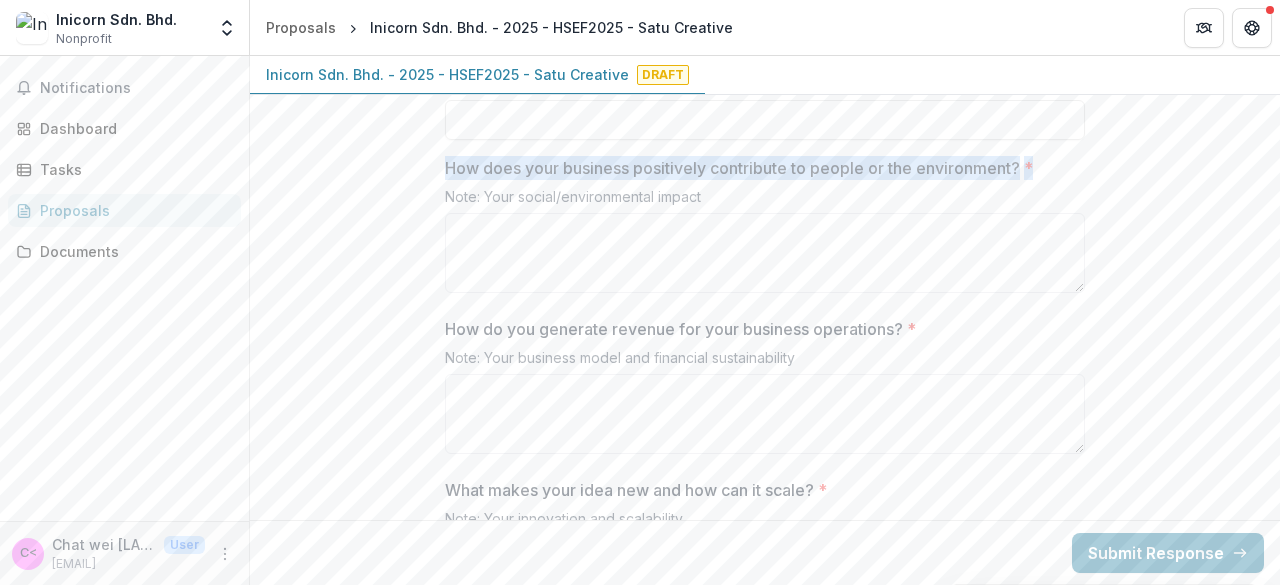 drag, startPoint x: 461, startPoint y: 164, endPoint x: 1077, endPoint y: 169, distance: 616.02026 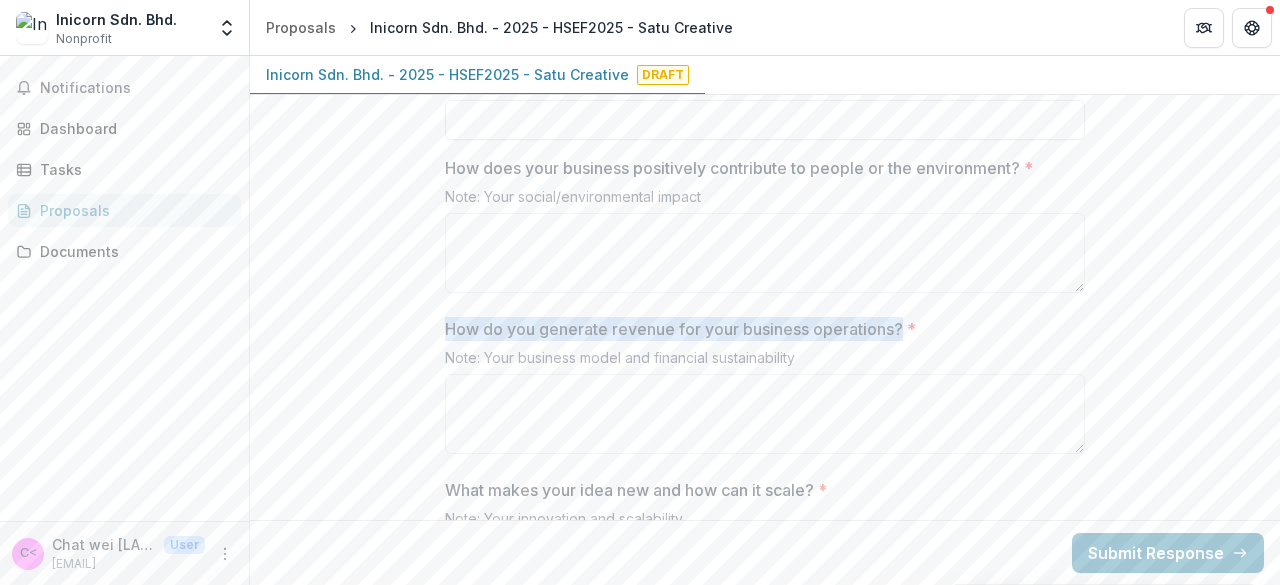 drag, startPoint x: 439, startPoint y: 327, endPoint x: 904, endPoint y: 324, distance: 465.00967 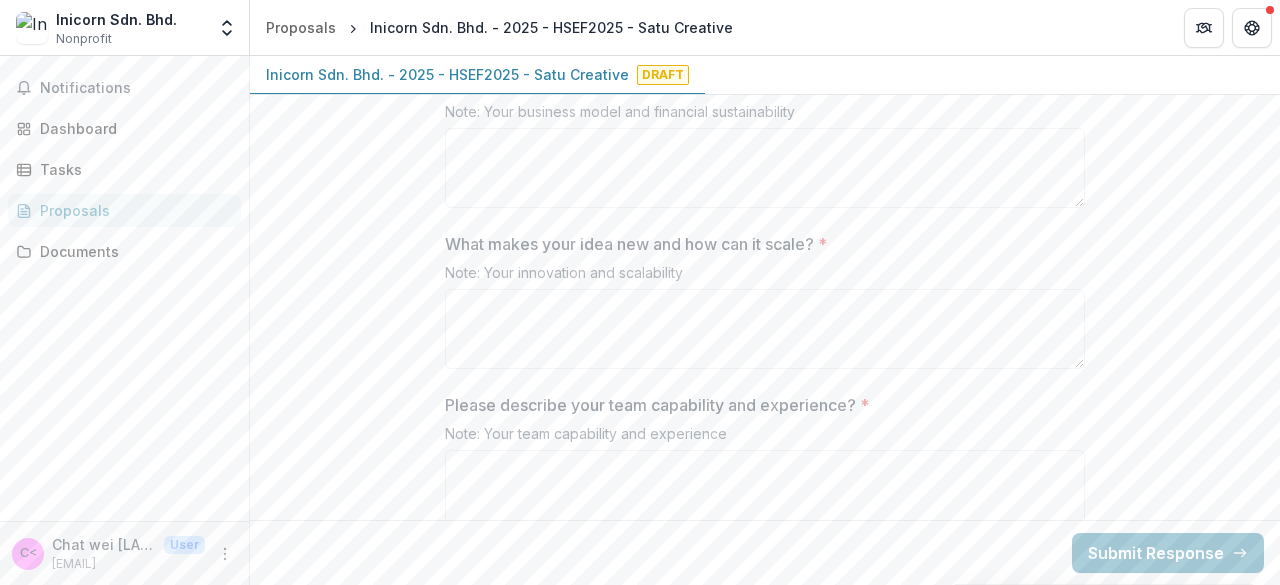 scroll, scrollTop: 2763, scrollLeft: 0, axis: vertical 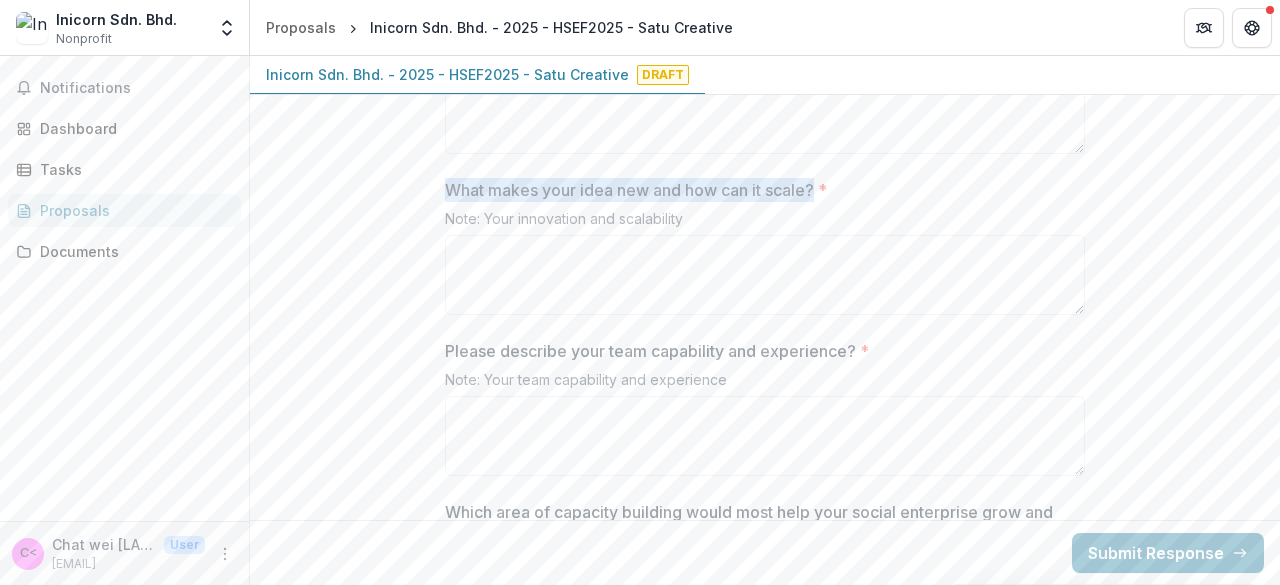 drag, startPoint x: 444, startPoint y: 183, endPoint x: 814, endPoint y: 180, distance: 370.01218 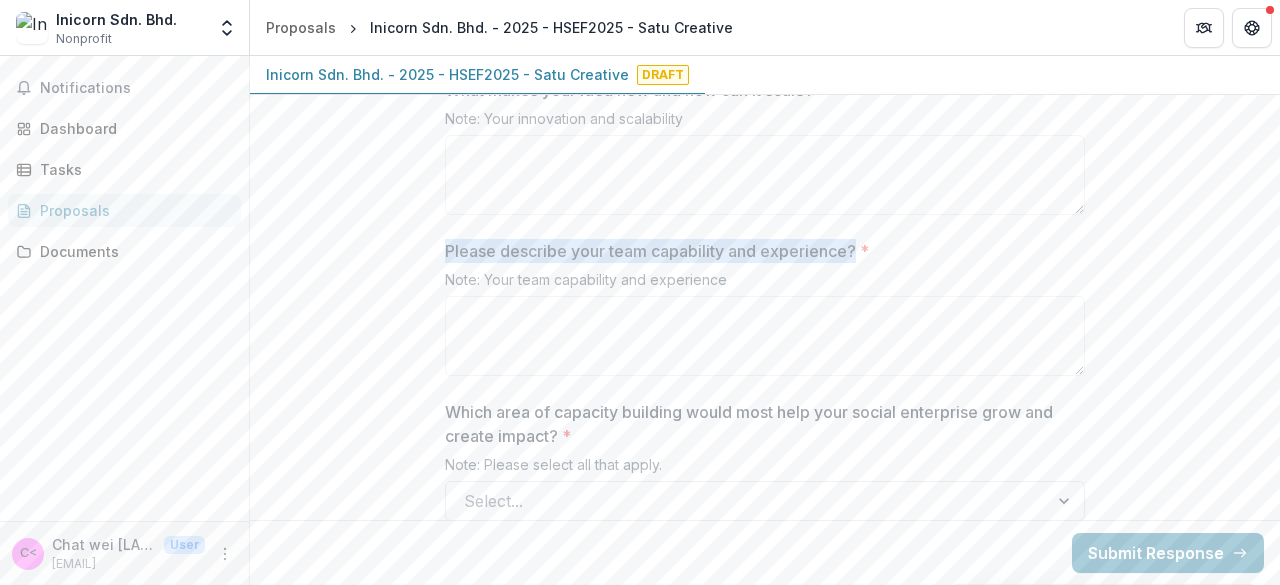 drag, startPoint x: 434, startPoint y: 239, endPoint x: 852, endPoint y: 241, distance: 418.0048 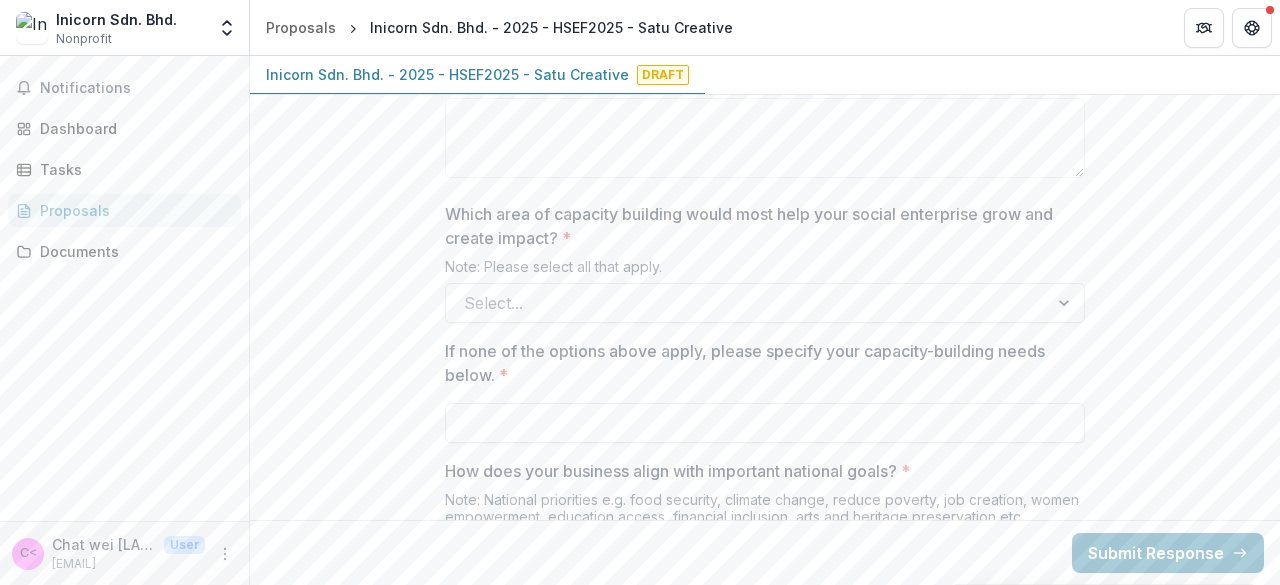 scroll, scrollTop: 3063, scrollLeft: 0, axis: vertical 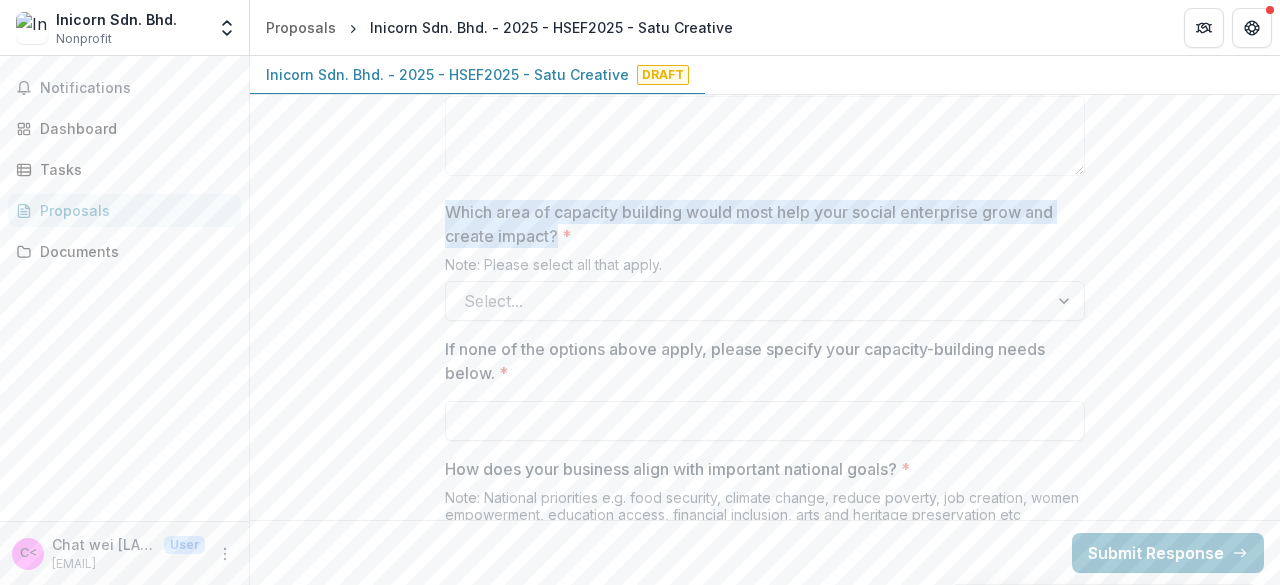drag, startPoint x: 440, startPoint y: 208, endPoint x: 554, endPoint y: 235, distance: 117.15375 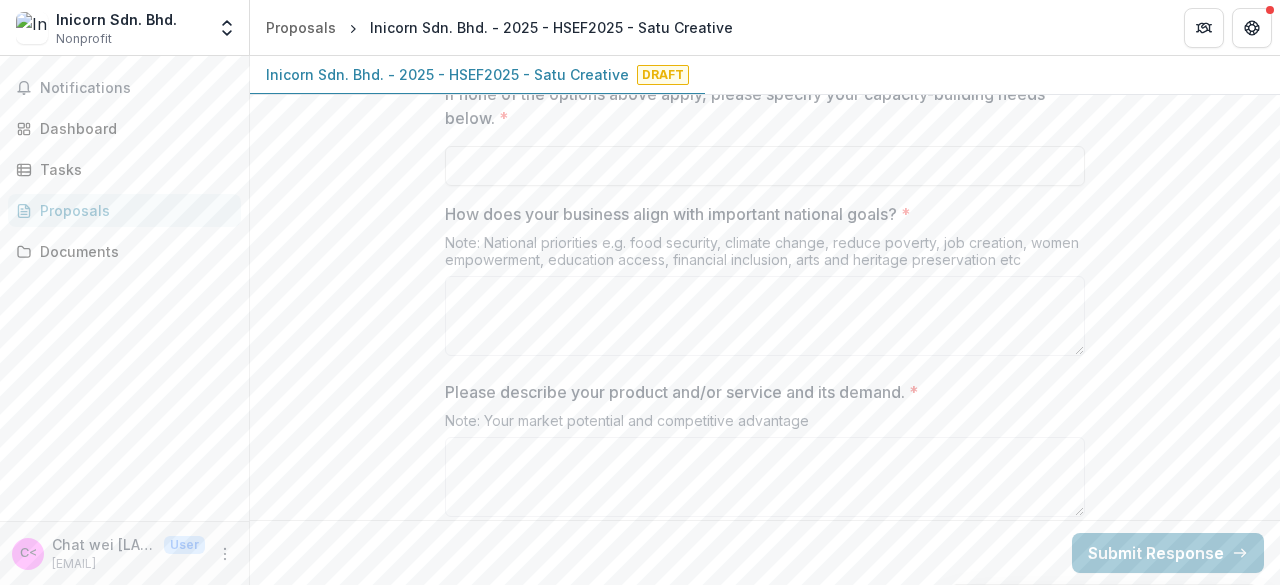 scroll, scrollTop: 3363, scrollLeft: 0, axis: vertical 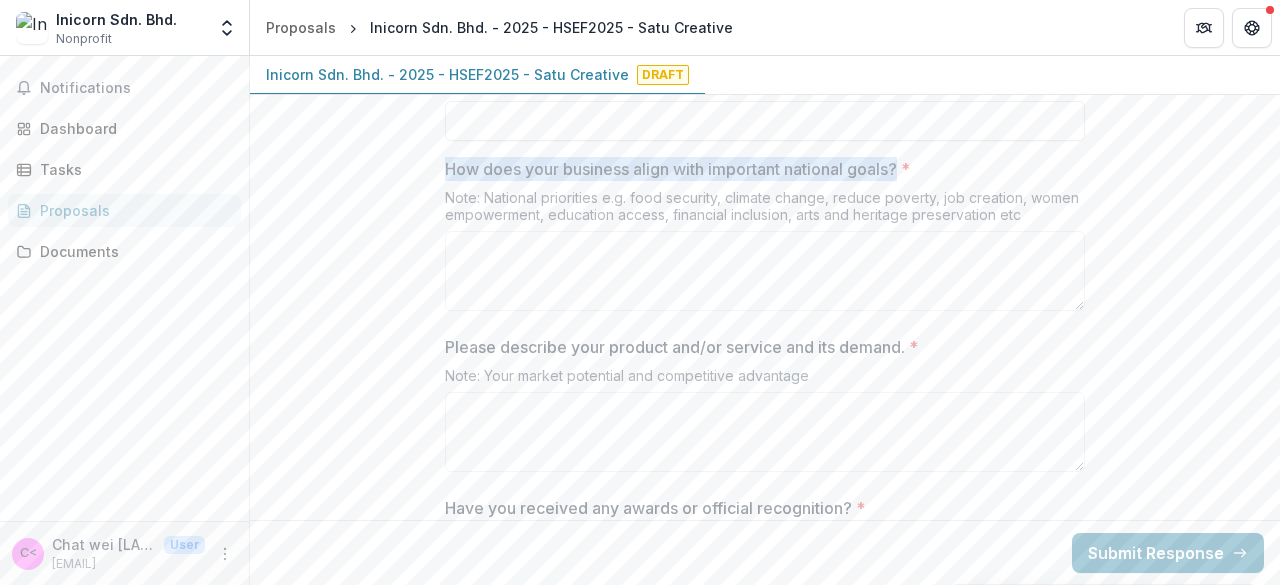 drag, startPoint x: 440, startPoint y: 159, endPoint x: 902, endPoint y: 161, distance: 462.00433 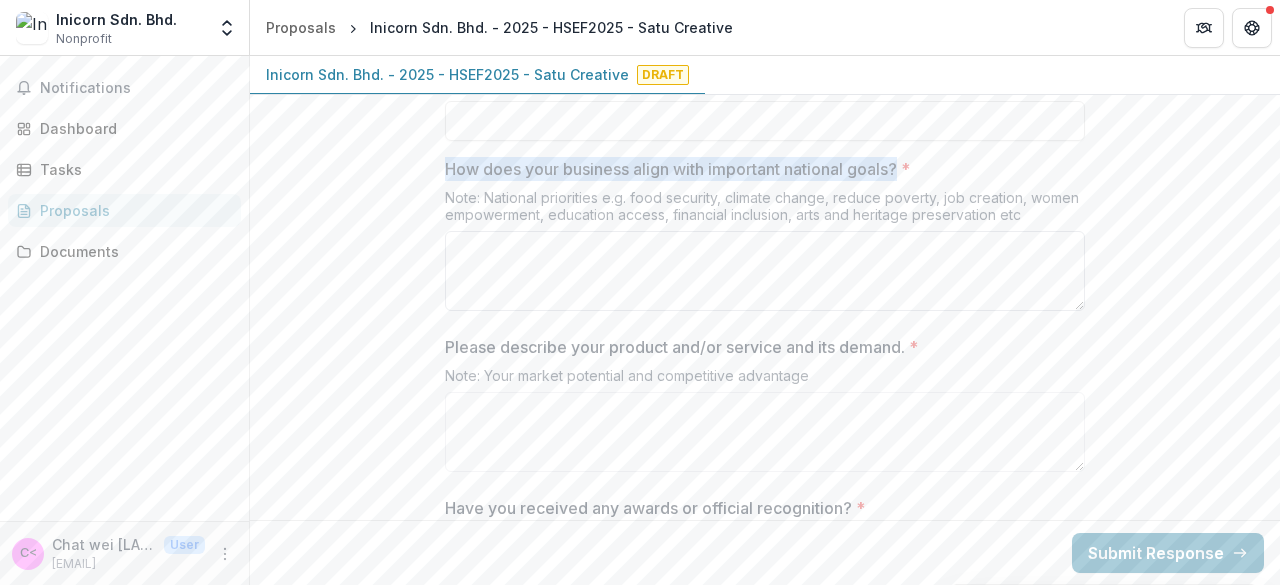 scroll, scrollTop: 3463, scrollLeft: 0, axis: vertical 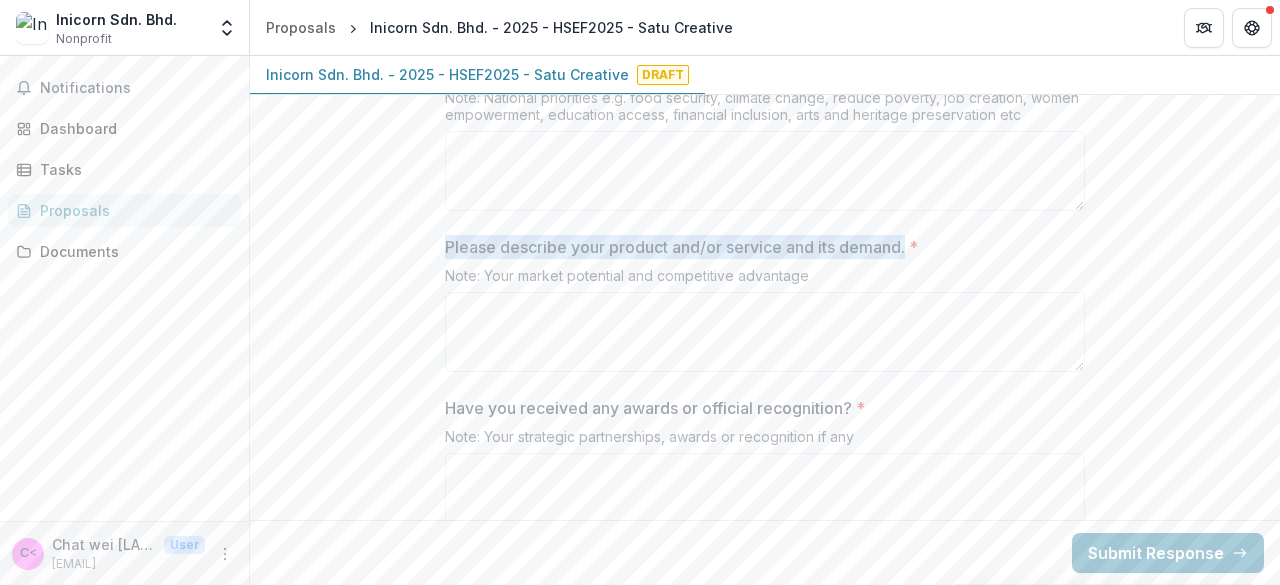 drag, startPoint x: 436, startPoint y: 230, endPoint x: 910, endPoint y: 237, distance: 474.0517 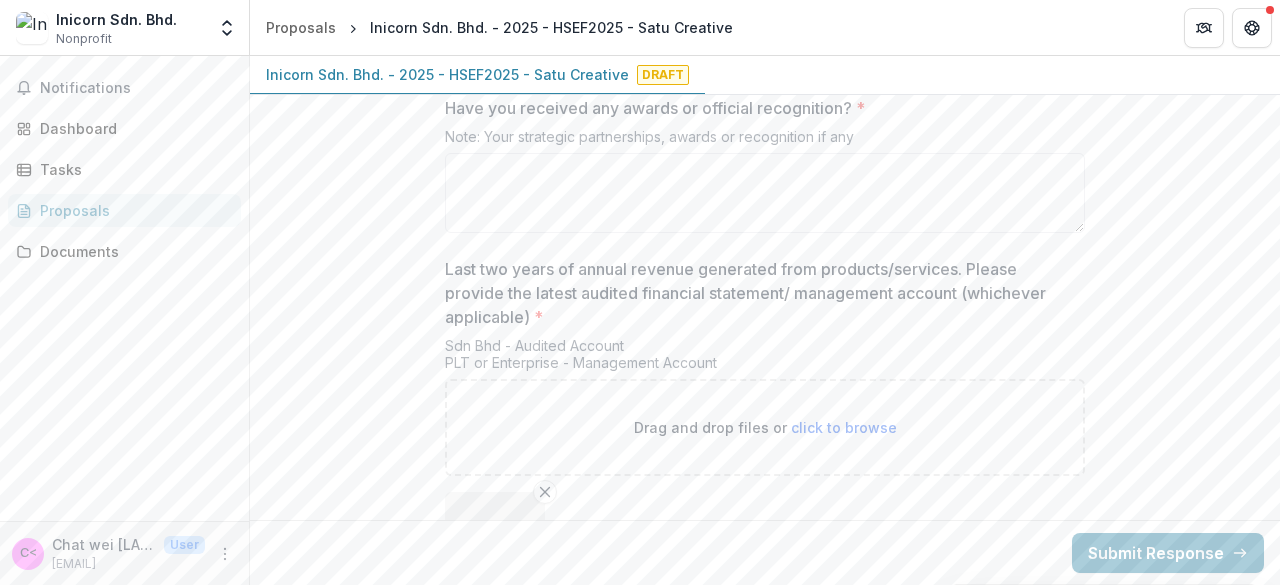 scroll, scrollTop: 3963, scrollLeft: 0, axis: vertical 